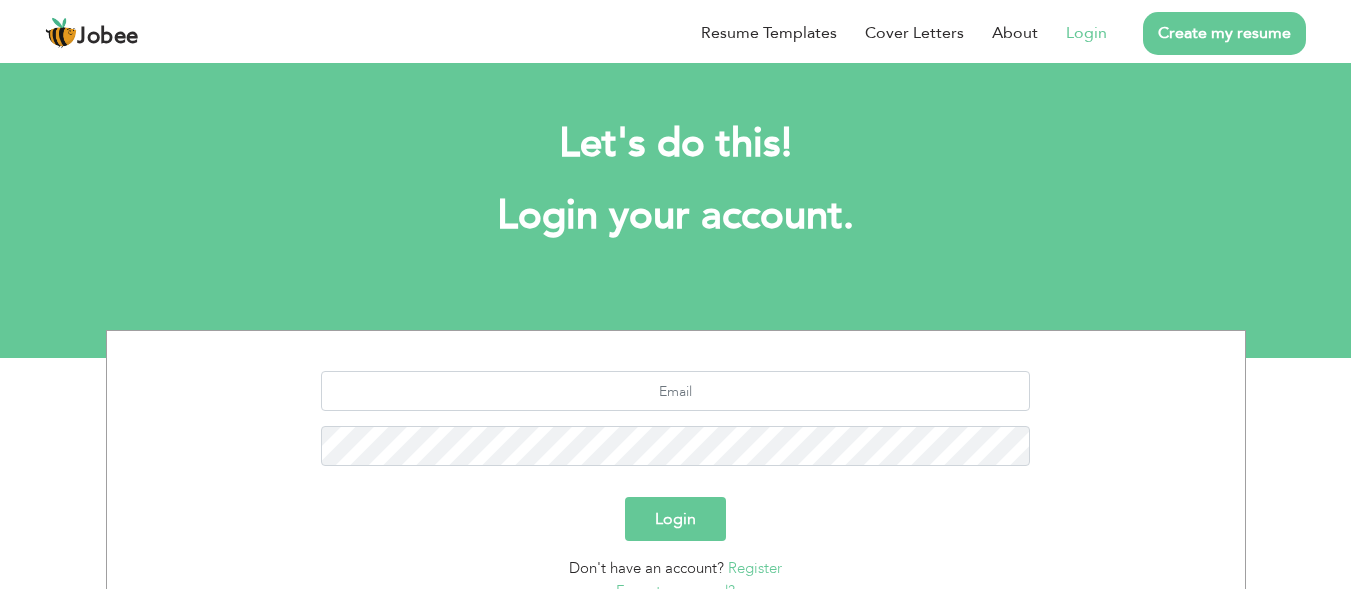 scroll, scrollTop: 0, scrollLeft: 0, axis: both 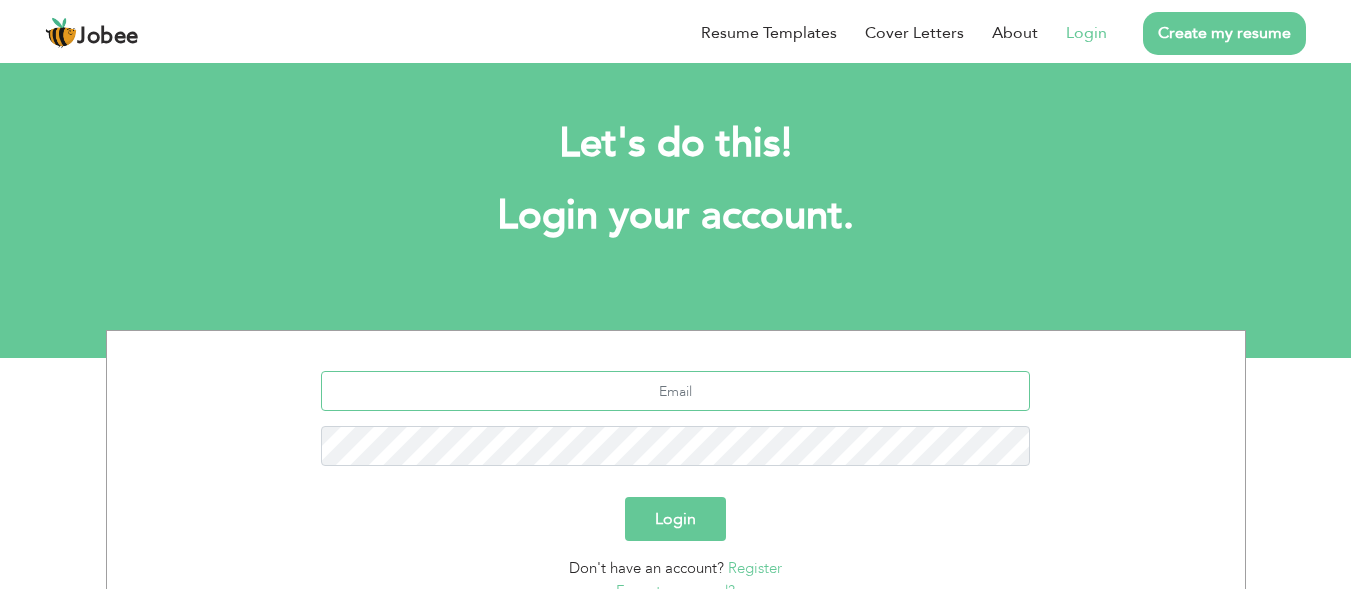 type on "[EMAIL_ADDRESS][DOMAIN_NAME]" 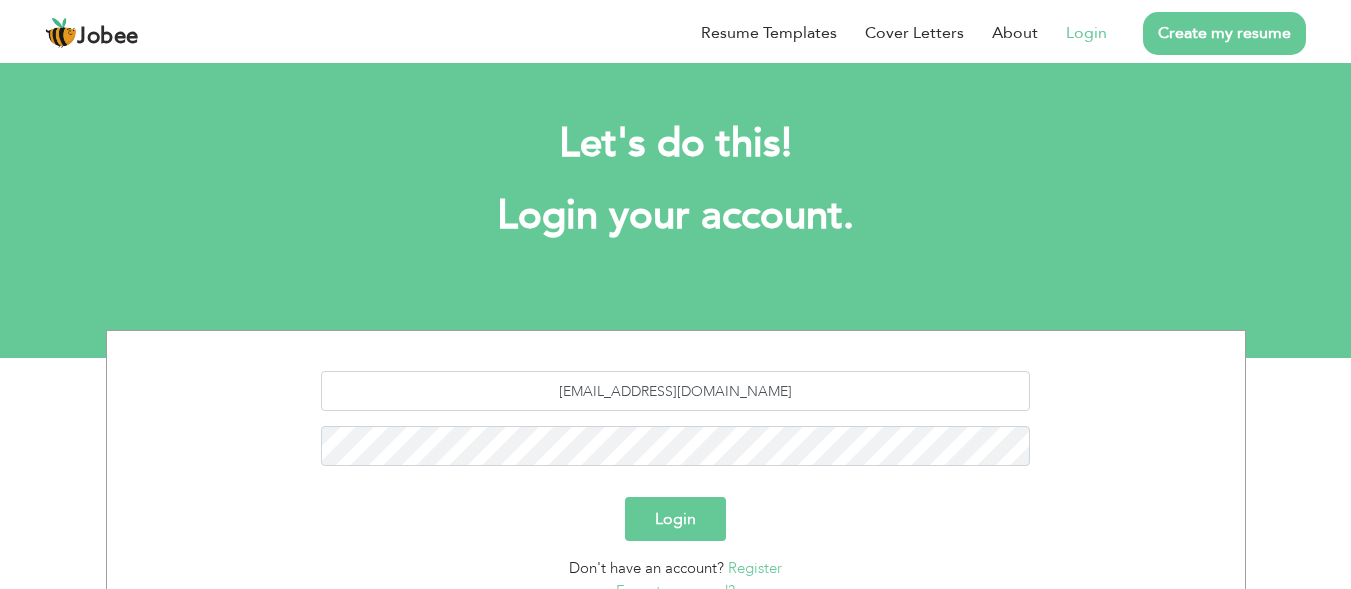 click on "Login" at bounding box center [675, 519] 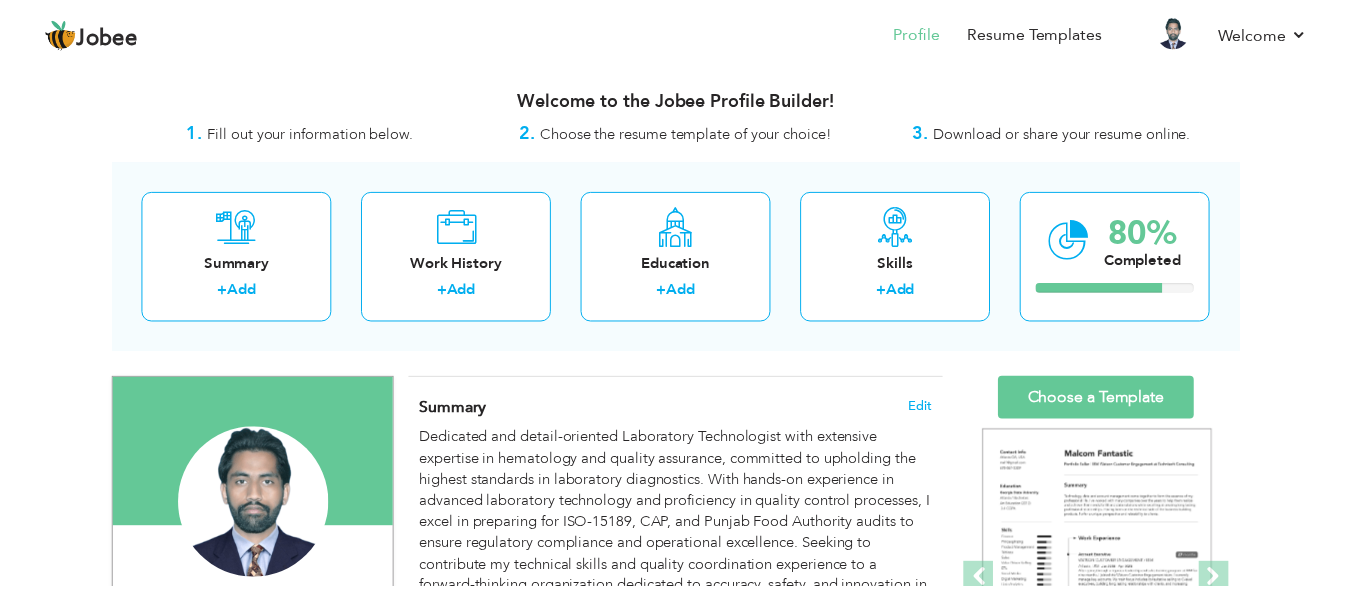 scroll, scrollTop: 0, scrollLeft: 0, axis: both 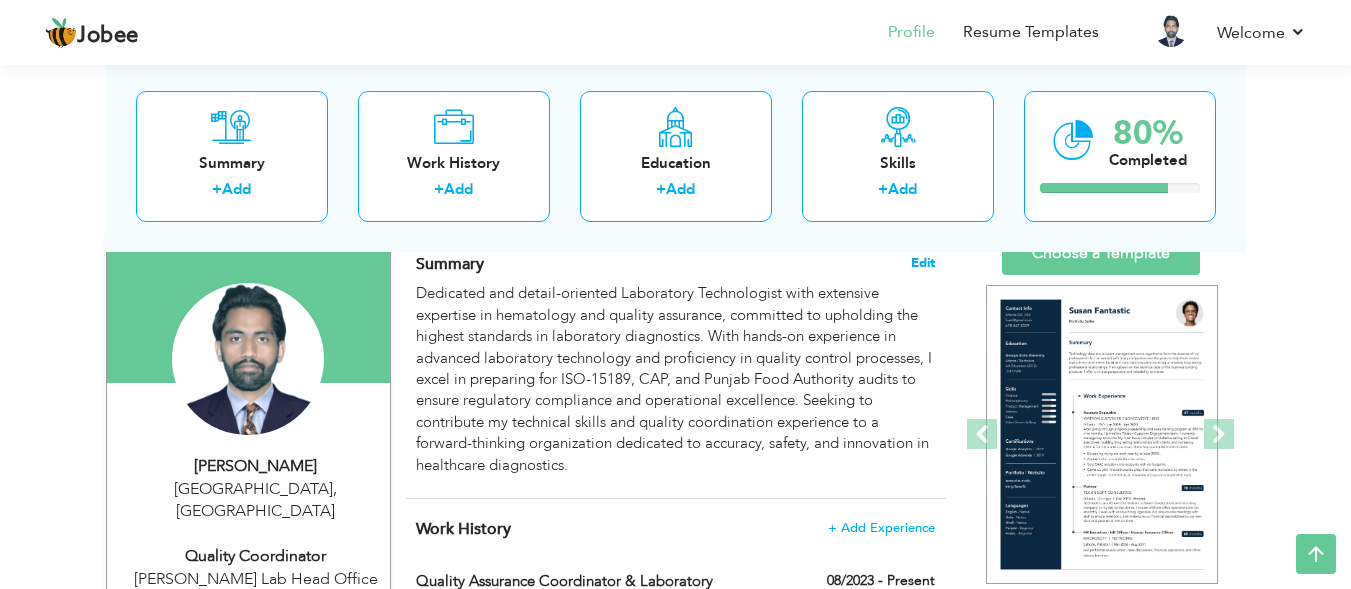 click on "Edit" at bounding box center [923, 263] 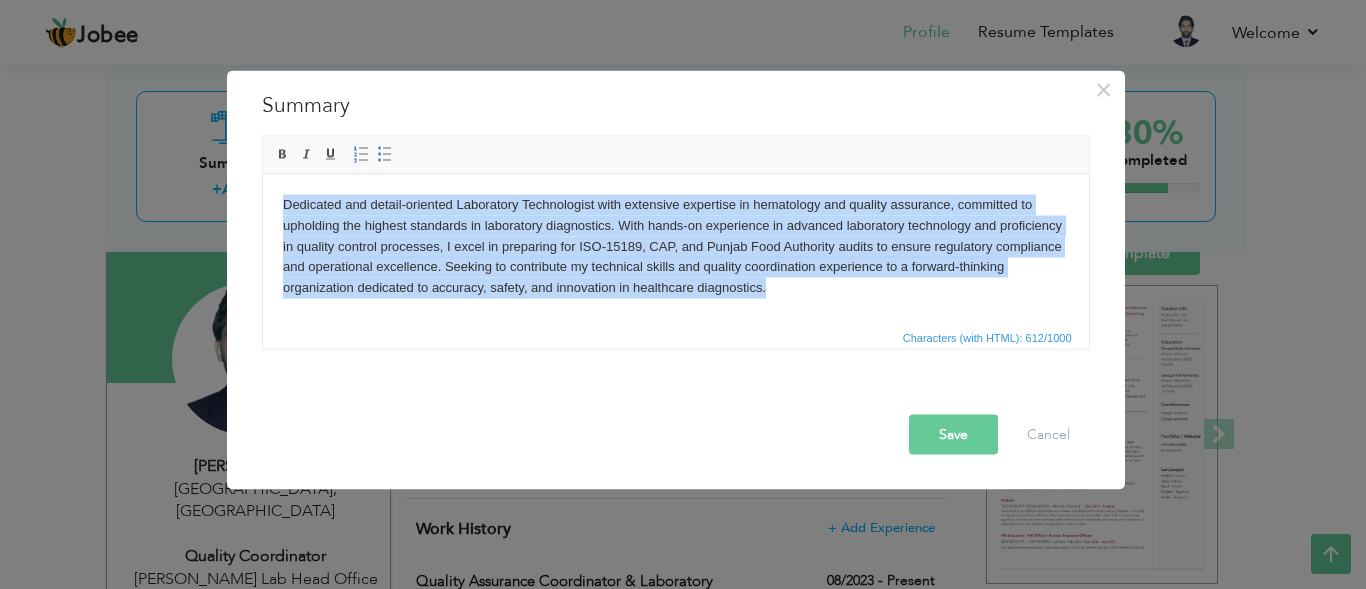 drag, startPoint x: 816, startPoint y: 284, endPoint x: 248, endPoint y: 187, distance: 576.223 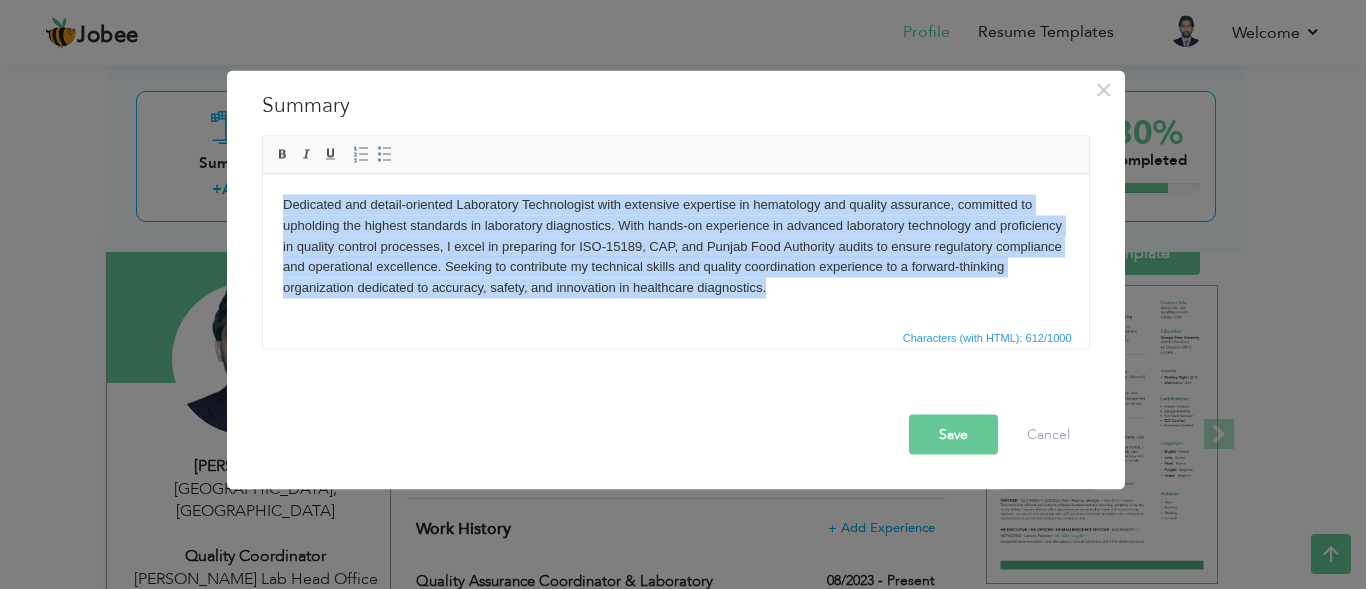 click on "Dedicated and detail-oriented Laboratory Technologist with extensive expertise in hematology and quality assurance, committed to upholding the highest standards in laboratory diagnostics. With hands-on experience in advanced laboratory technology and proficiency in quality control processes, I excel in preparing for ISO-15189, CAP, and Punjab Food Authority audits to ensure regulatory compliance and operational excellence. Seeking to contribute my technical skills and quality coordination experience to a forward-thinking organization dedicated to accuracy, safety, and innovation in healthcare diagnostics." at bounding box center (675, 246) 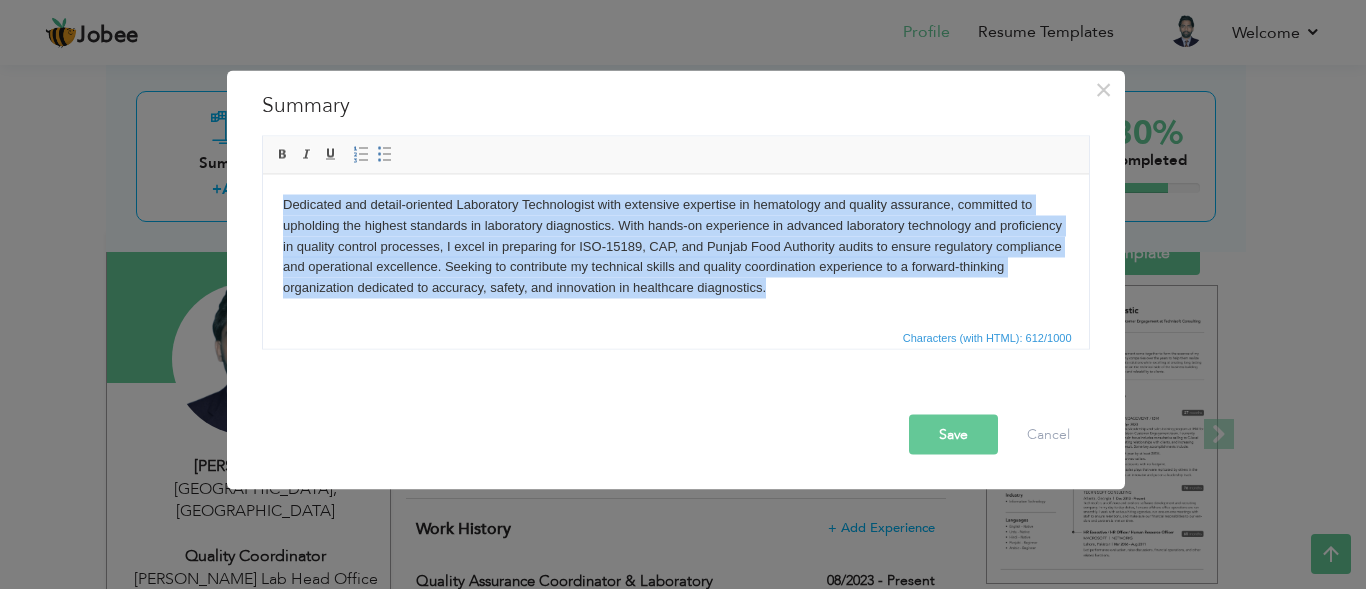 drag, startPoint x: 764, startPoint y: 291, endPoint x: 284, endPoint y: 208, distance: 487.1232 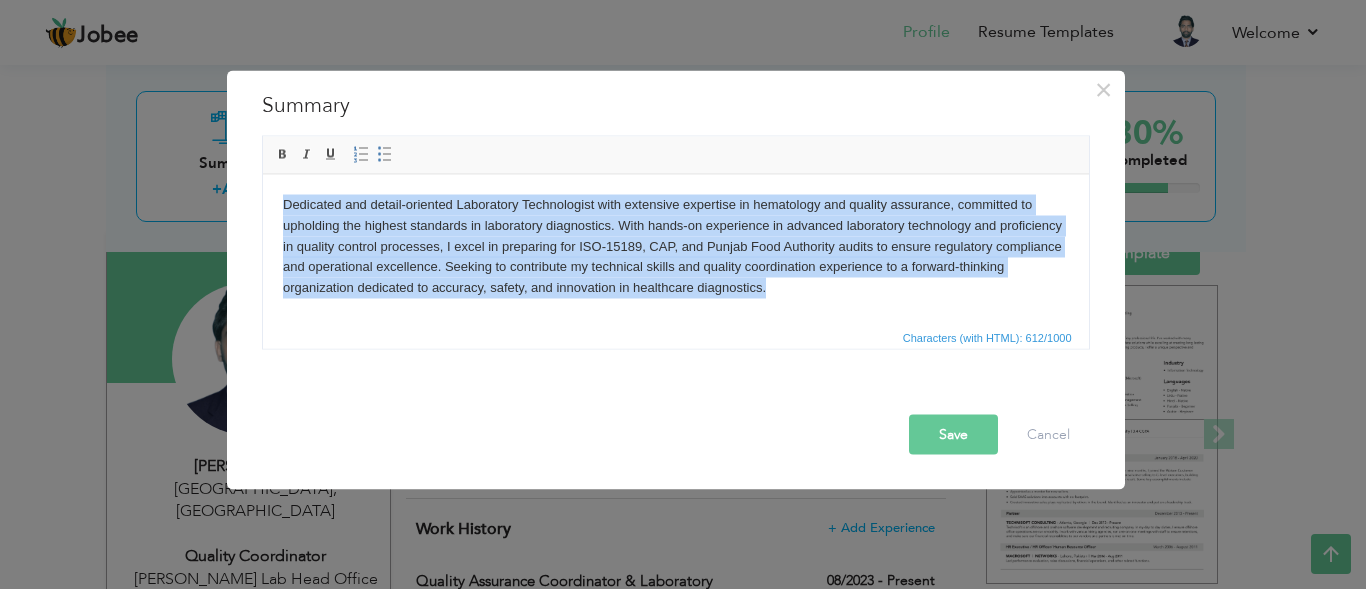type 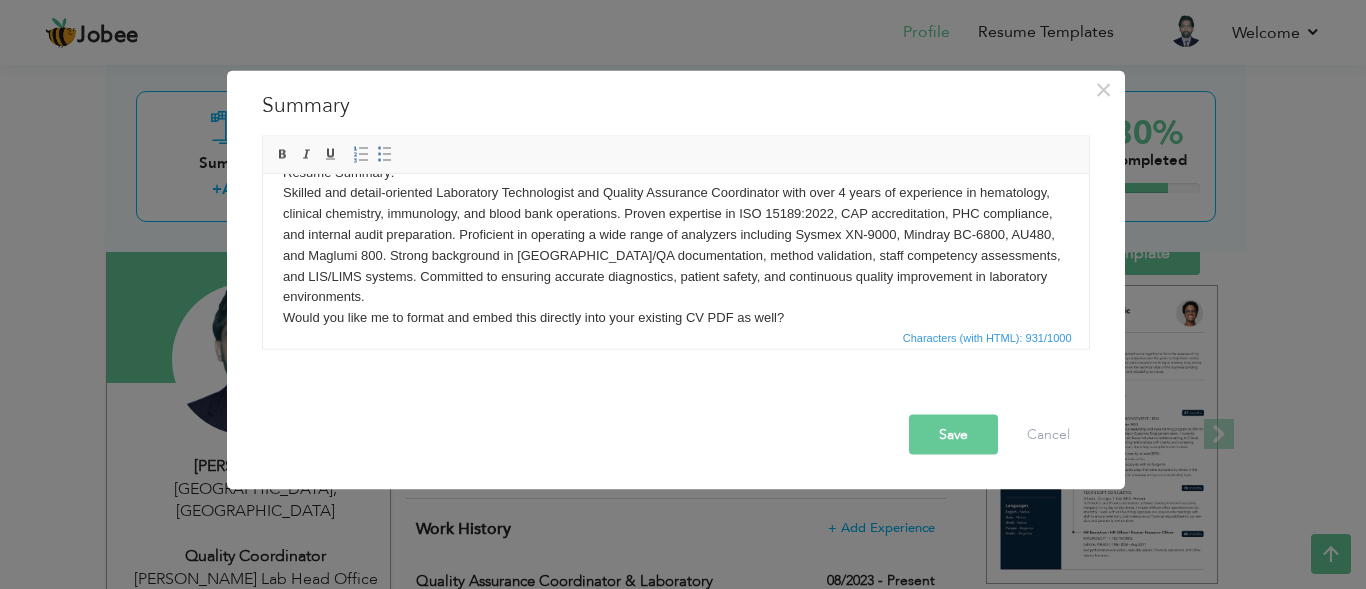 scroll, scrollTop: 75, scrollLeft: 0, axis: vertical 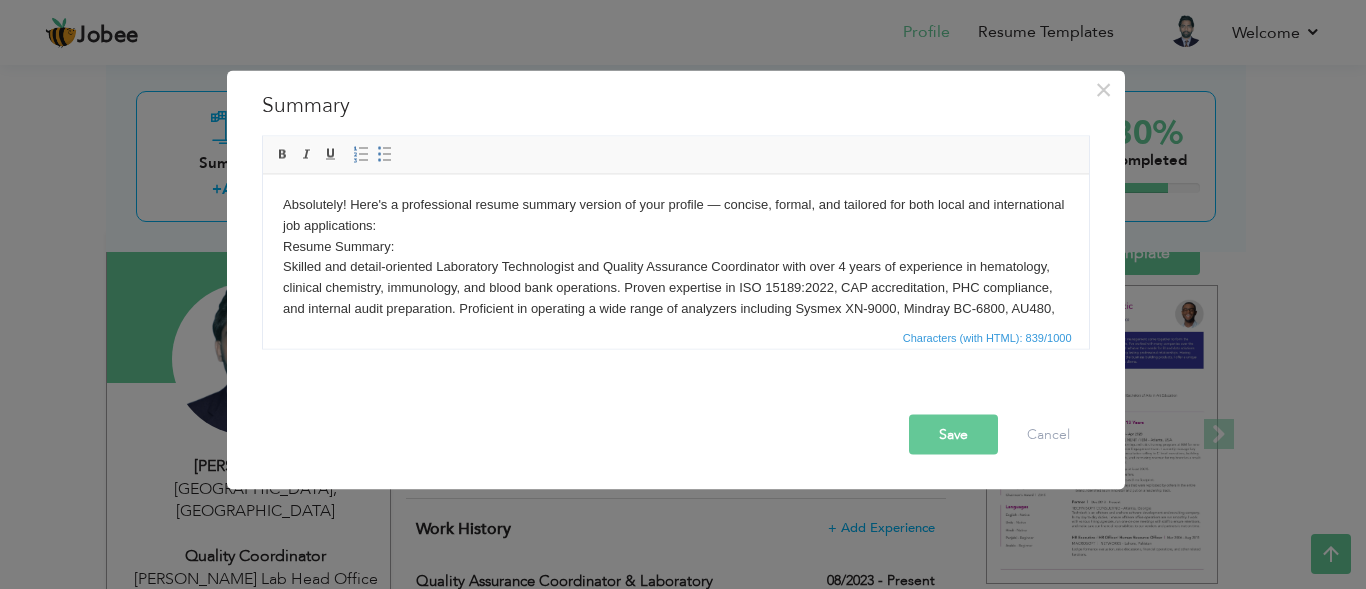 drag, startPoint x: 1083, startPoint y: 241, endPoint x: 1355, endPoint y: 364, distance: 298.518 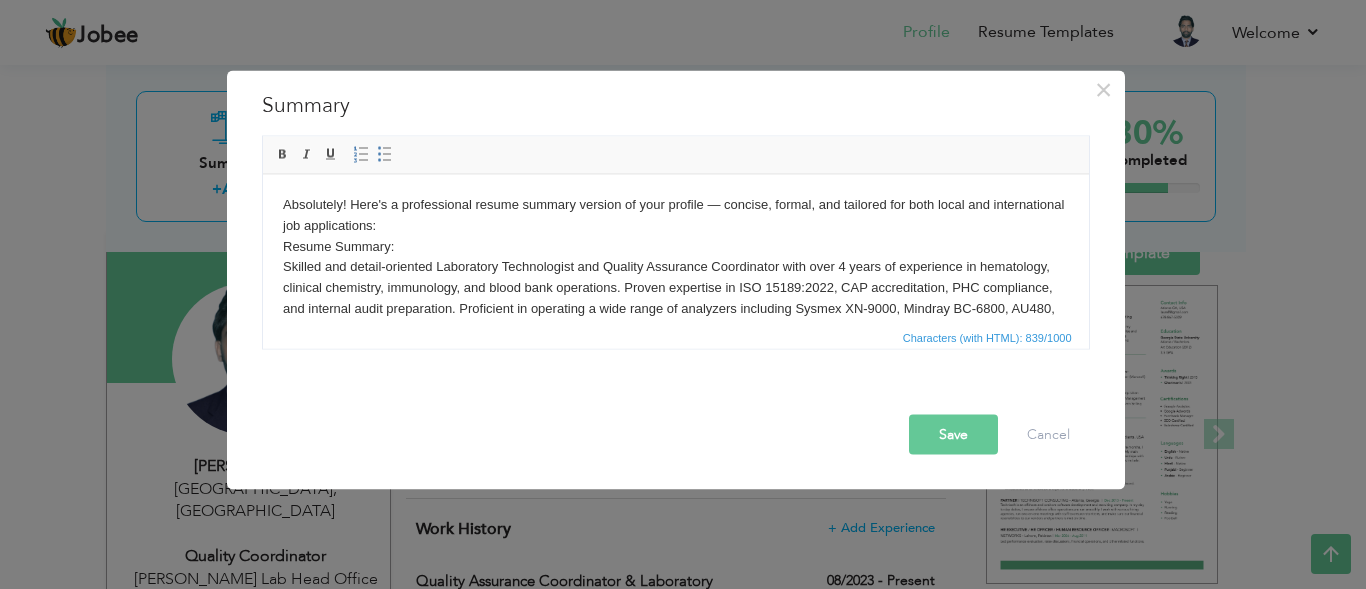 click on "Absolutely! Here's a professional resume summary version of your profile — concise, formal, and tailored for both local and international job applications: Resume Summary: Skilled and detail-oriented Laboratory Technologist and Quality Assurance Coordinator with over 4 years of experience in hematology, clinical chemistry, immunology, and blood bank operations. Proven expertise in ISO 15189:2022, CAP accreditation, PHC compliance, and internal audit preparation. Proficient in operating a wide range of analyzers including Sysmex XN-9000, Mindray BC-6800, AU480, and Maglumi 800. Strong background in QC/QA documentation, method validation, staff competency assessments, and LIS/LIMS systems. Committed to ensuring accurate diagnostics, patient safety, and continuous quality improvement in laboratory environments." at bounding box center [675, 287] 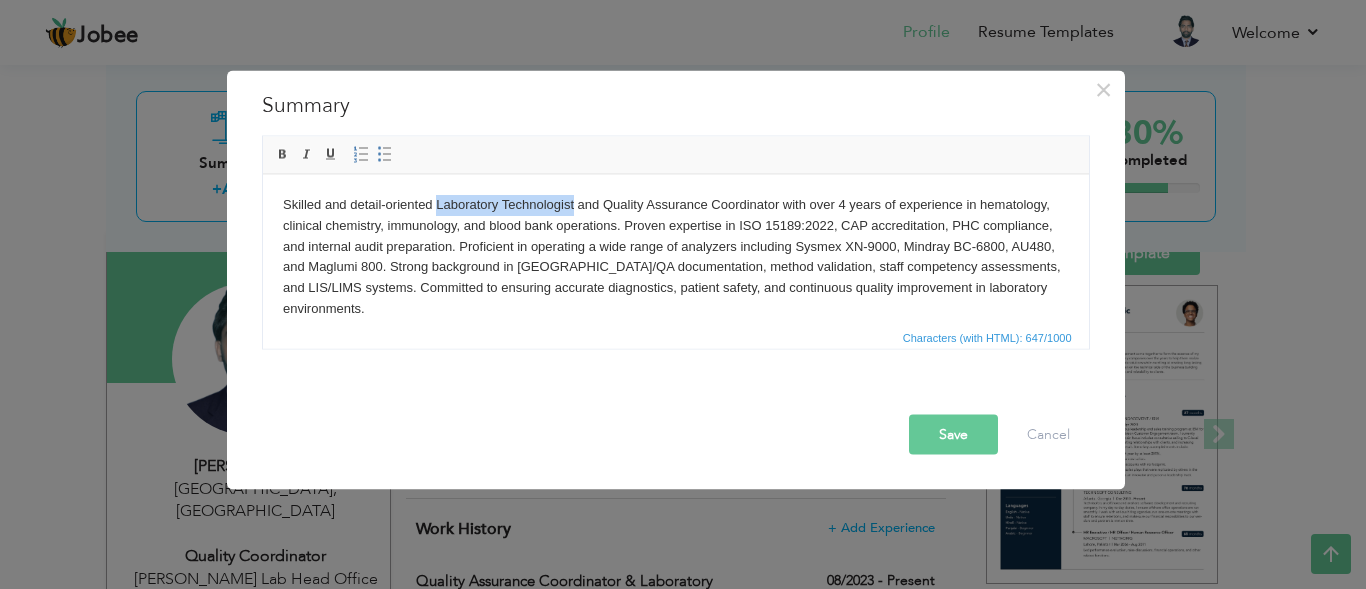 drag, startPoint x: 436, startPoint y: 207, endPoint x: 572, endPoint y: 198, distance: 136.29747 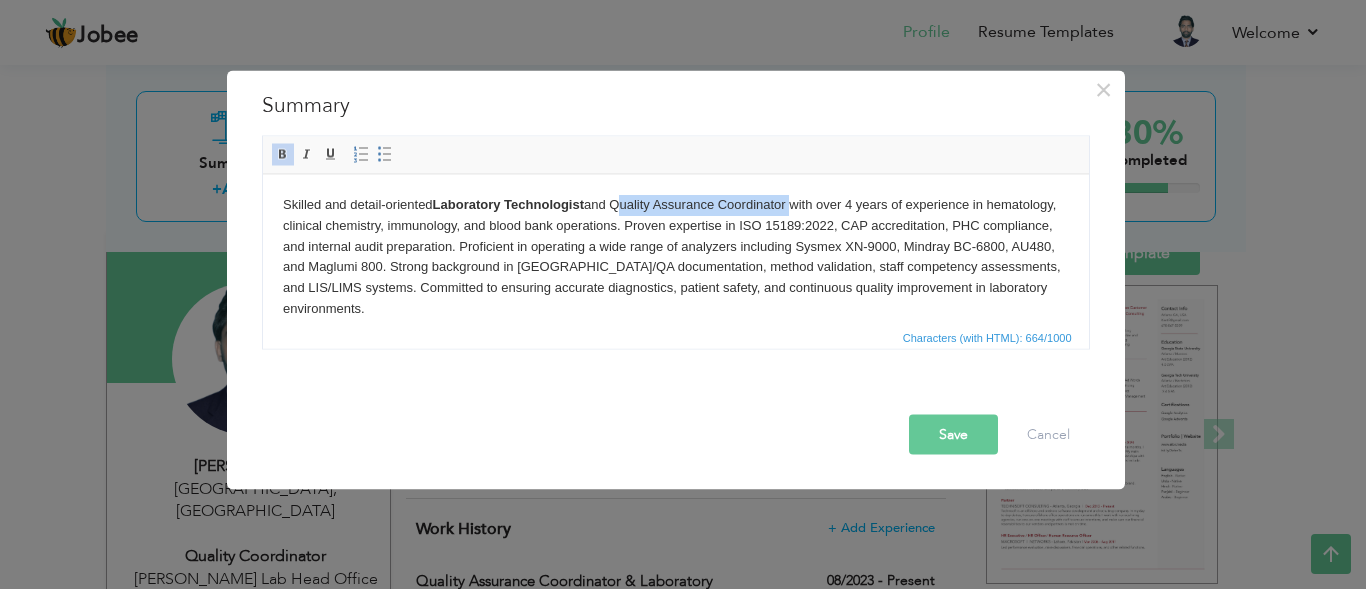 drag, startPoint x: 616, startPoint y: 203, endPoint x: 790, endPoint y: 204, distance: 174.00287 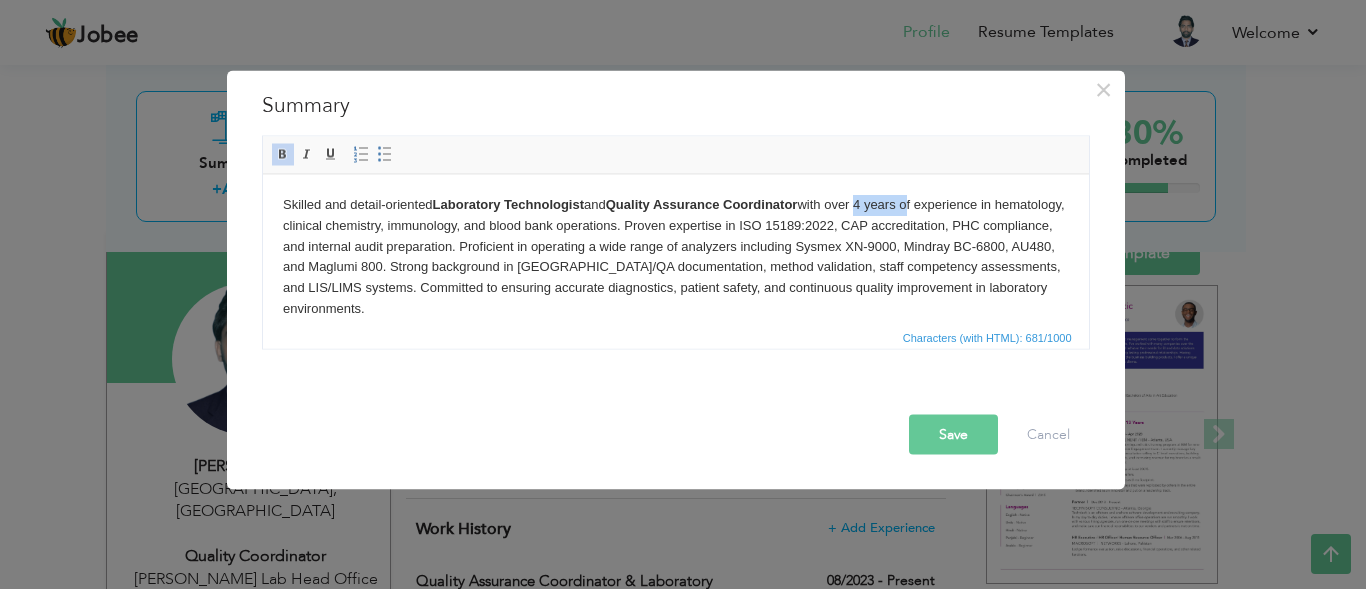 drag, startPoint x: 862, startPoint y: 208, endPoint x: 911, endPoint y: 204, distance: 49.162994 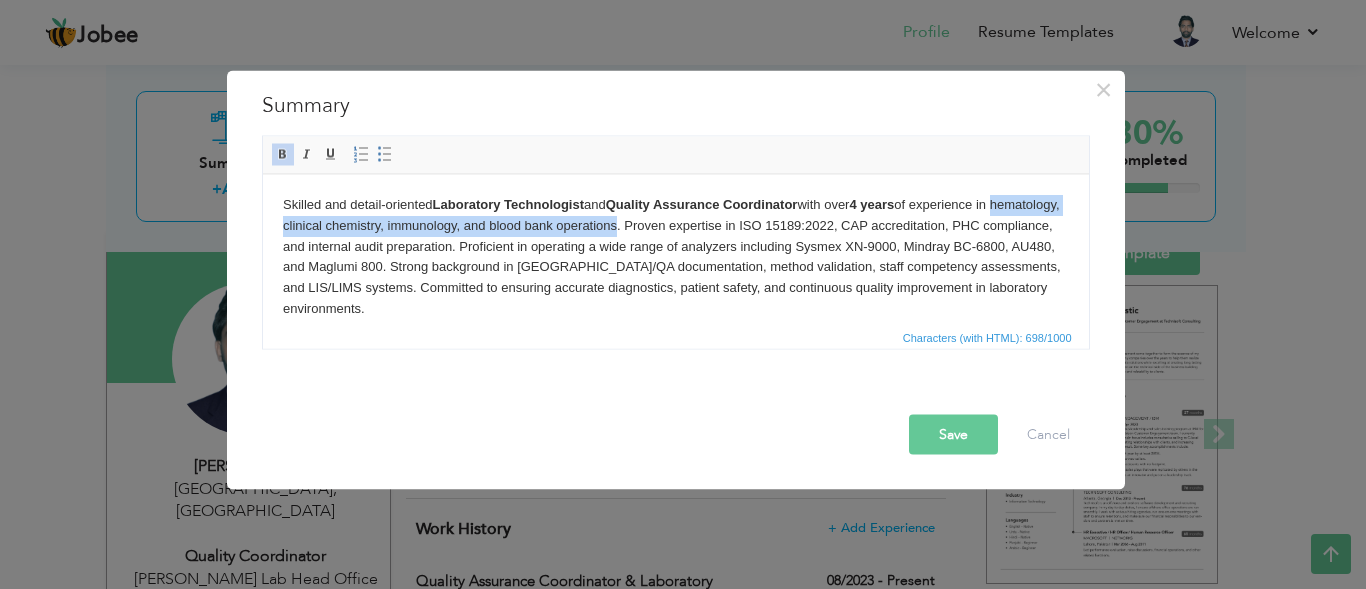 drag, startPoint x: 283, startPoint y: 217, endPoint x: 687, endPoint y: 222, distance: 404.03094 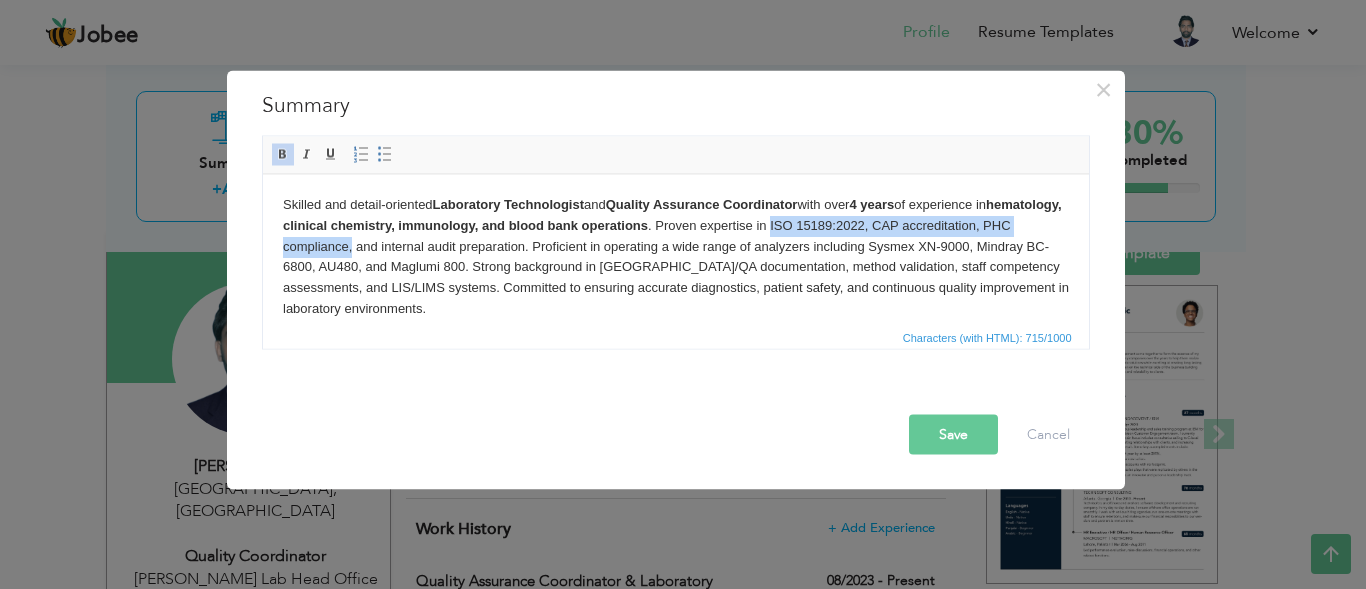 drag, startPoint x: 849, startPoint y: 223, endPoint x: 462, endPoint y: 251, distance: 388.0116 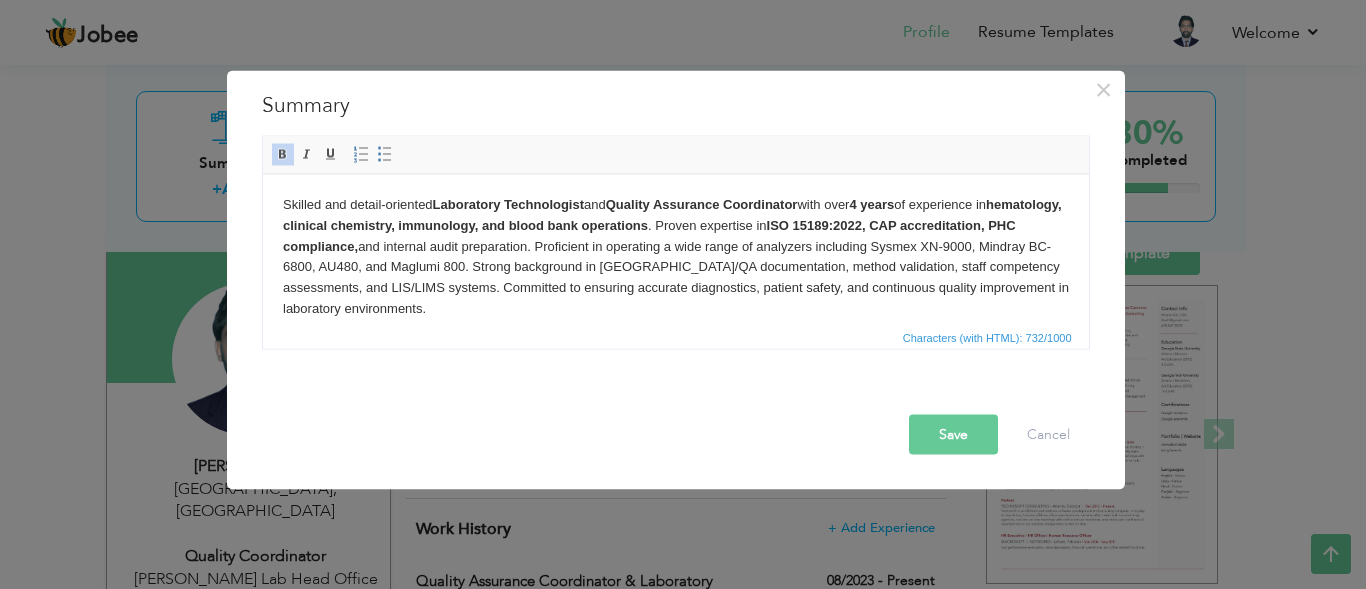 click on "Skilled and detail-oriented  Laboratory Technologist  and  Quality Assurance Coordinator  with over  4 years  of experience in  hematology, clinical chemistry, immunology, and blood bank operations . Proven expertise in  ISO 15189:2022, CAP accreditation, PHC compliance,  and internal audit preparation. Proficient in operating a wide range of analyzers including Sysmex XN-9000, Mindray BC-6800, AU480, and Maglumi 800. Strong background in QC/QA documentation, method validation, staff competency assessments, and LIS/LIMS systems. Committed to ensuring accurate diagnostics, patient safety, and continuous quality improvement in laboratory environments." at bounding box center [675, 256] 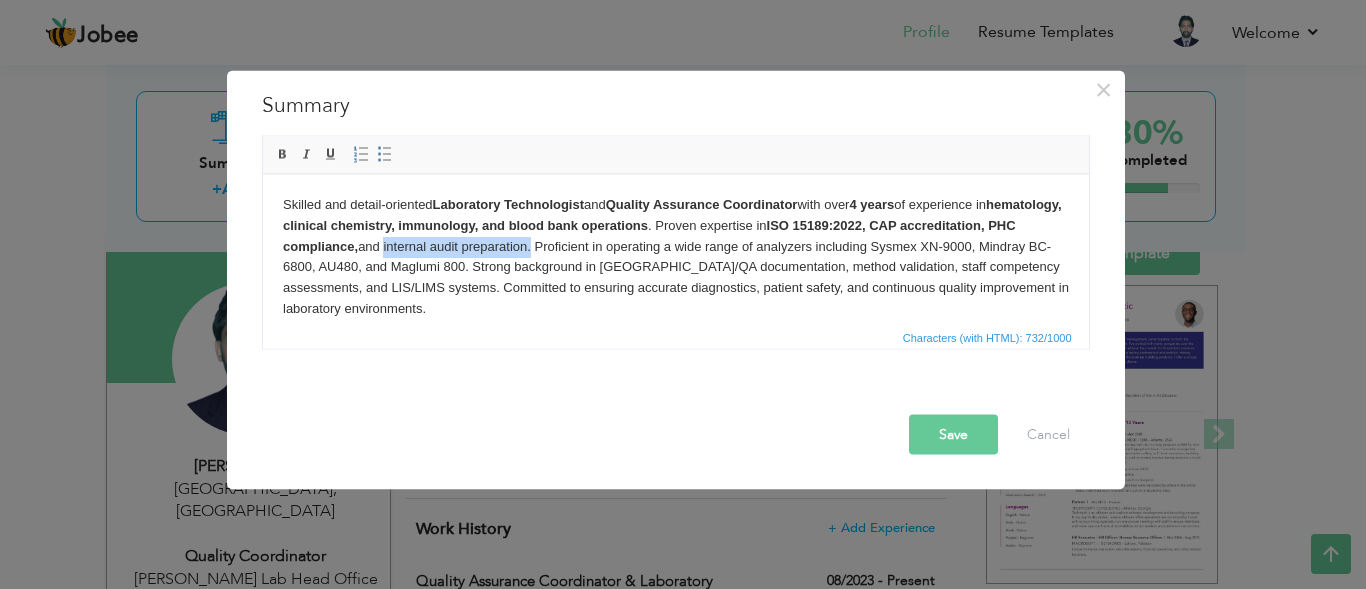 drag, startPoint x: 502, startPoint y: 244, endPoint x: 648, endPoint y: 249, distance: 146.08559 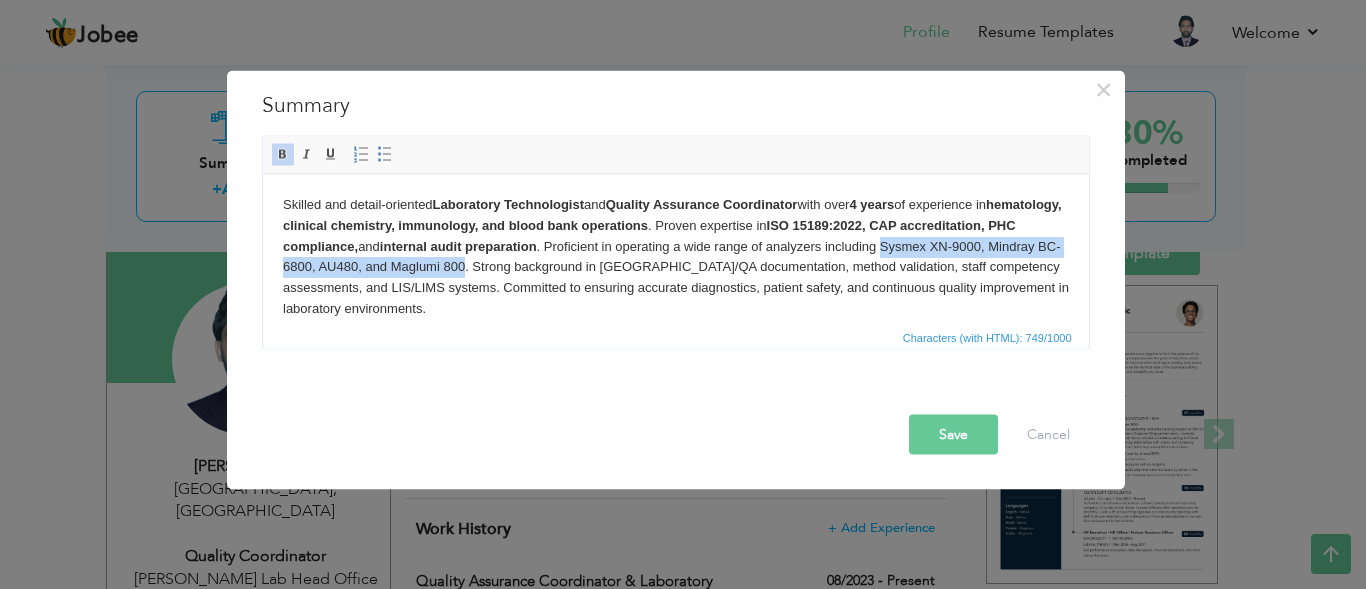 drag, startPoint x: 1004, startPoint y: 243, endPoint x: 595, endPoint y: 271, distance: 409.9573 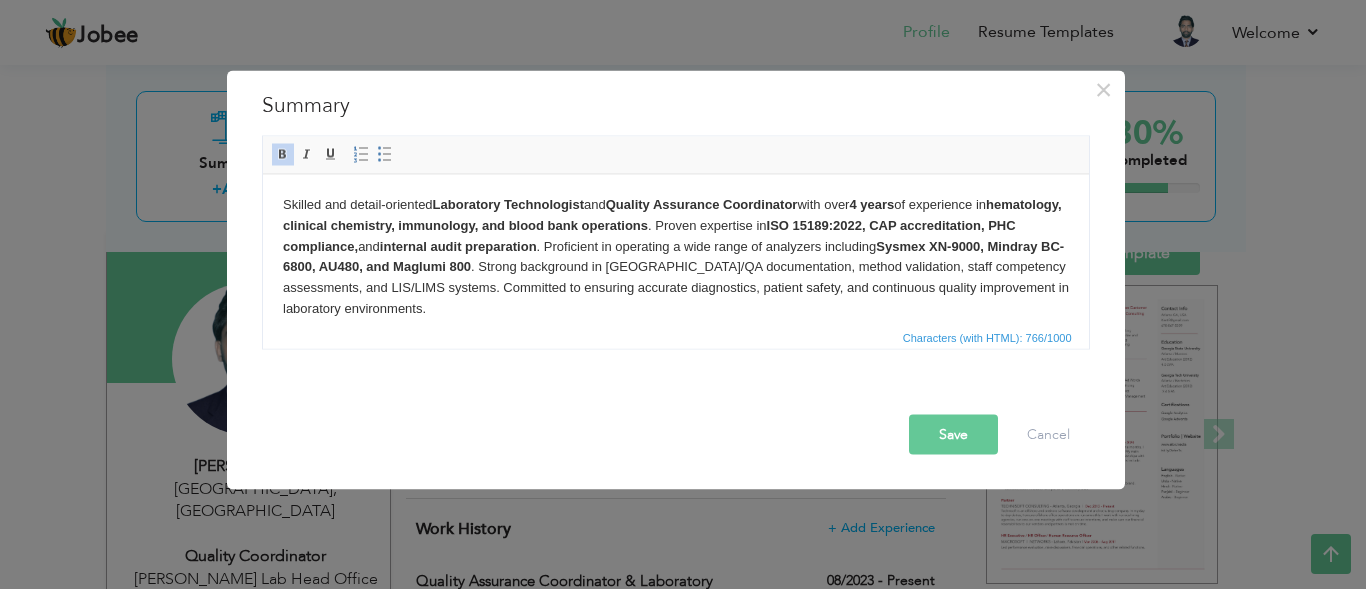 click on "Skilled and detail-oriented  Laboratory Technologist  and  Quality Assurance Coordinator  with over  4 years  of experience in  hematology, clinical chemistry, immunology, and blood bank operations . Proven expertise in  ISO 15189:2022, CAP accreditation, PHC compliance,  and  internal audit preparation . Proficient in operating a wide range of analyzers including  Sysmex XN-9000, Mindray BC-6800, AU480, and Maglumi 800 . Strong background in QC/QA documentation, method validation, staff competency assessments, and LIS/LIMS systems. Committed to ensuring accurate diagnostics, patient safety, and continuous quality improvement in laboratory environments." at bounding box center (675, 256) 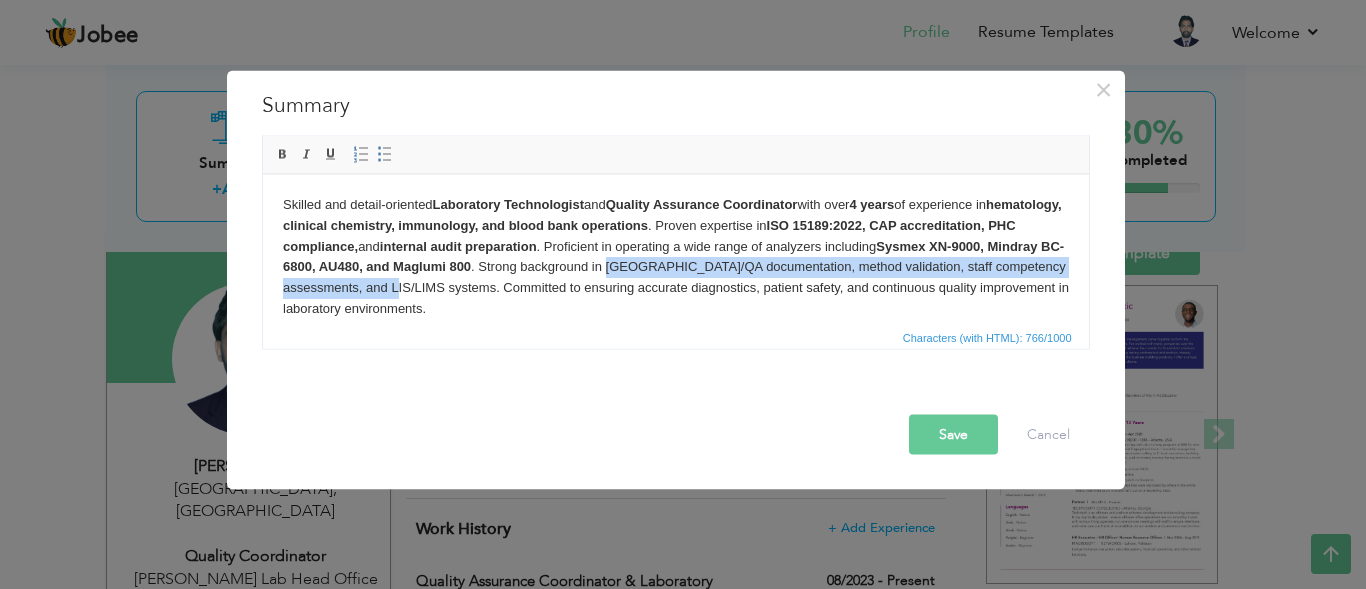 drag, startPoint x: 794, startPoint y: 264, endPoint x: 594, endPoint y: 289, distance: 201.55644 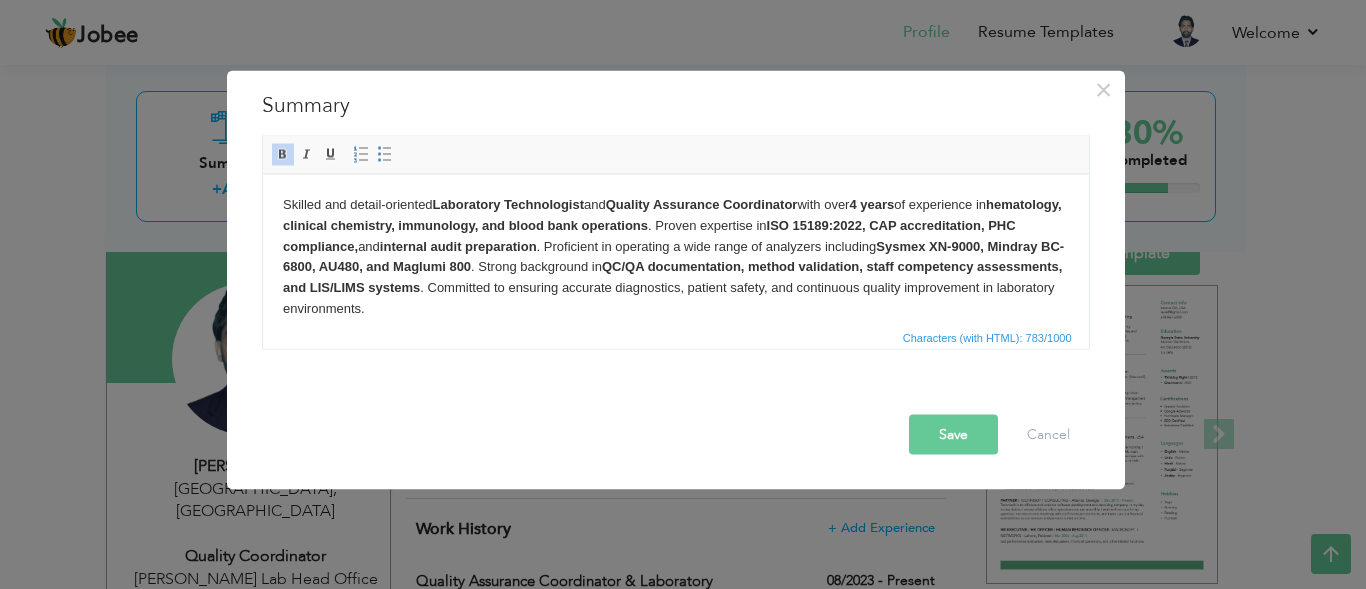 click on "Skilled and detail-oriented  Laboratory Technologist  and  Quality Assurance Coordinator  with over  4 years  of experience in  hematology, clinical chemistry, immunology, and blood bank operations . Proven expertise in  ISO 15189:2022, CAP accreditation, PHC compliance,  and  internal audit preparation . Proficient in operating a wide range of analyzers including  Sysmex XN-9000, Mindray BC-6800, AU480, and Maglumi 800 . Strong background in  QC/QA documentation, method validation, staff competency assessments, and LIS/LIMS systems . Committed to ensuring accurate diagnostics, patient safety, and continuous quality improvement in laboratory environments." at bounding box center (675, 256) 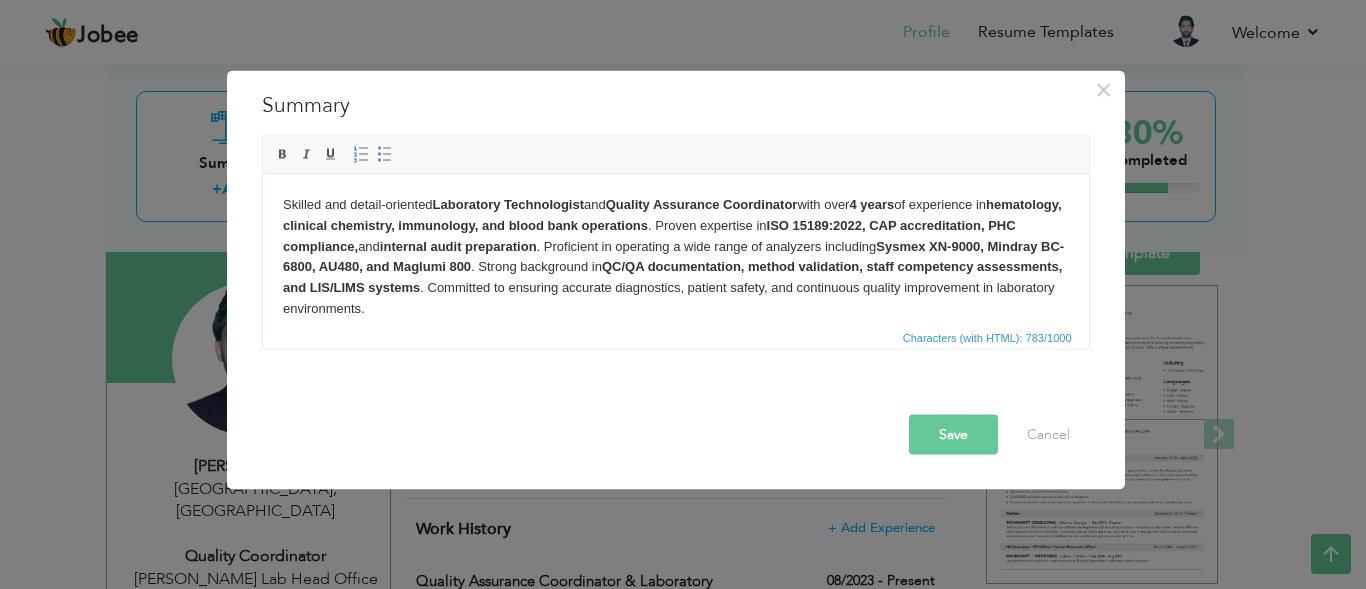 click on "ISO 15189:2022, CAP accreditation, PHC compliance," at bounding box center [648, 235] 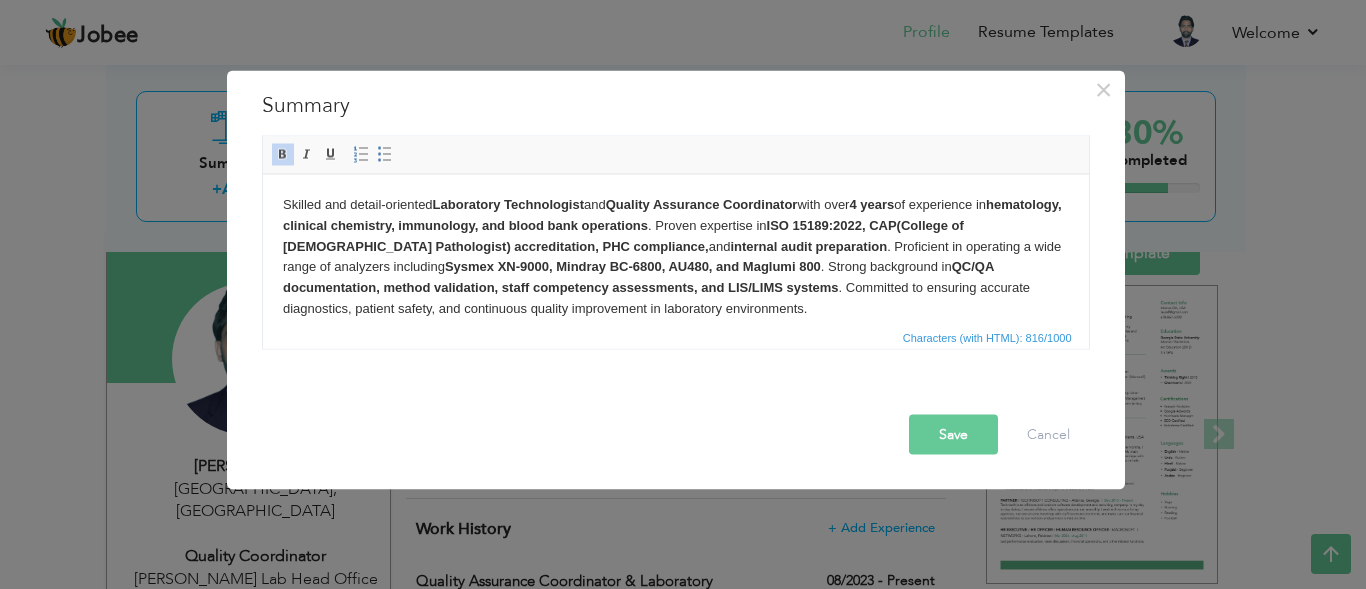 click on "ISO 15189:2022, CAP(College of American Pathologist) accreditation, PHC compliance," at bounding box center [622, 235] 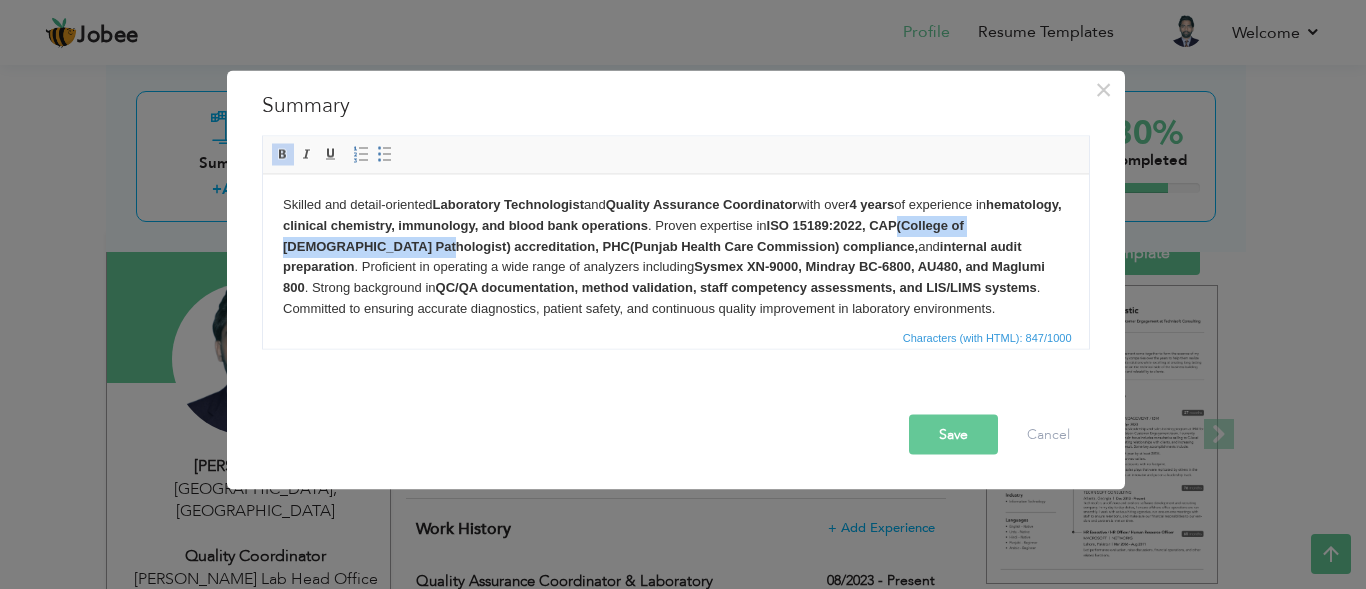 drag, startPoint x: 979, startPoint y: 227, endPoint x: 422, endPoint y: 244, distance: 557.25934 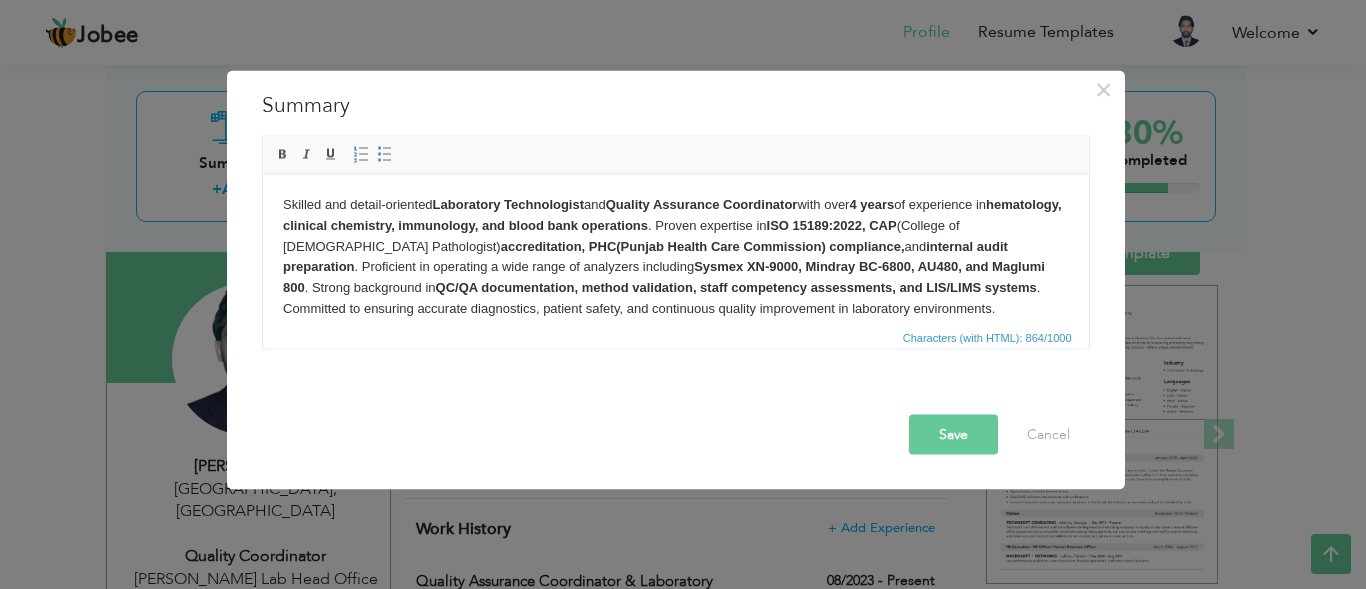 click on "Skilled and detail-oriented  Laboratory Technologist  and  Quality Assurance Coordinator  with over  4 years  of experience in  hematology, clinical chemistry, immunology, and blood bank operations . Proven expertise in  ISO 15189:2022, CAP (College of American Pathologist)  accreditation, PHC(Punjab Health Care Commission) compliance,  and  internal audit preparation . Proficient in operating a wide range of analyzers including  Sysmex XN-9000, Mindray BC-6800, AU480, and Maglumi 800 . Strong background in  QC/QA documentation, method validation, staff competency assessments, and LIS/LIMS systems . Committed to ensuring accurate diagnostics, patient safety, and continuous quality improvement in laboratory environments." at bounding box center [675, 256] 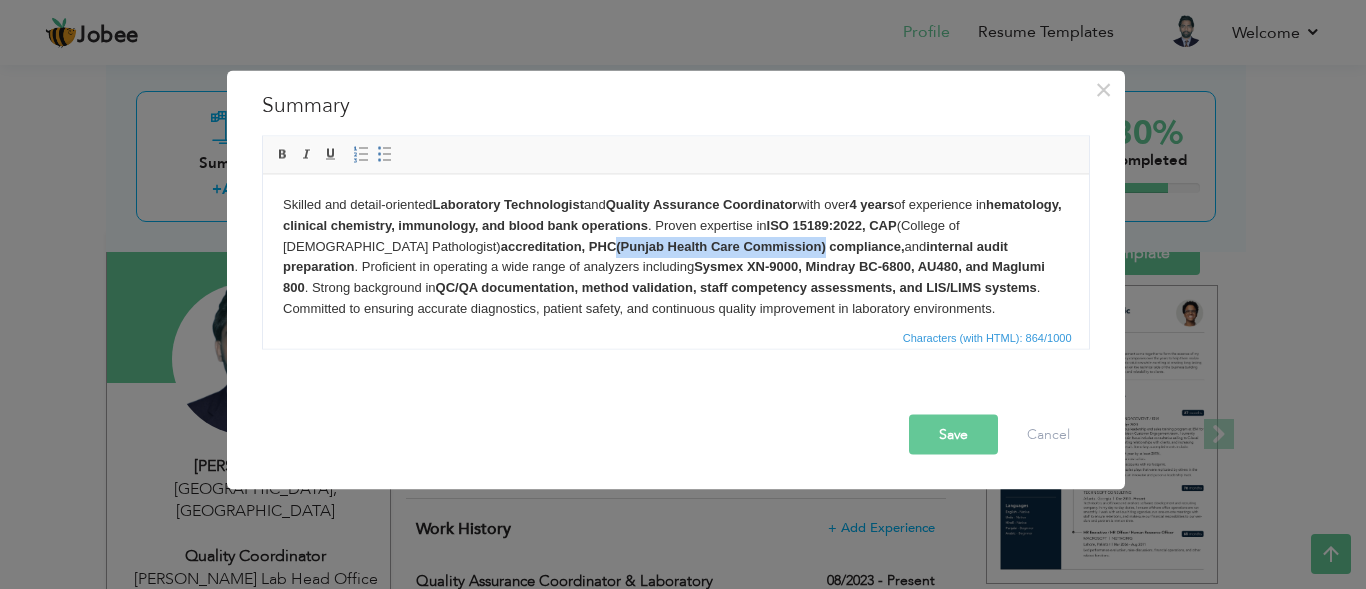 drag, startPoint x: 527, startPoint y: 246, endPoint x: 738, endPoint y: 246, distance: 211 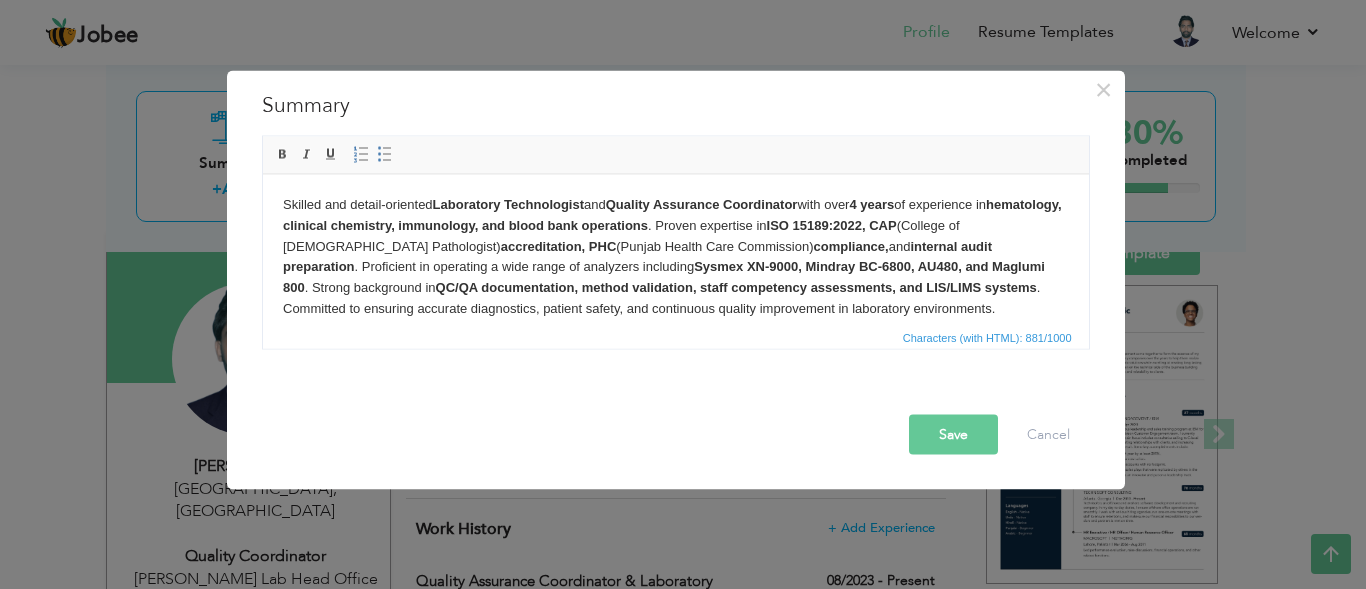 click on "compliance," at bounding box center [850, 245] 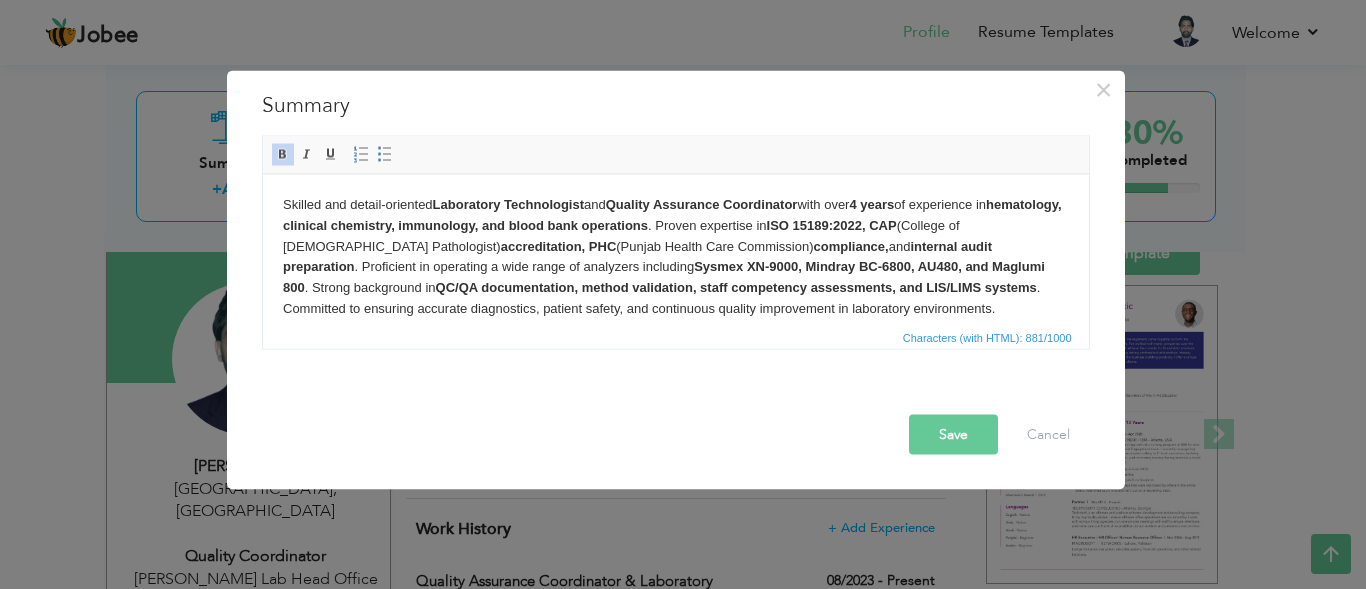 click on "Save" at bounding box center [953, 434] 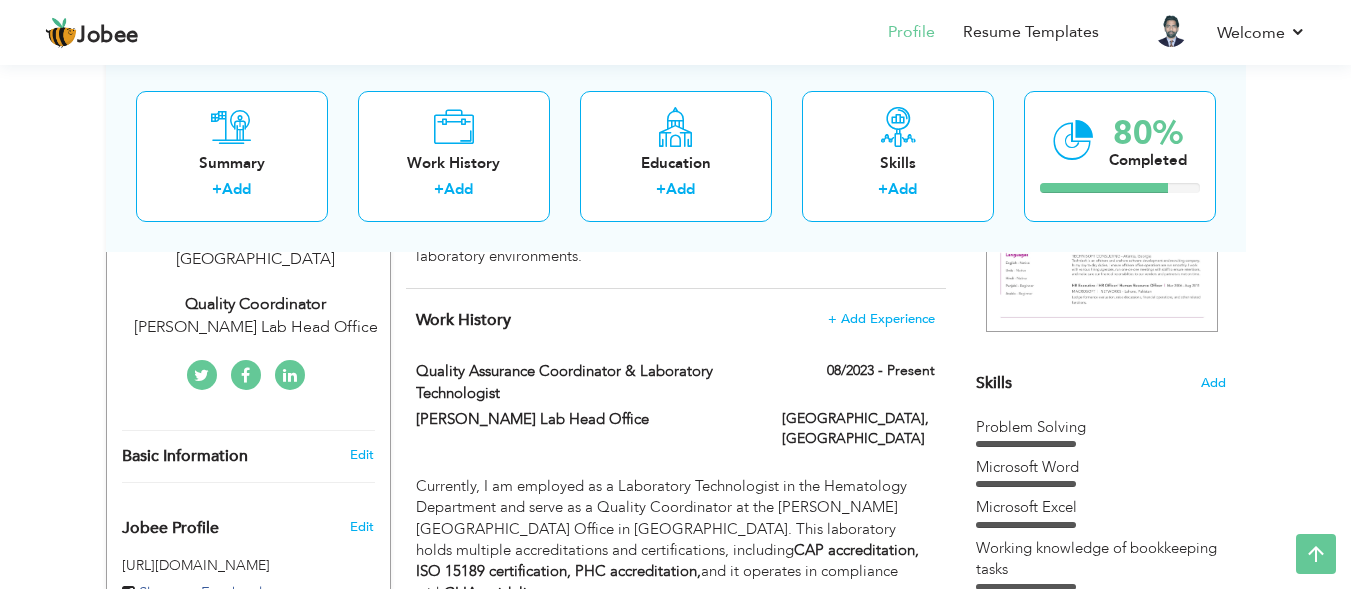scroll, scrollTop: 403, scrollLeft: 0, axis: vertical 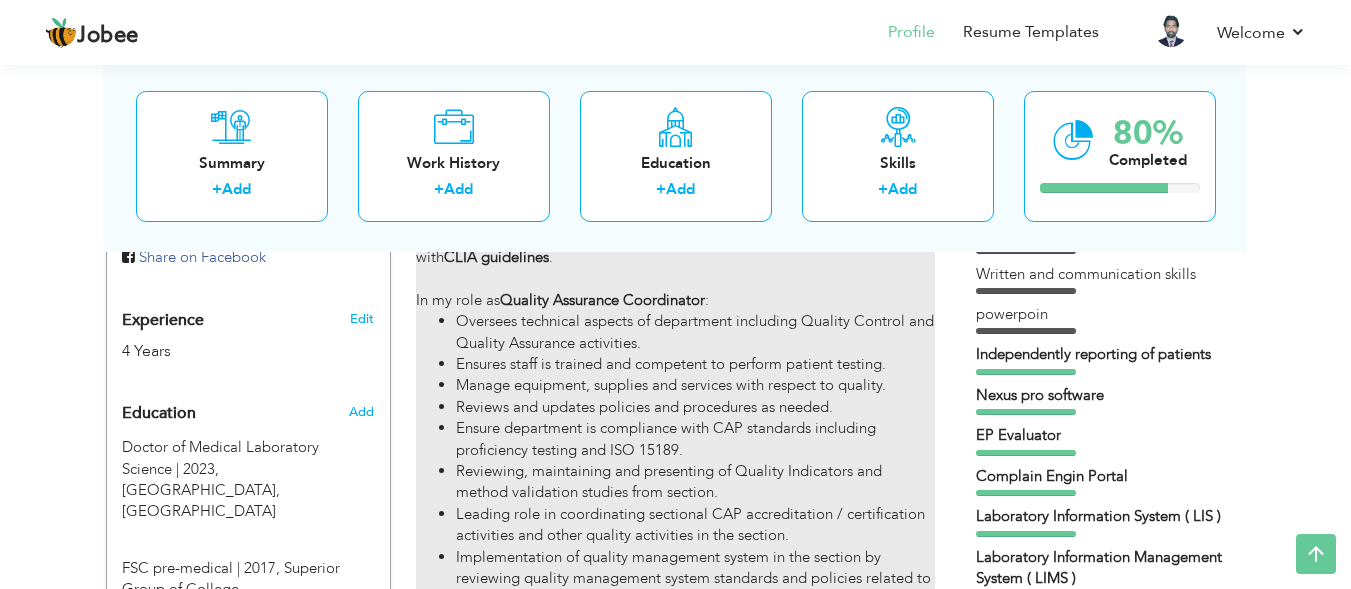 click on "Reviews and updates policies and procedures as needed." at bounding box center (695, 407) 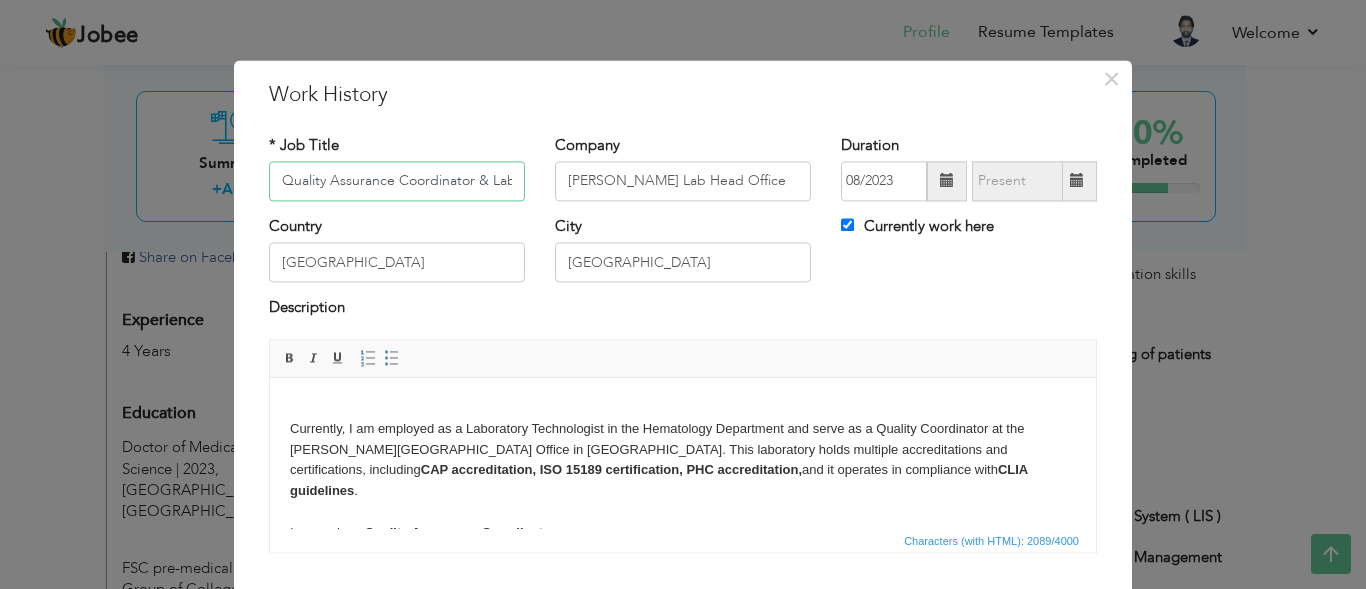 scroll, scrollTop: 0, scrollLeft: 128, axis: horizontal 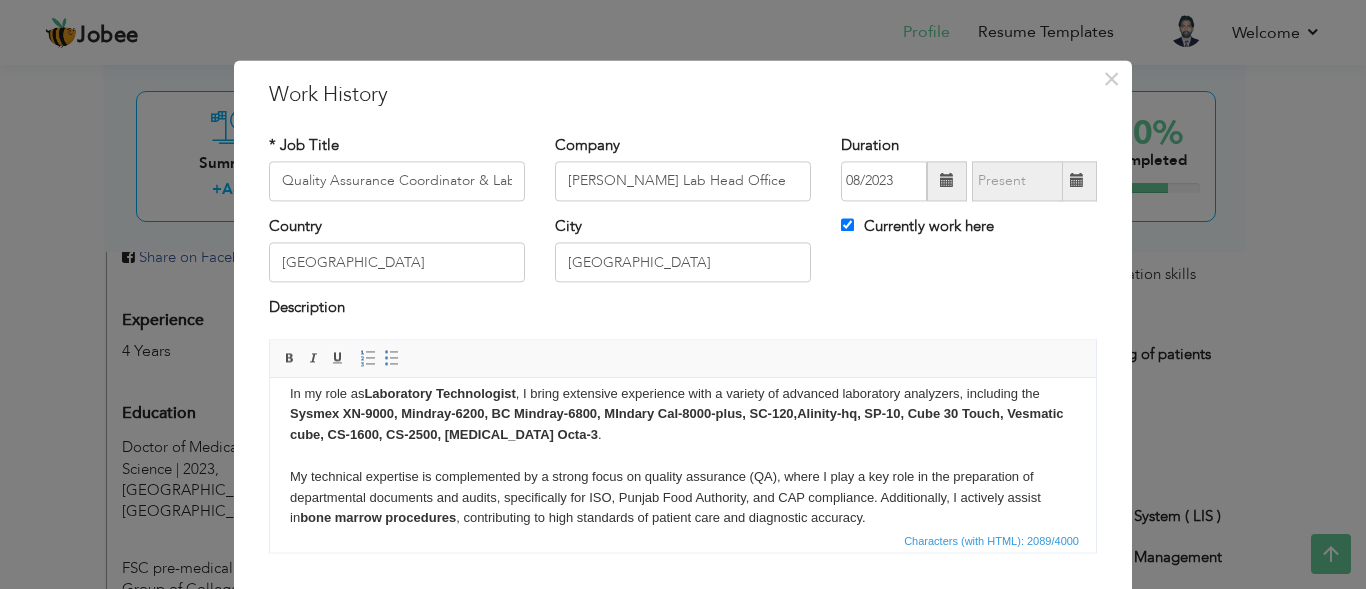 drag, startPoint x: 1083, startPoint y: 437, endPoint x: 1374, endPoint y: 877, distance: 527.52344 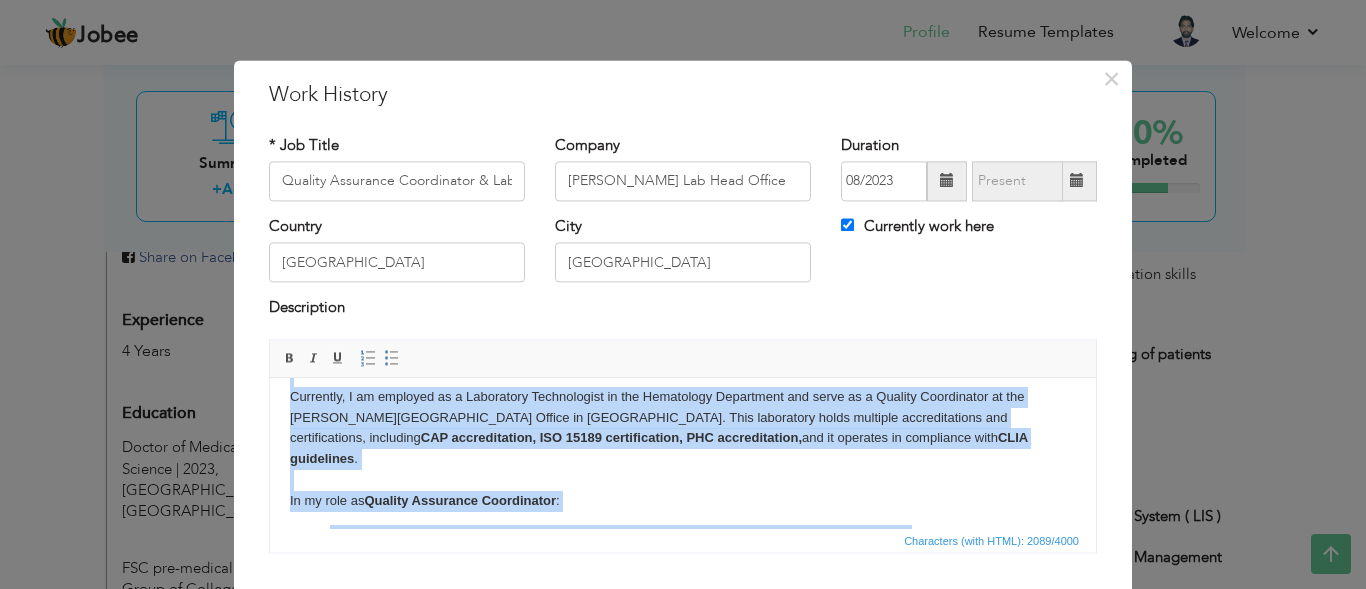 scroll, scrollTop: 0, scrollLeft: 0, axis: both 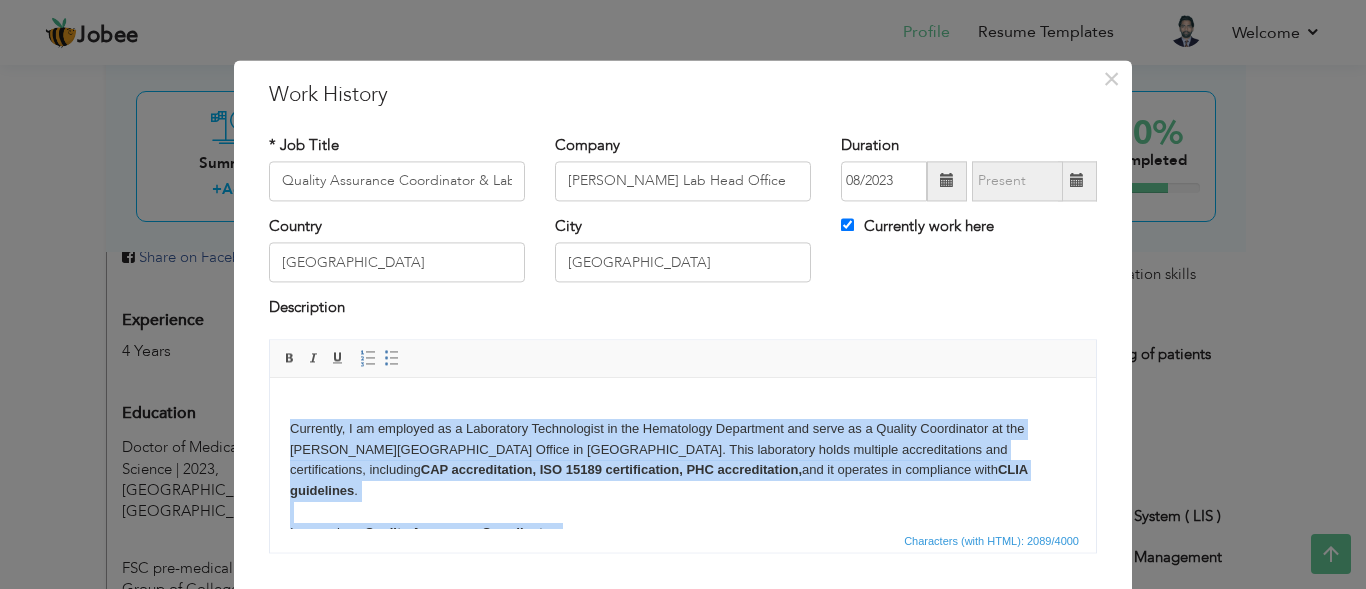 drag, startPoint x: 892, startPoint y: 517, endPoint x: 281, endPoint y: 428, distance: 617.448 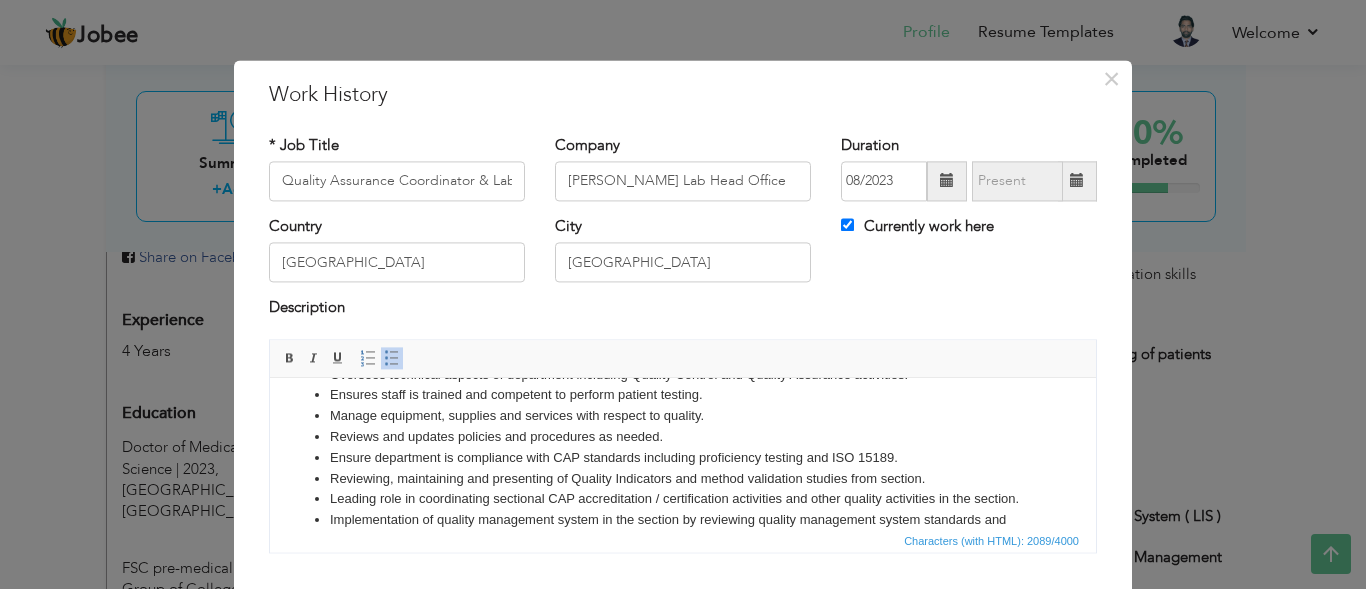 scroll, scrollTop: 225, scrollLeft: 0, axis: vertical 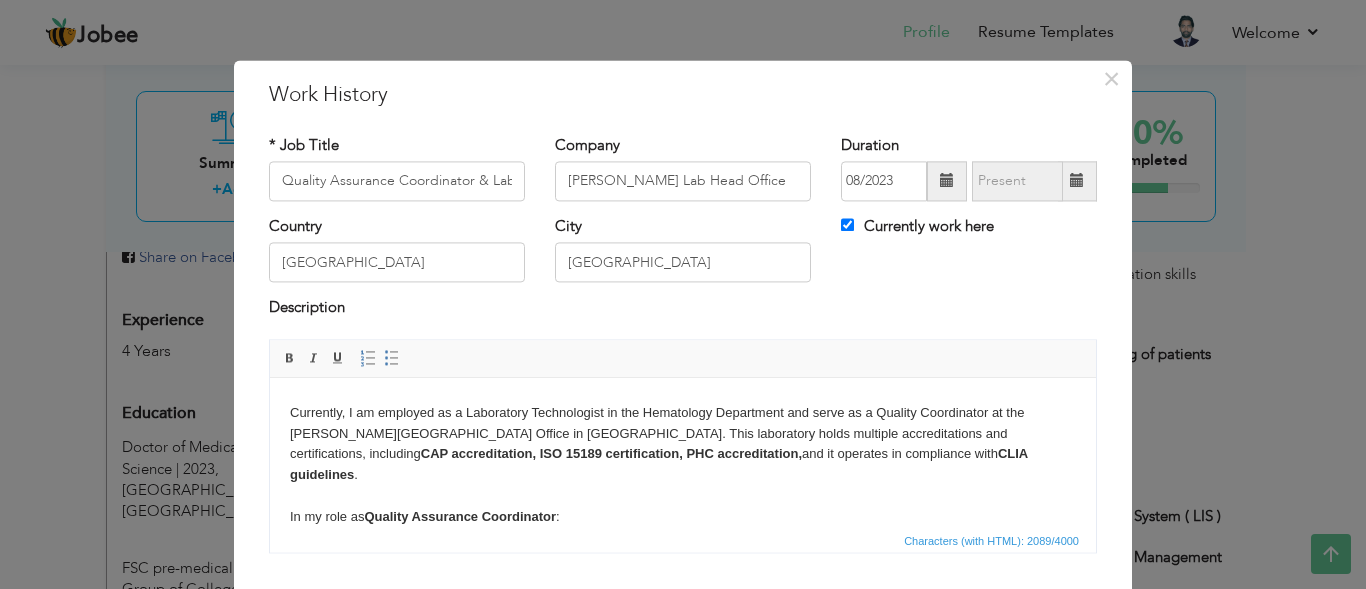 drag, startPoint x: 871, startPoint y: 454, endPoint x: 419, endPoint y: 779, distance: 556.71265 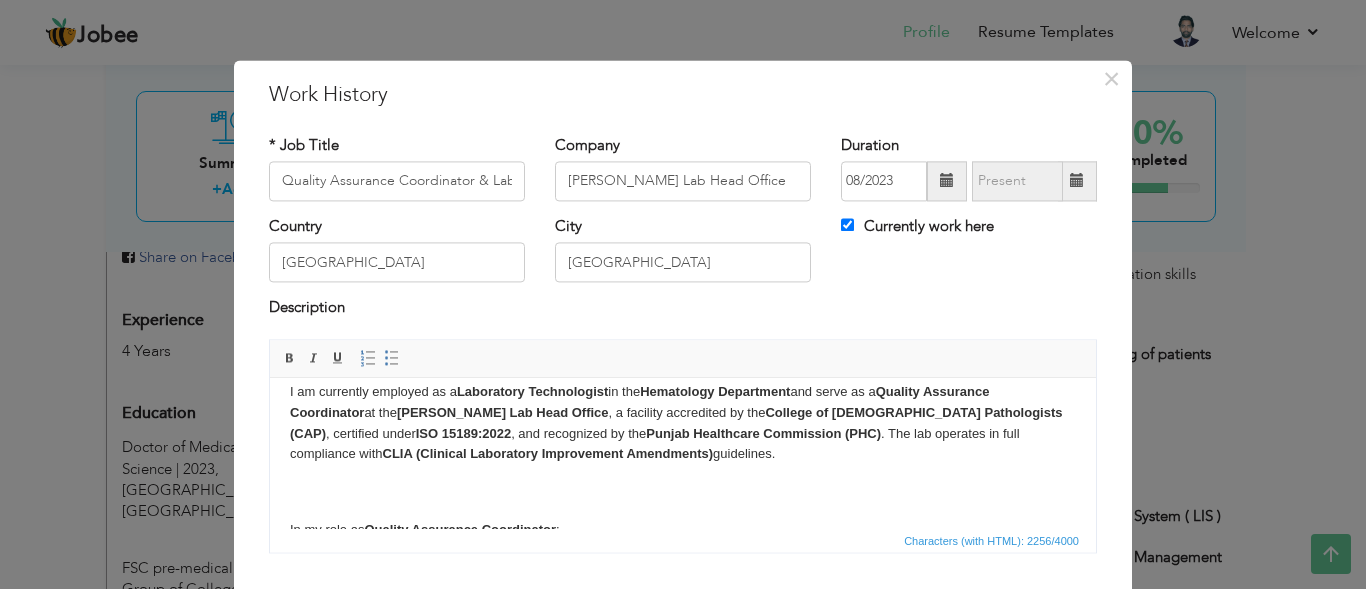 click on "I am currently employed as a  Laboratory Technologist  in the  Hematology Department  and serve as a  Quality Assurance Coordinator  at the  Chughtai Lab Head Office , a facility accredited by the  College of American Pathologists (CAP) , certified under  ISO 15189:2022 , and recognized by the  Punjab Healthcare Commission (PHC) . The lab operates in full compliance with  CLIA (Clinical Laboratory Improvement Amendments)  guidelines. In my role as  Quality Assurance Coordinator : Oversees technical aspects of department including Quality Control and Quality Assurance activities. Ensures staff is trained and competent to perform patient testing. Manage equipment, supplies and services with respect to quality. Reviews and updates policies and procedures as needed. Ensure department is compliance with CAP standards including proficiency testing and ISO 15189. Reviewing, maintaining and presenting of Quality Indicators and method validation studies from section. In my role as  Laboratory Technologist ." at bounding box center [683, 651] 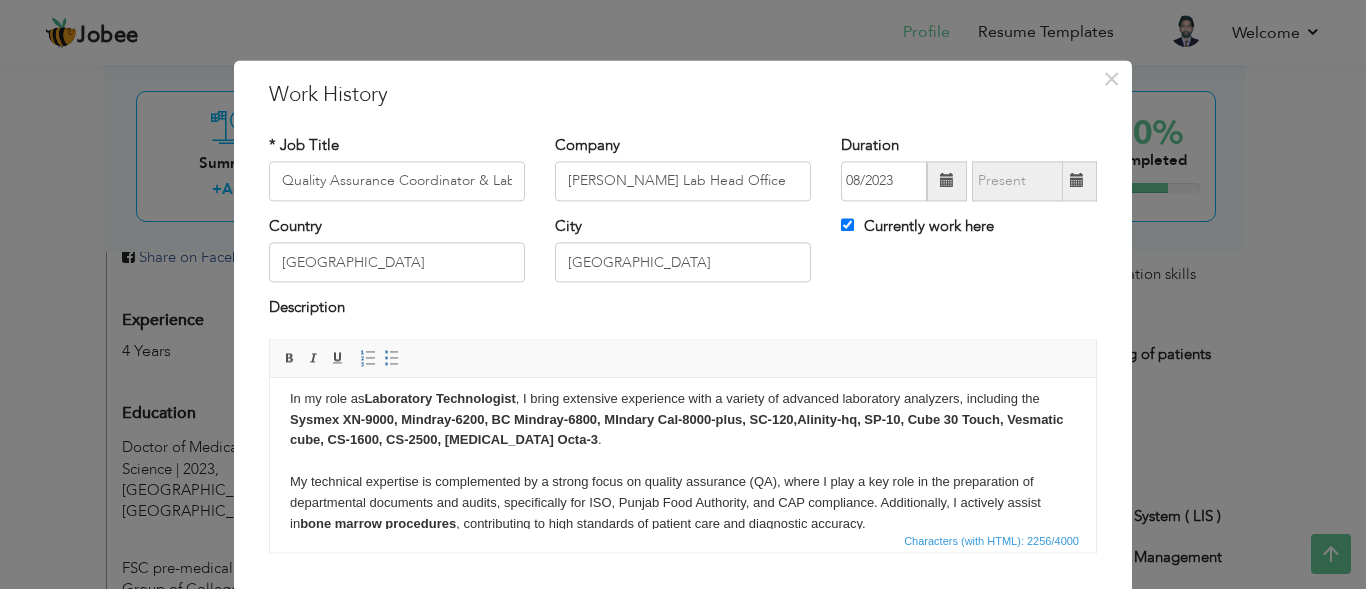 scroll, scrollTop: 306, scrollLeft: 0, axis: vertical 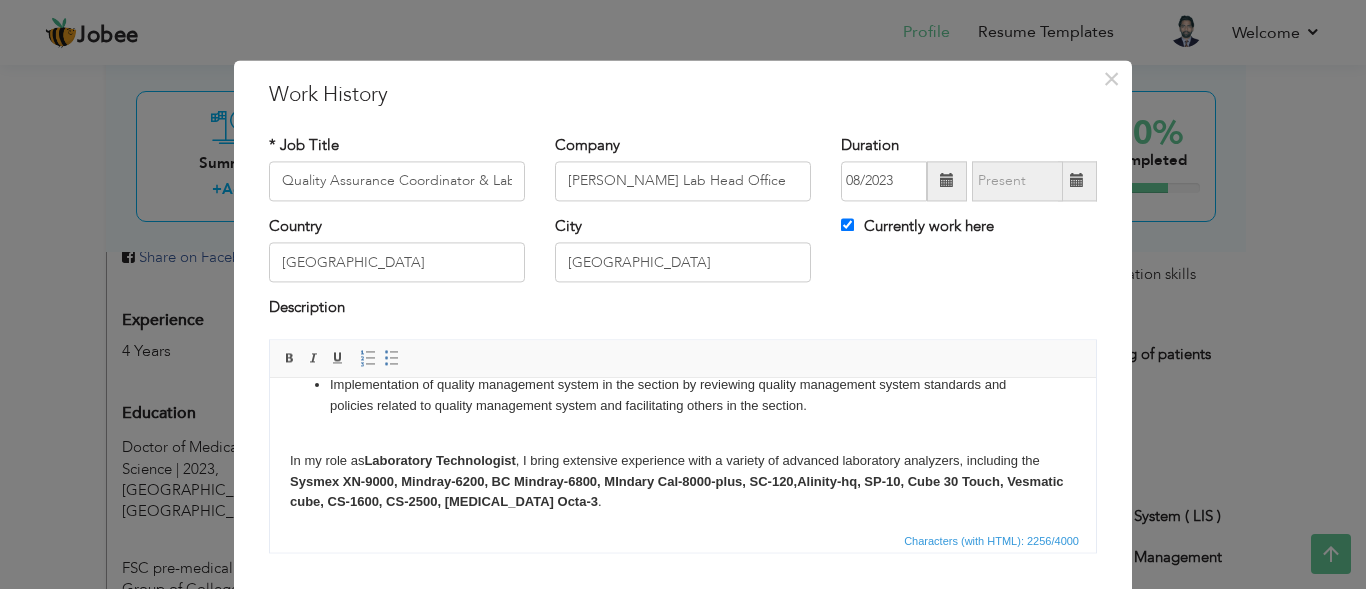 drag, startPoint x: 279, startPoint y: 493, endPoint x: 814, endPoint y: 436, distance: 538.0279 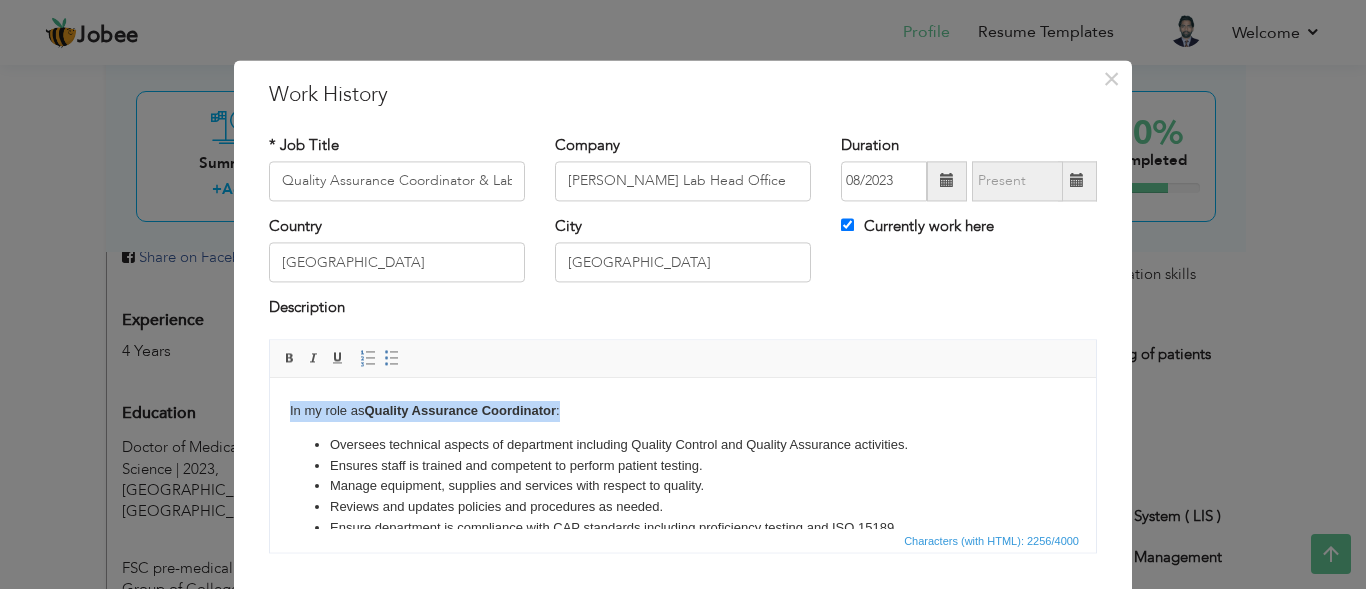 scroll, scrollTop: 66, scrollLeft: 0, axis: vertical 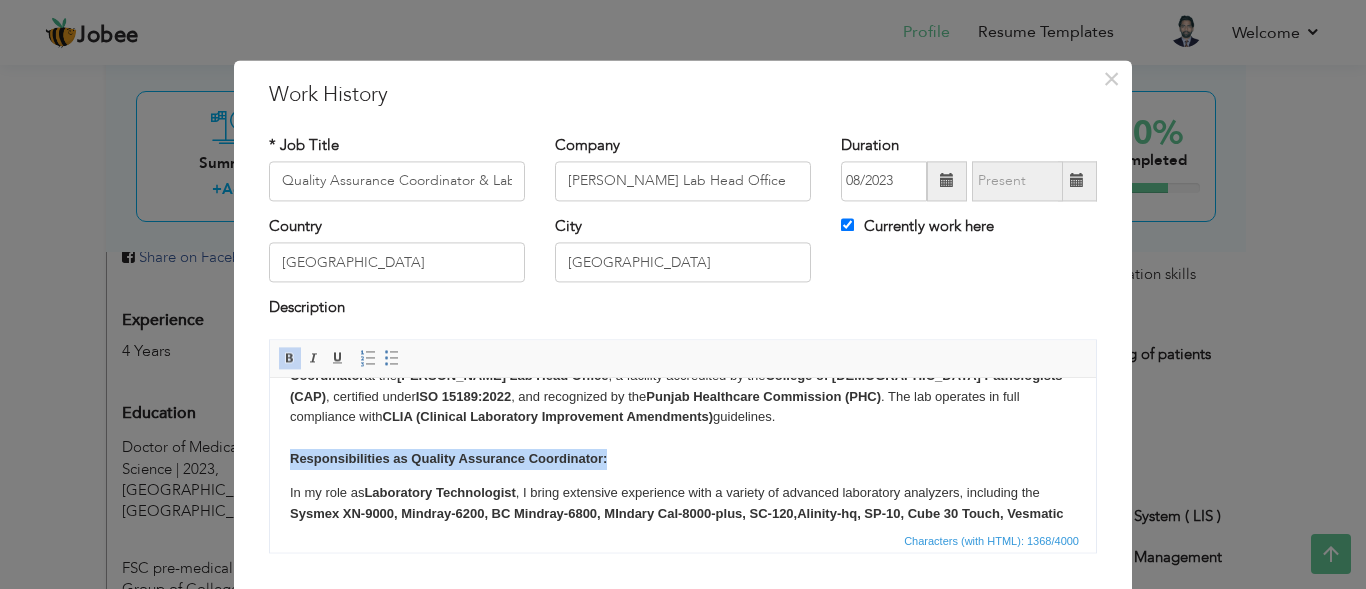 drag, startPoint x: 623, startPoint y: 456, endPoint x: 284, endPoint y: 466, distance: 339.14746 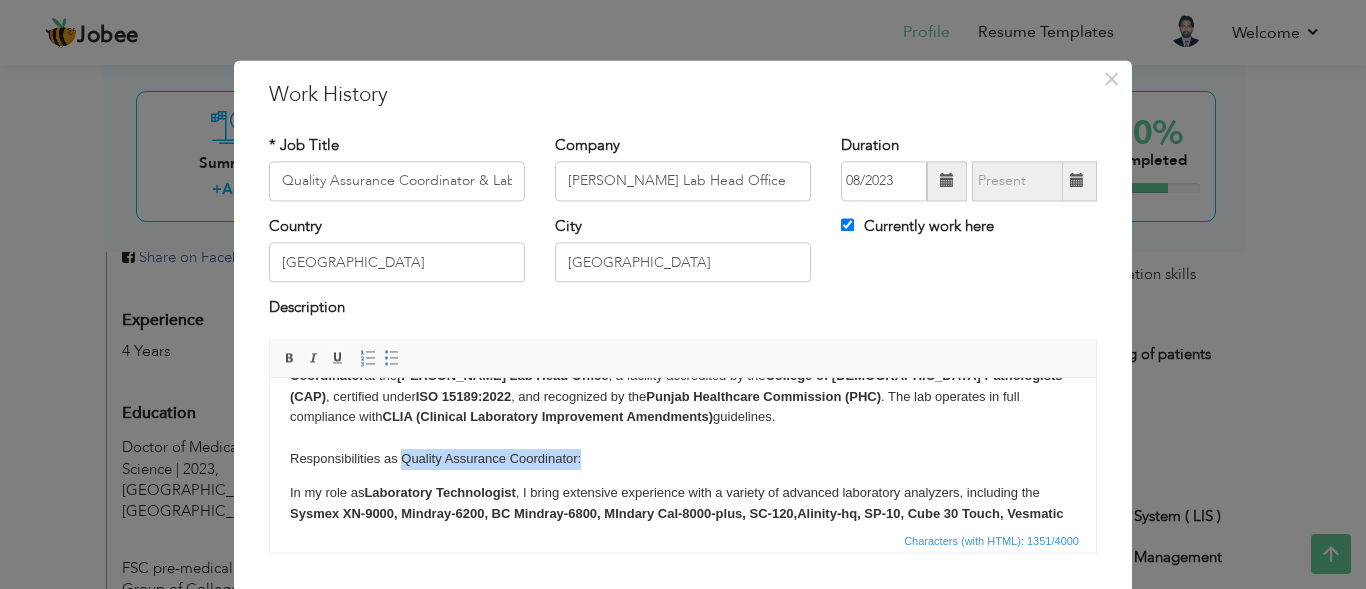 drag, startPoint x: 402, startPoint y: 459, endPoint x: 582, endPoint y: 467, distance: 180.17769 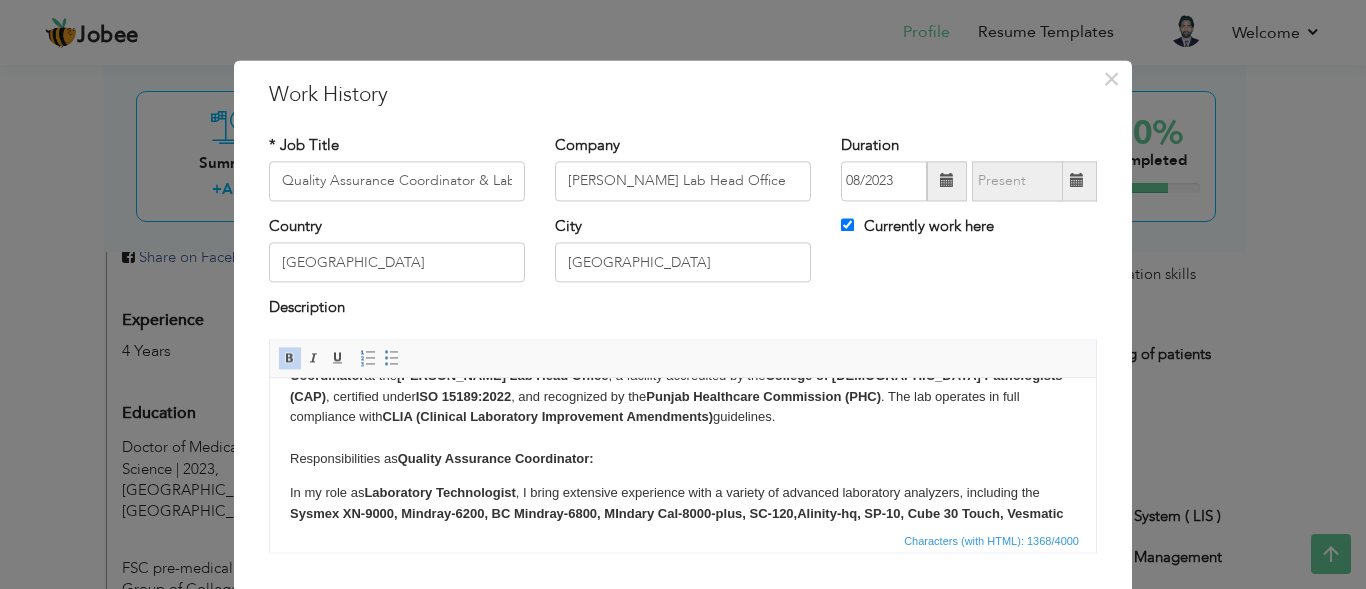 click on "I am currently employed as a  Laboratory Technologist  in the  Hematology Department  and serve as a  Quality Assurance Coordinator  at the  Chughtai Lab Head Office , a facility accredited by the  College of American Pathologists (CAP) , certified under  ISO 15189:2022 , and recognized by the  Punjab Healthcare Commission (PHC) . The lab operates in full compliance with  CLIA (Clinical Laboratory Improvement Amendments)  guidelines. Responsibilities as  Quality Assurance Coordinator:" at bounding box center (683, 407) 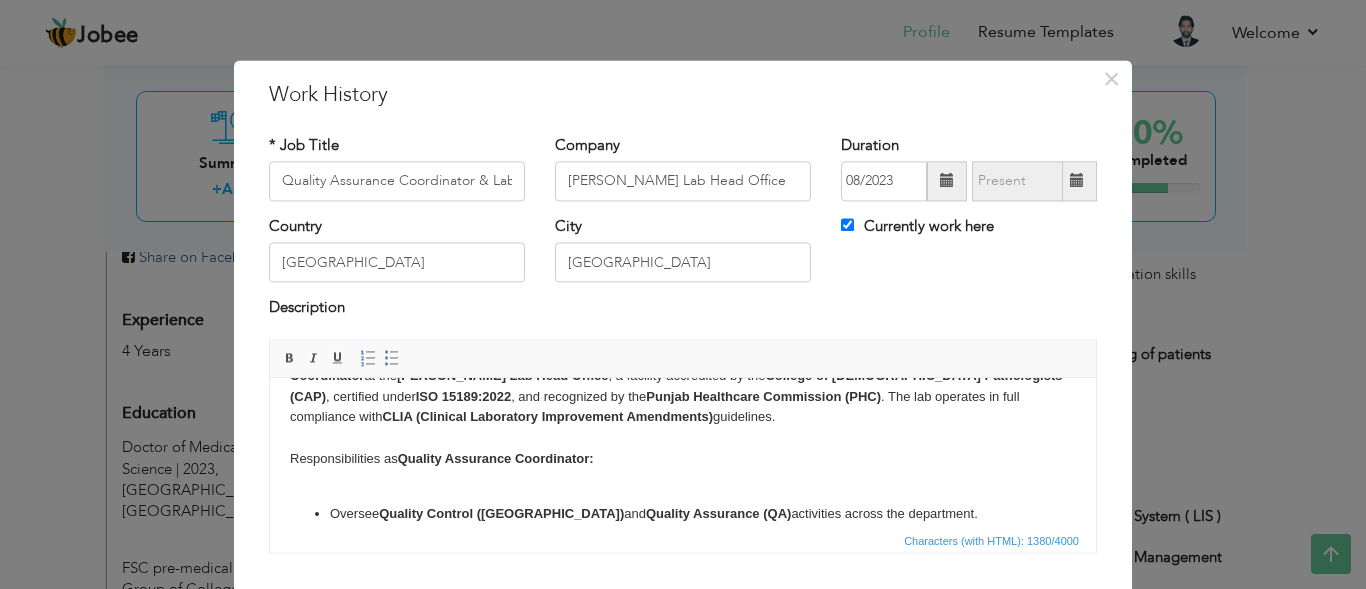 scroll, scrollTop: 282, scrollLeft: 0, axis: vertical 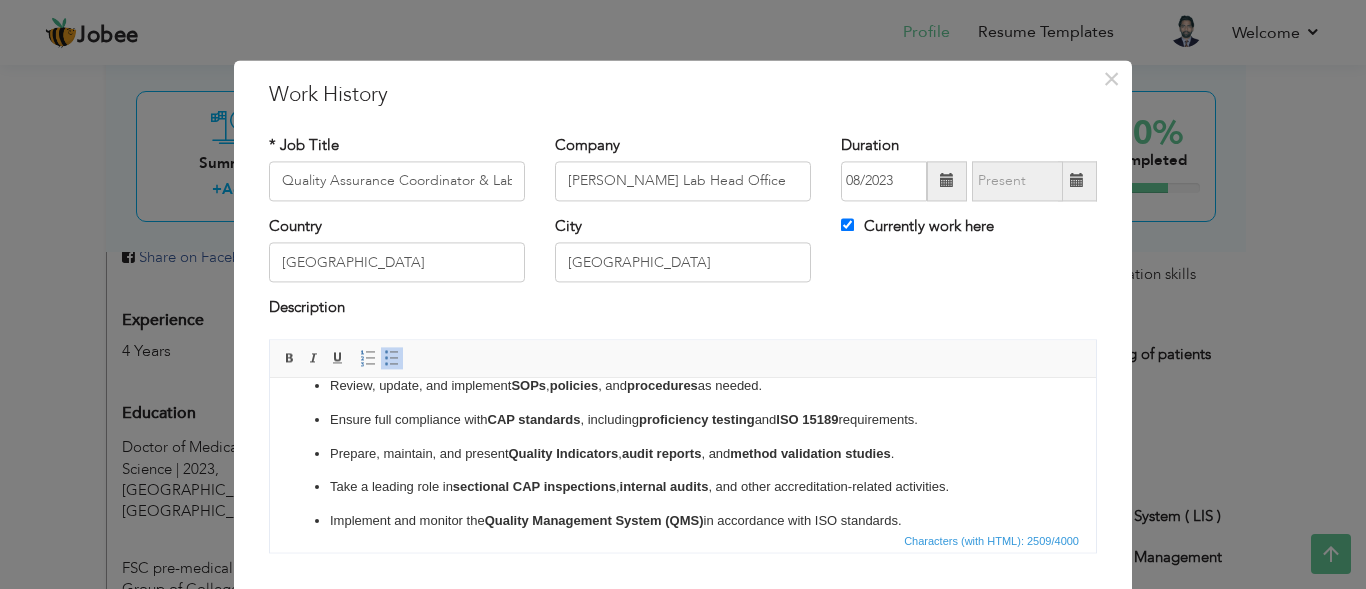 click on "Ensure full compliance with  CAP standards , including  proficiency testing  and  ISO 15189  requirements." at bounding box center [683, 420] 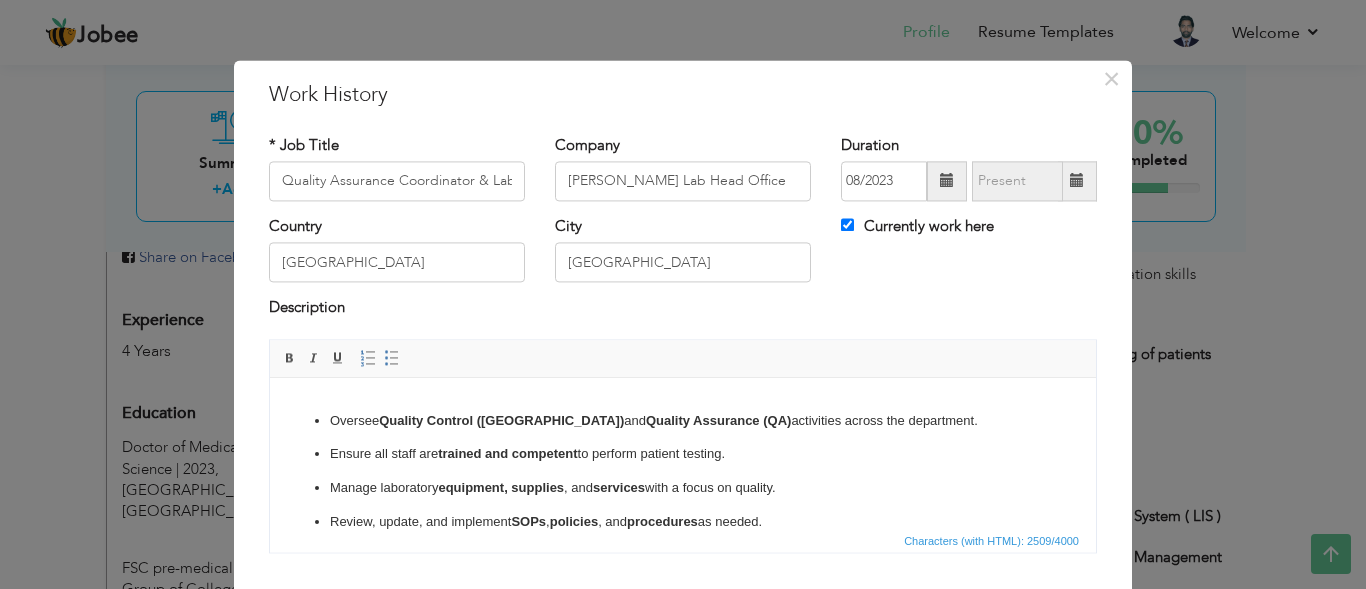 scroll, scrollTop: 125, scrollLeft: 0, axis: vertical 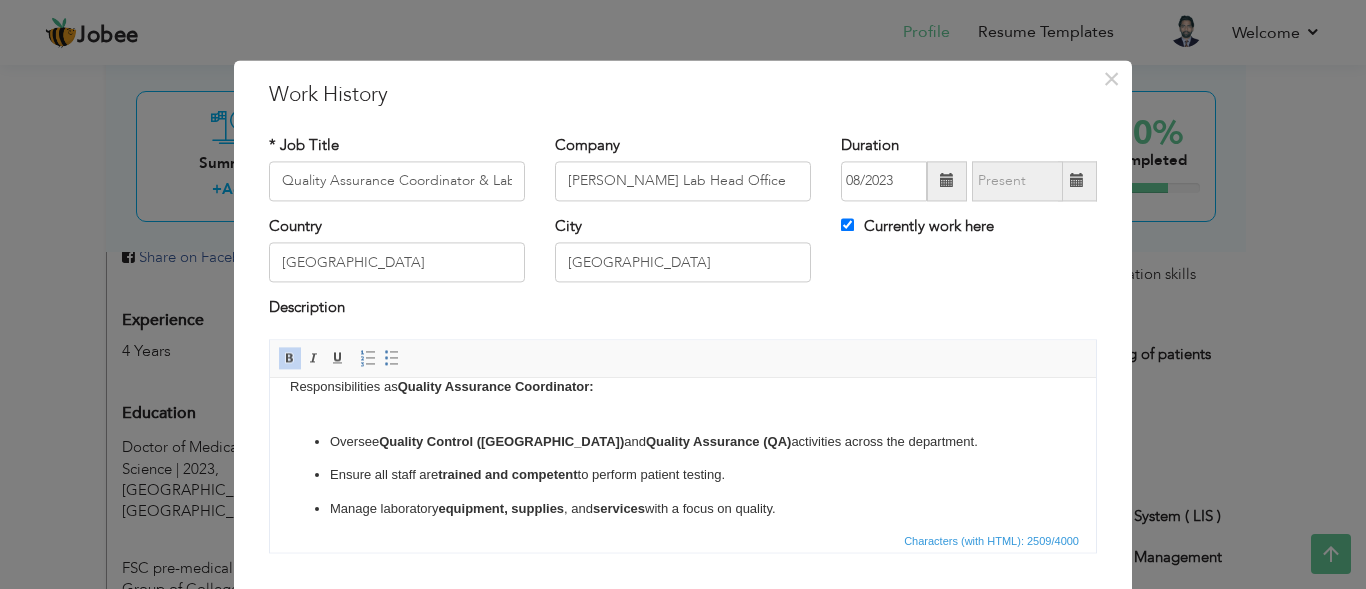 click on "Oversee  Quality Control (QC)  and  Quality Assurance (QA)  activities across the department. Ensure all staff are  trained and competent  to perform patient testing. Manage laboratory  equipment, supplies , and  services  with a focus on quality. Review, update, and implement  SOPs ,  policies , and  procedures  as needed. Ensure full compliance with  CAP standards , including  proficiency testing  and  ISO 15189  requirements. Prepare, maintain, and present  Quality Indicators ,  audit reports , and  method validation studies . Take a leading role in  sectional CAP inspections ,  internal audits , and other accreditation-related activities. Implement and monitor the  Quality Management System (QMS)  in accordance with ISO standards." at bounding box center [683, 560] 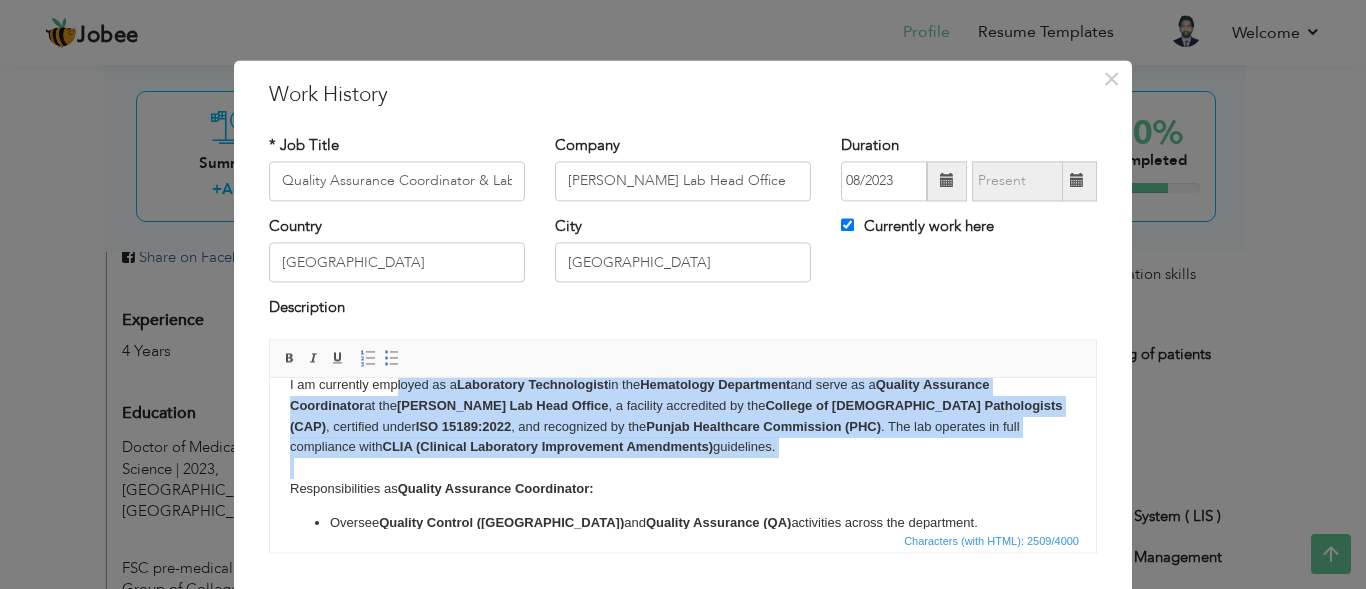 scroll, scrollTop: 0, scrollLeft: 0, axis: both 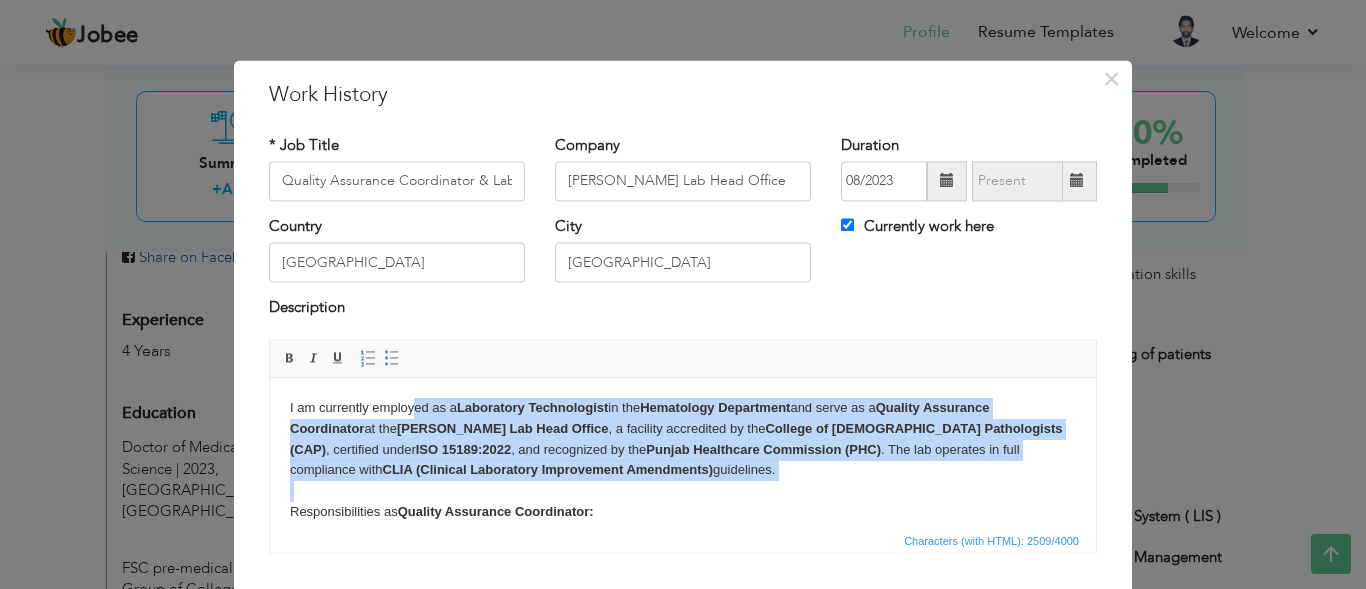 drag, startPoint x: 284, startPoint y: 389, endPoint x: 417, endPoint y: 376, distance: 133.63383 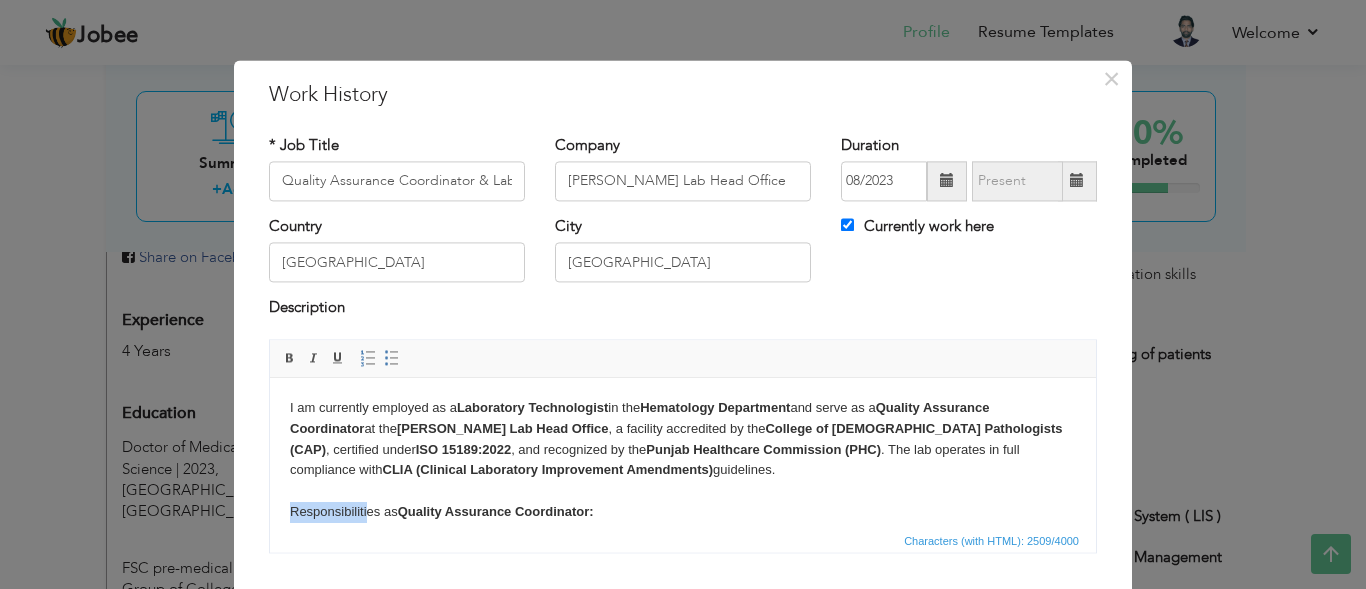 scroll, scrollTop: 10, scrollLeft: 0, axis: vertical 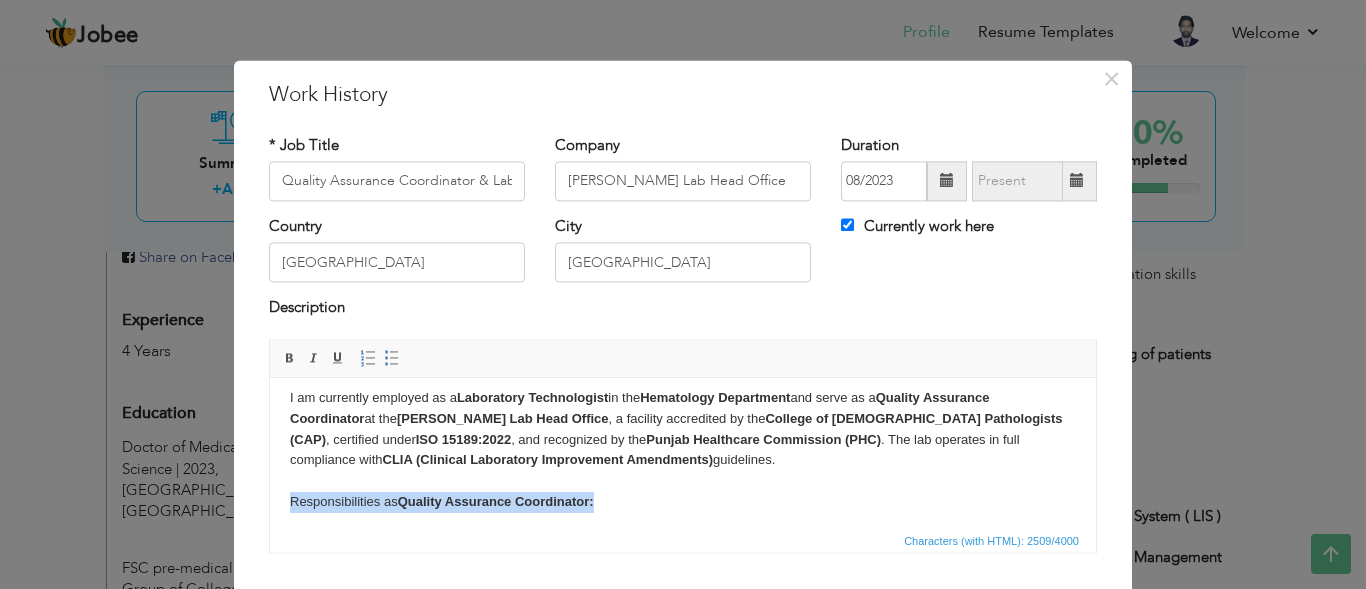 drag, startPoint x: 282, startPoint y: 511, endPoint x: 607, endPoint y: 501, distance: 325.1538 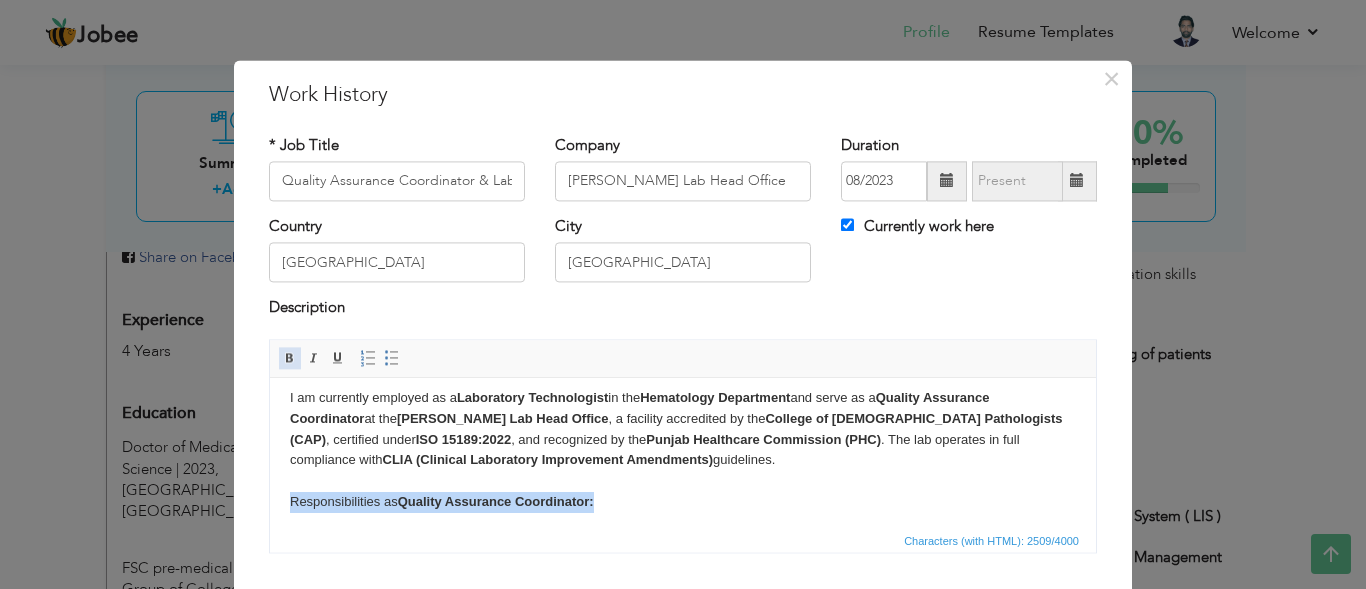 click at bounding box center (290, 358) 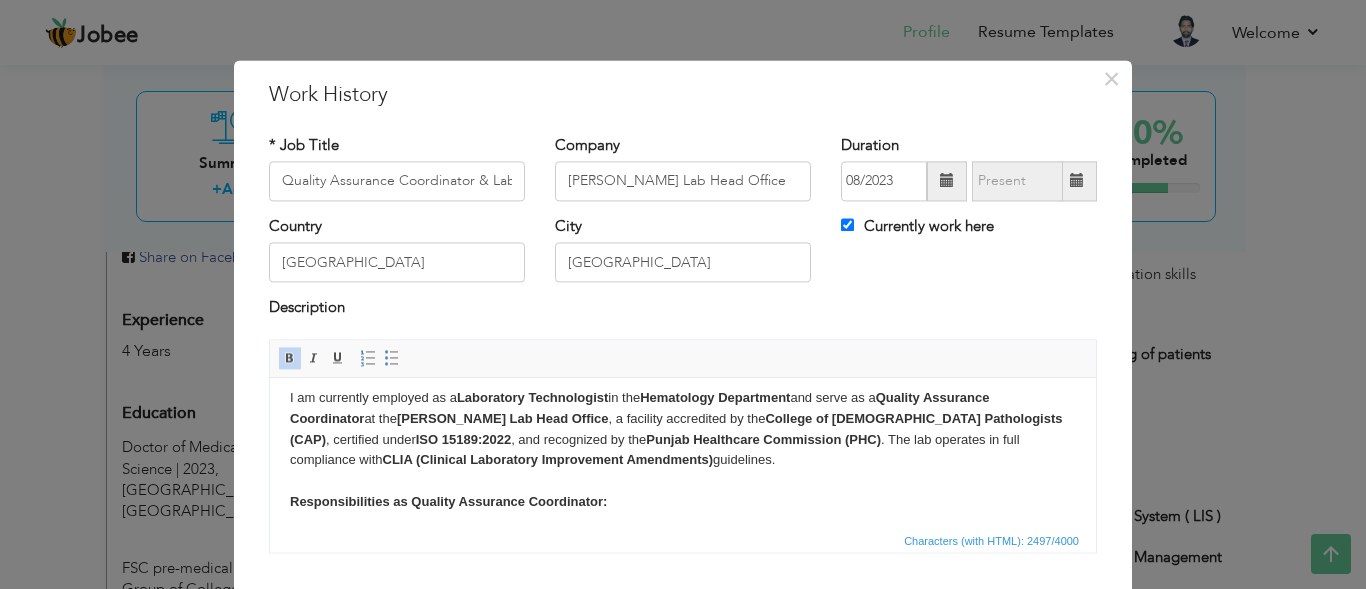 click on "Responsibilities as Quality Assurance Coordinator:" 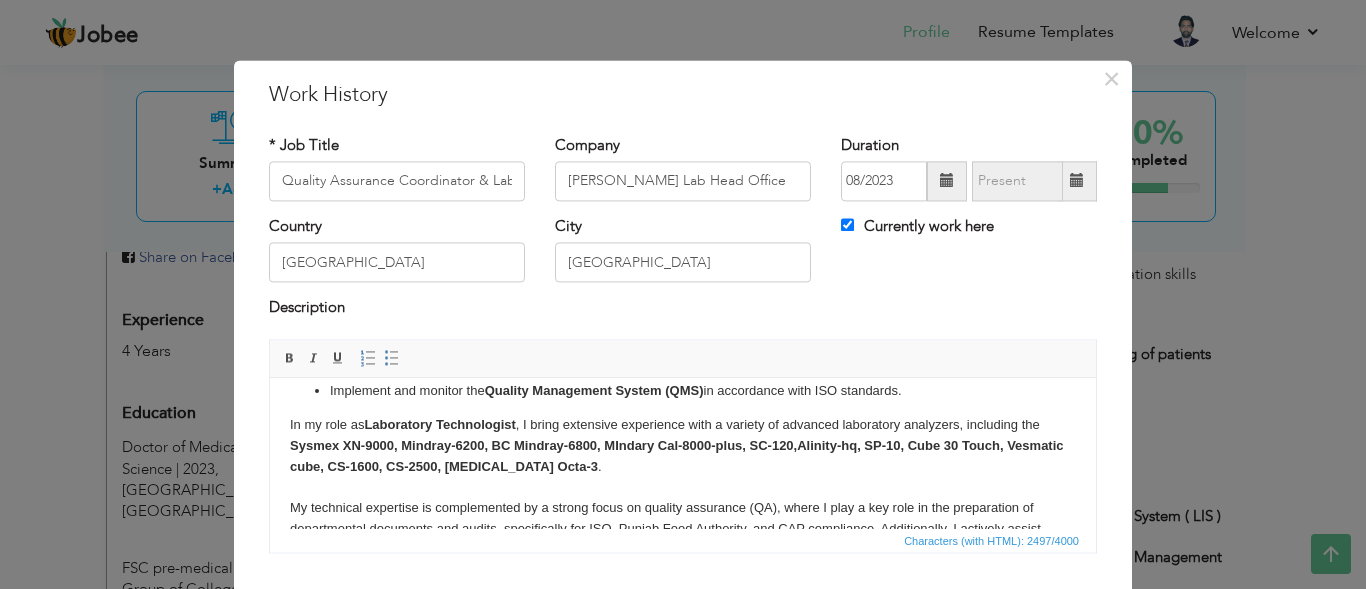 scroll, scrollTop: 397, scrollLeft: 0, axis: vertical 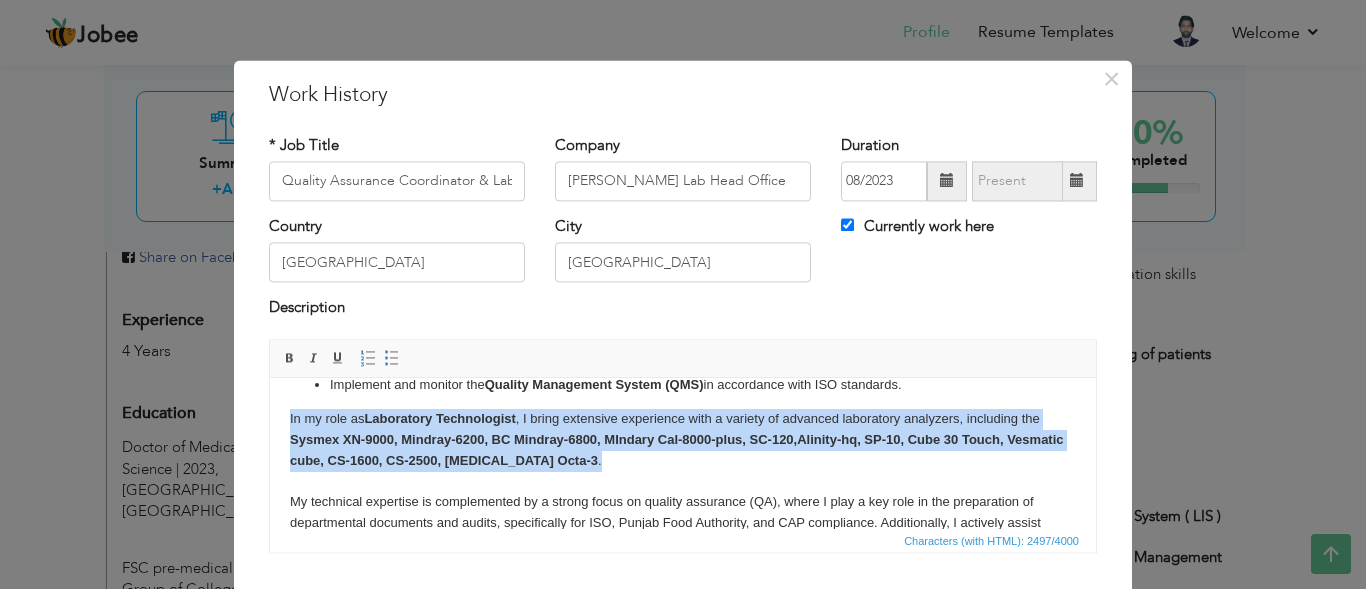 drag, startPoint x: 610, startPoint y: 461, endPoint x: 284, endPoint y: 425, distance: 327.98172 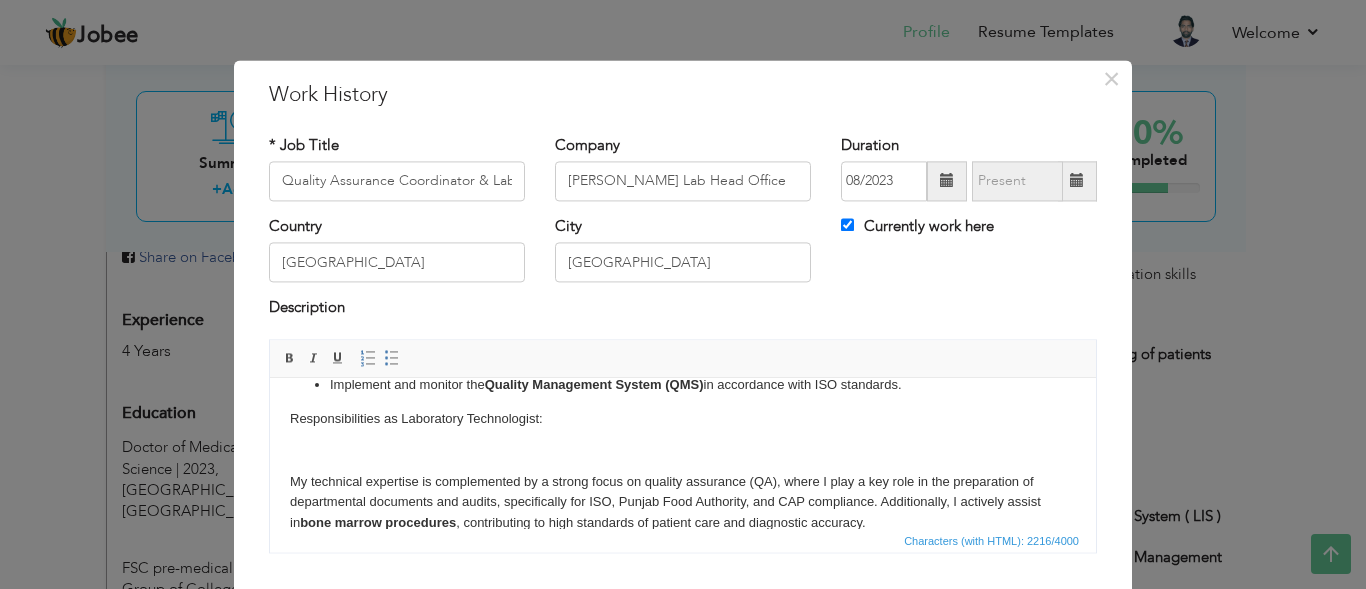 click on "I am currently employed as a  Laboratory Technologist  in the  Hematology Department  and serve as a  Quality Assurance Coordinator  at the  Chughtai Lab Head Office , a facility accredited by the  College of American Pathologists (CAP) , certified under  ISO 15189:2022 , and recognized by the  Punjab Healthcare Commission (PHC) . The lab operates in full compliance with  CLIA (Clinical Laboratory Improvement Amendments)  guidelines. Responsibilities as Quality Assurance Coordinator: Oversee  Quality Control (QC)  and  Quality Assurance (QA)  activities across the department. Ensure all staff are  trained and competent  to perform patient testing. Manage laboratory  equipment, supplies , and  services  with a focus on quality. Review, update, and implement  SOPs ,  policies , and  procedures  as needed. Ensure full compliance with  CAP standards , including  proficiency testing  and  ISO 15189  requirements. Prepare, maintain, and present  Quality Indicators ,  audit reports , and  method validation studies ." at bounding box center (683, 267) 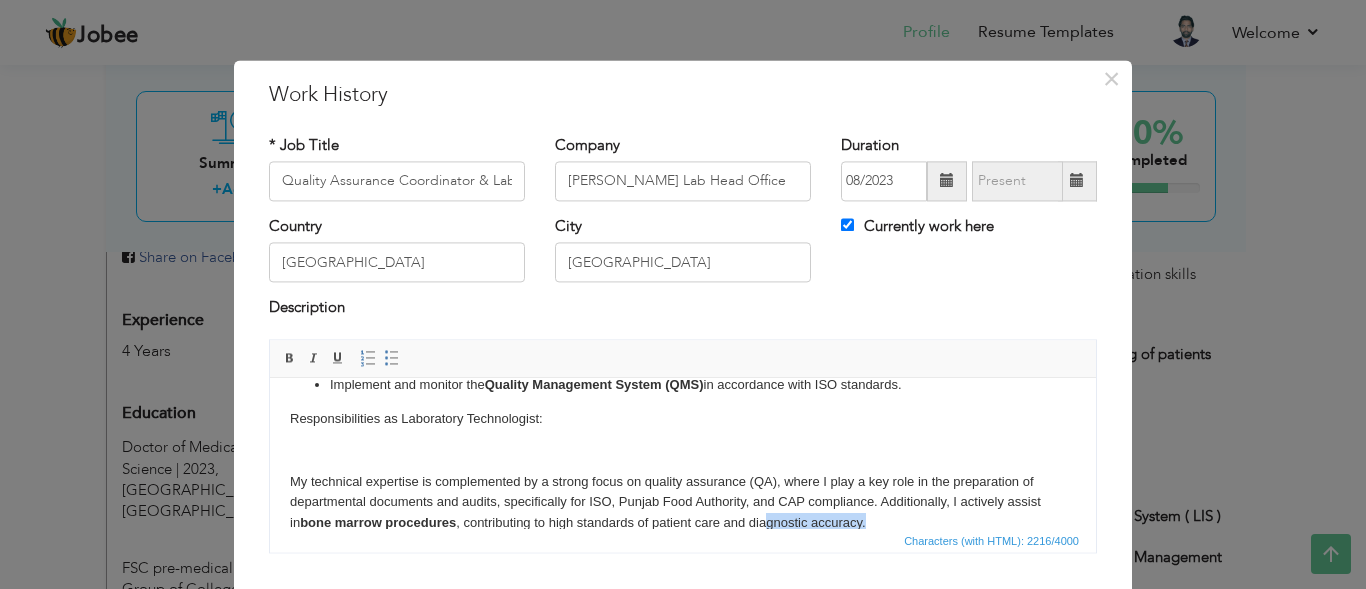 scroll, scrollTop: 421, scrollLeft: 0, axis: vertical 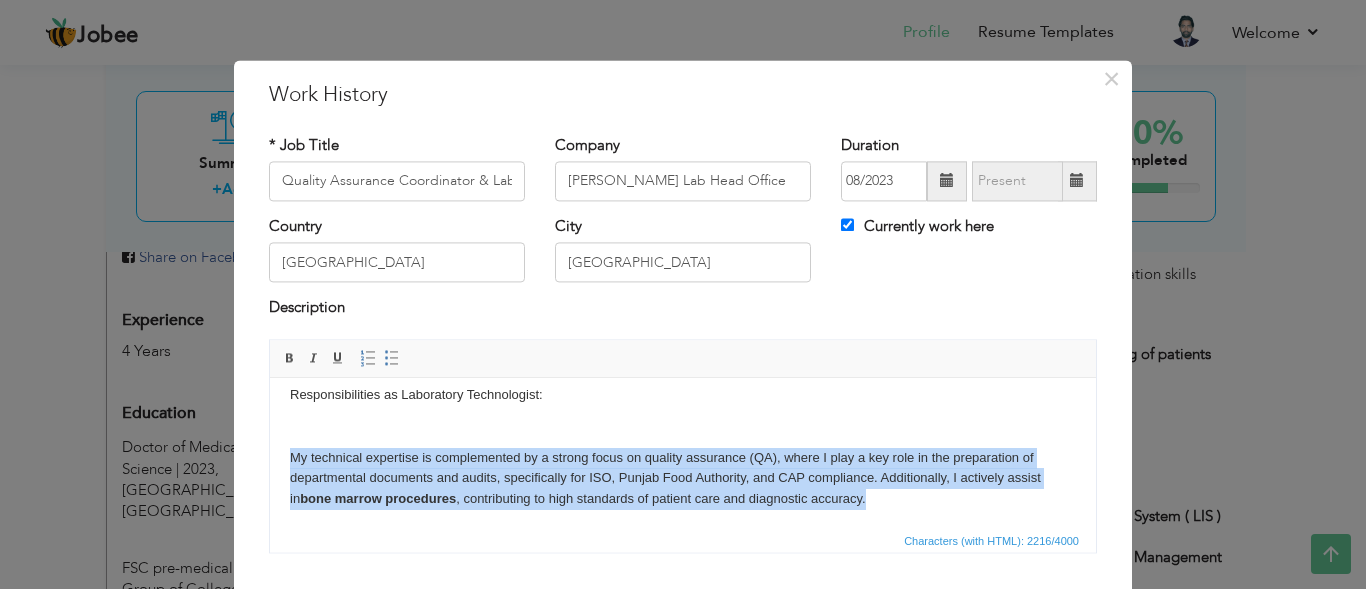 drag, startPoint x: 858, startPoint y: 517, endPoint x: 238, endPoint y: 455, distance: 623.0923 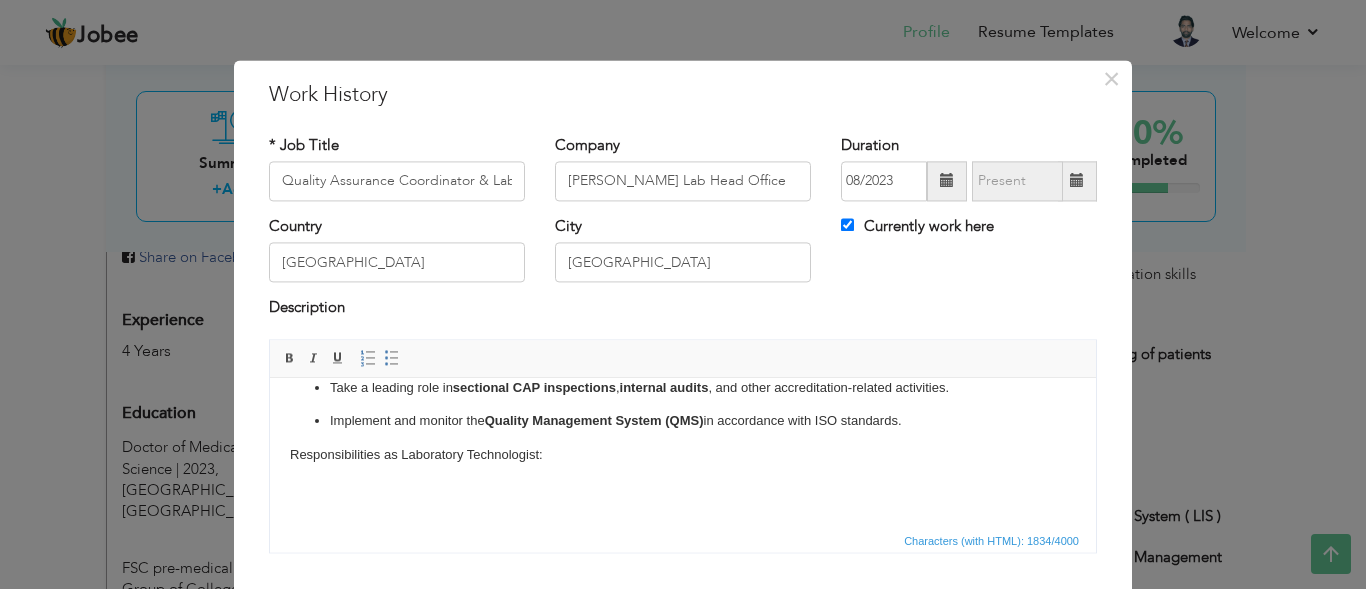 scroll, scrollTop: 340, scrollLeft: 0, axis: vertical 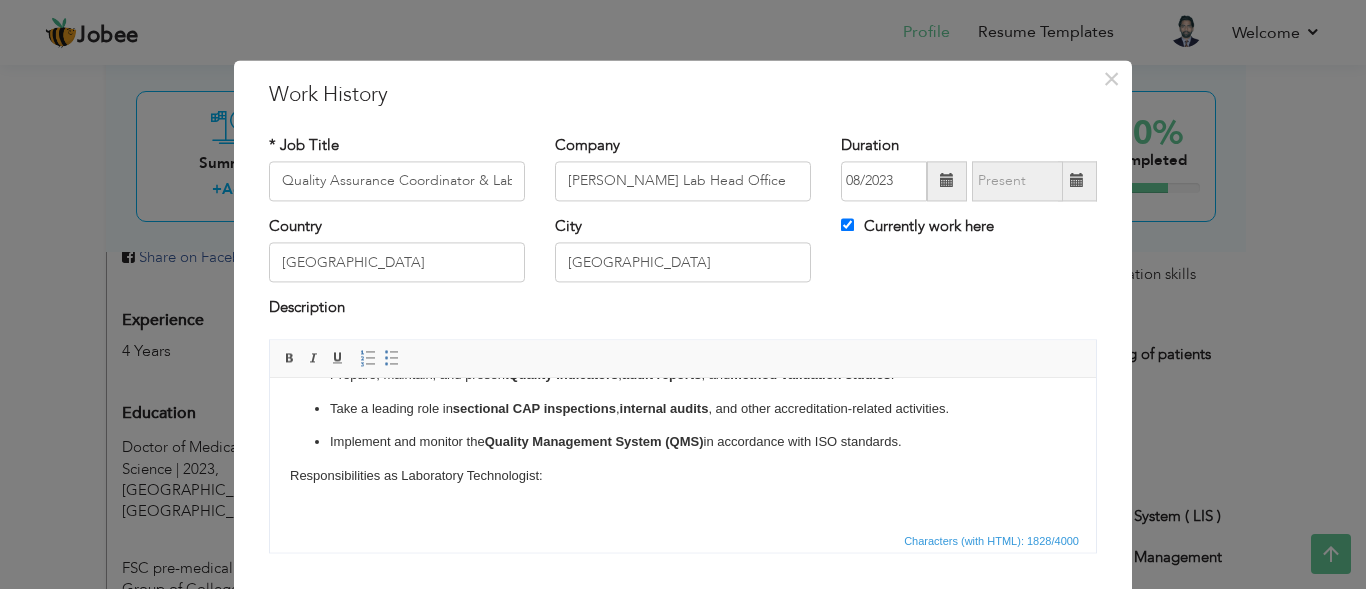 click on "I am currently employed as a  Laboratory Technologist  in the  Hematology Department  and serve as a  Quality Assurance Coordinator  at the  Chughtai Lab Head Office , a facility accredited by the  College of American Pathologists (CAP) , certified under  ISO 15189:2022 , and recognized by the  Punjab Healthcare Commission (PHC) . The lab operates in full compliance with  CLIA (Clinical Laboratory Improvement Amendments)  guidelines. Responsibilities as Quality Assurance Coordinator: Oversee  Quality Control (QC)  and  Quality Assurance (QA)  activities across the department. Ensure all staff are  trained and competent  to perform patient testing. Manage laboratory  equipment, supplies , and  services  with a focus on quality. Review, update, and implement  SOPs ,  policies , and  procedures  as needed. Ensure full compliance with  CAP standards , including  proficiency testing  and  ISO 15189  requirements. Prepare, maintain, and present  Quality Indicators ,  audit reports , and  method validation studies ." at bounding box center [683, 283] 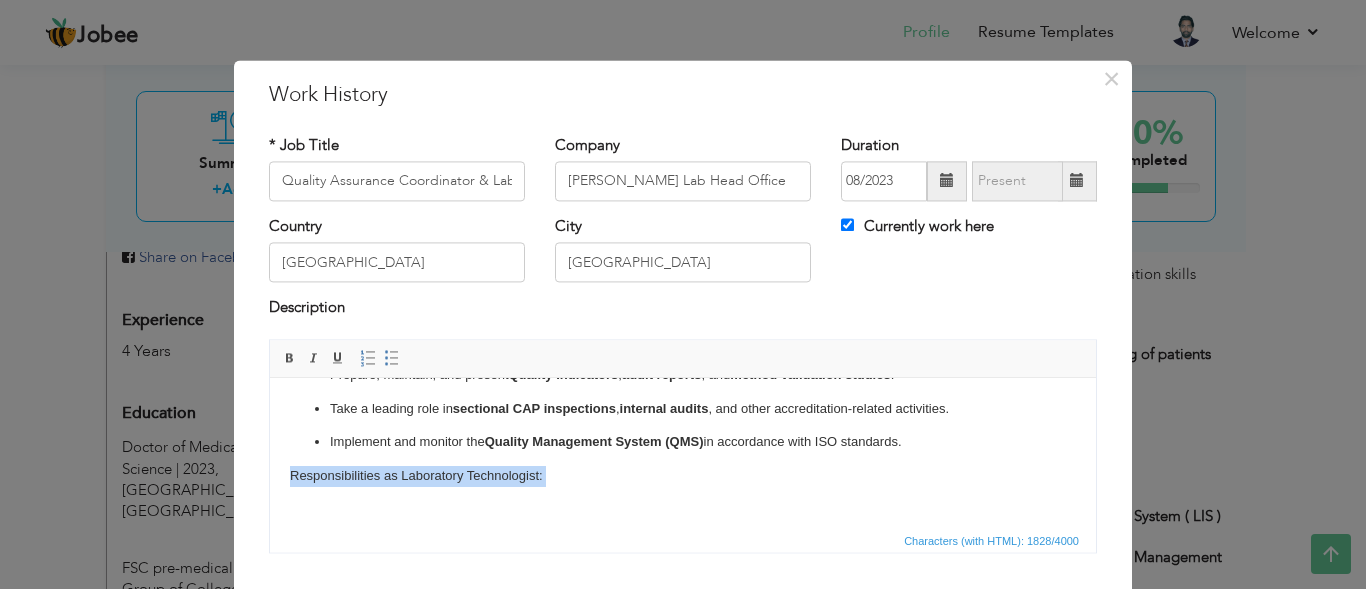 click on "I am currently employed as a  Laboratory Technologist  in the  Hematology Department  and serve as a  Quality Assurance Coordinator  at the  Chughtai Lab Head Office , a facility accredited by the  College of American Pathologists (CAP) , certified under  ISO 15189:2022 , and recognized by the  Punjab Healthcare Commission (PHC) . The lab operates in full compliance with  CLIA (Clinical Laboratory Improvement Amendments)  guidelines. Responsibilities as Quality Assurance Coordinator: Oversee  Quality Control (QC)  and  Quality Assurance (QA)  activities across the department. Ensure all staff are  trained and competent  to perform patient testing. Manage laboratory  equipment, supplies , and  services  with a focus on quality. Review, update, and implement  SOPs ,  policies , and  procedures  as needed. Ensure full compliance with  CAP standards , including  proficiency testing  and  ISO 15189  requirements. Prepare, maintain, and present  Quality Indicators ,  audit reports , and  method validation studies ." at bounding box center (683, 283) 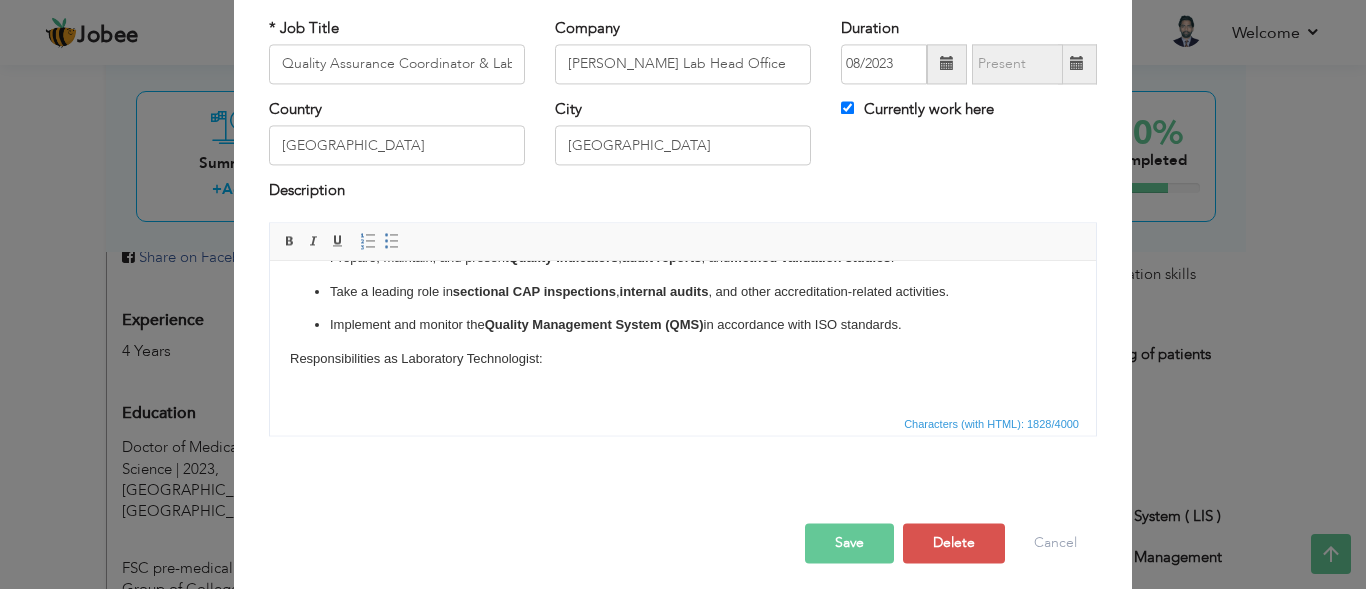 scroll, scrollTop: 120, scrollLeft: 0, axis: vertical 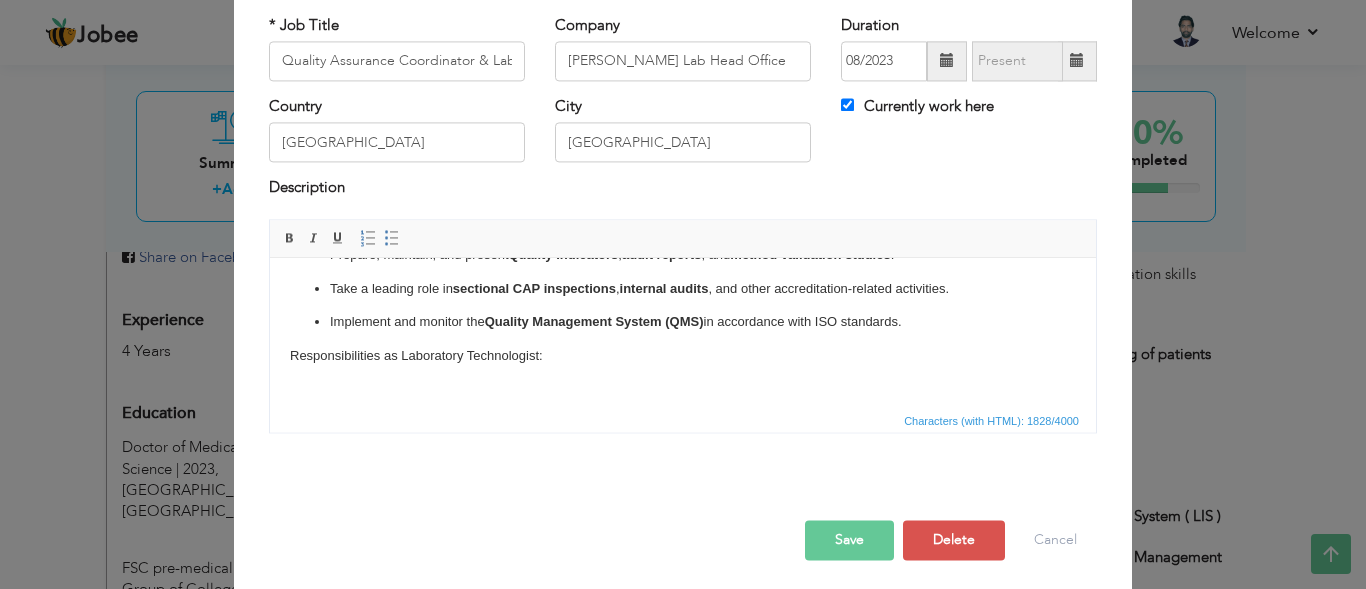 click on "I am currently employed as a  Laboratory Technologist  in the  Hematology Department  and serve as a  Quality Assurance Coordinator  at the  Chughtai Lab Head Office , a facility accredited by the  College of American Pathologists (CAP) , certified under  ISO 15189:2022 , and recognized by the  Punjab Healthcare Commission (PHC) . The lab operates in full compliance with  CLIA (Clinical Laboratory Improvement Amendments)  guidelines. Responsibilities as Quality Assurance Coordinator: Oversee  Quality Control (QC)  and  Quality Assurance (QA)  activities across the department. Ensure all staff are  trained and competent  to perform patient testing. Manage laboratory  equipment, supplies , and  services  with a focus on quality. Review, update, and implement  SOPs ,  policies , and  procedures  as needed. Ensure full compliance with  CAP standards , including  proficiency testing  and  ISO 15189  requirements. Prepare, maintain, and present  Quality Indicators ,  audit reports , and  method validation studies ." at bounding box center (683, 163) 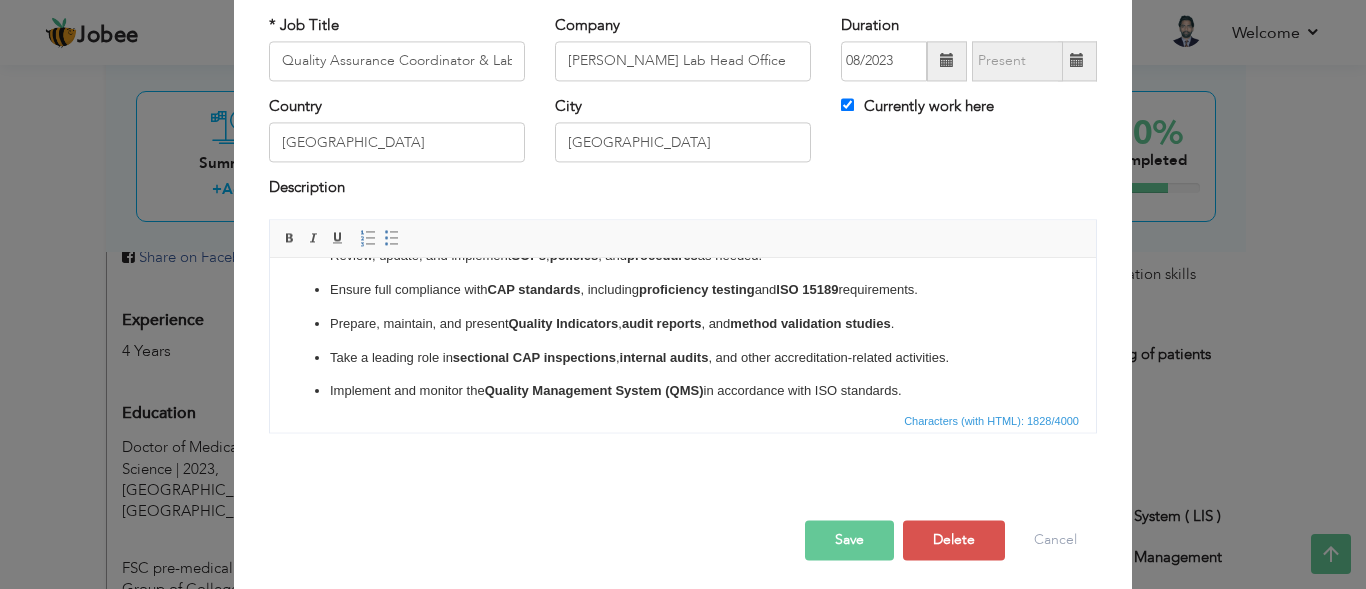 scroll, scrollTop: 340, scrollLeft: 0, axis: vertical 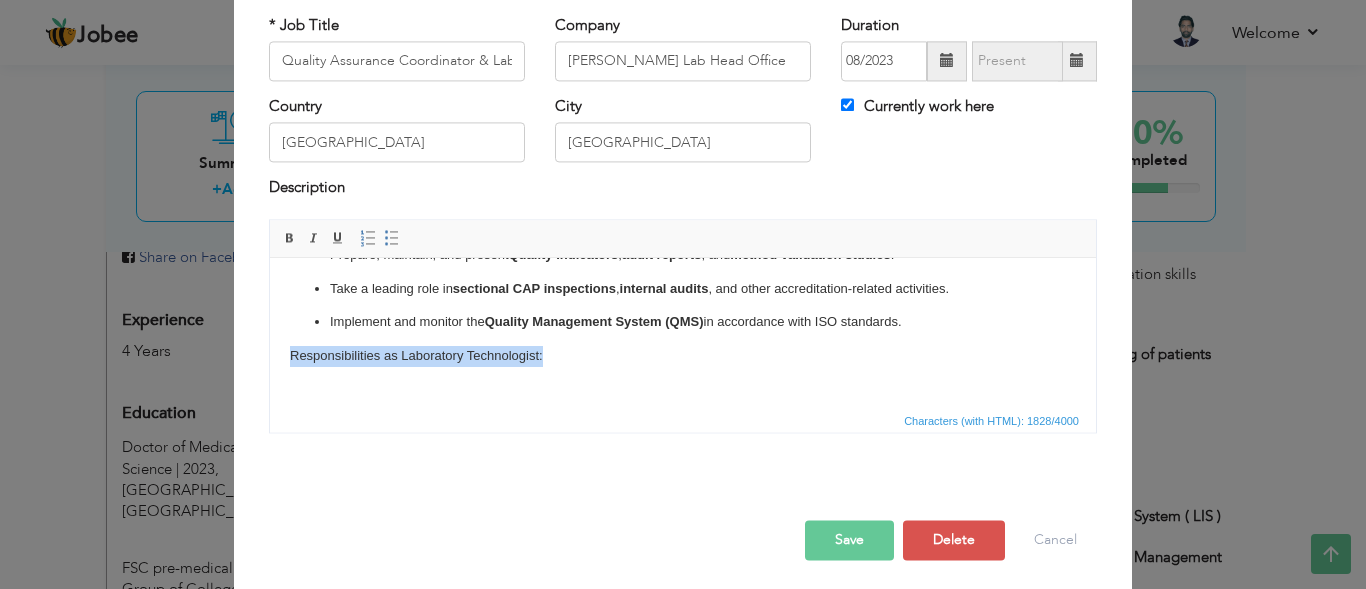 drag, startPoint x: 569, startPoint y: 351, endPoint x: 288, endPoint y: 363, distance: 281.2561 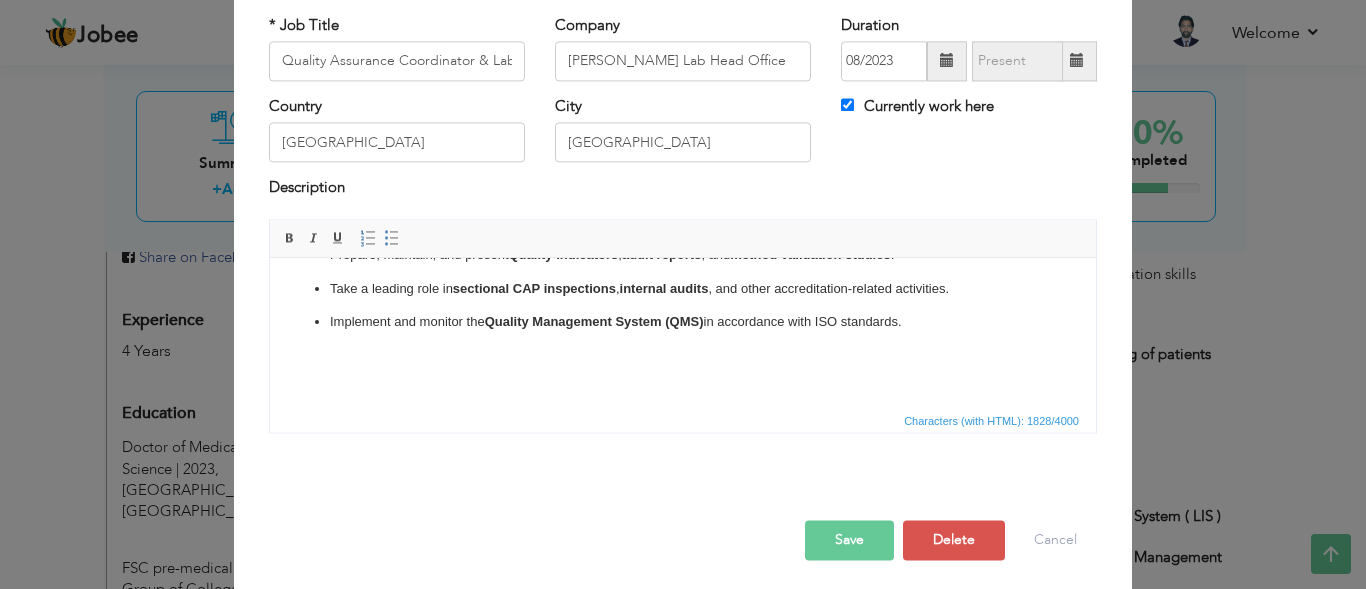 click on "I am currently employed as a  Laboratory Technologist  in the  Hematology Department  and serve as a  Quality Assurance Coordinator  at the  Chughtai Lab Head Office , a facility accredited by the  College of American Pathologists (CAP) , certified under  ISO 15189:2022 , and recognized by the  Punjab Healthcare Commission (PHC) . The lab operates in full compliance with  CLIA (Clinical Laboratory Improvement Amendments)  guidelines. Responsibilities as Quality Assurance Coordinator: Oversee  Quality Control (QC)  and  Quality Assurance (QA)  activities across the department. Ensure all staff are  trained and competent  to perform patient testing. Manage laboratory  equipment, supplies , and  services  with a focus on quality. Review, update, and implement  SOPs ,  policies , and  procedures  as needed. Ensure full compliance with  CAP standards , including  proficiency testing  and  ISO 15189  requirements. Prepare, maintain, and present  Quality Indicators ,  audit reports , and  method validation studies ." at bounding box center [683, 163] 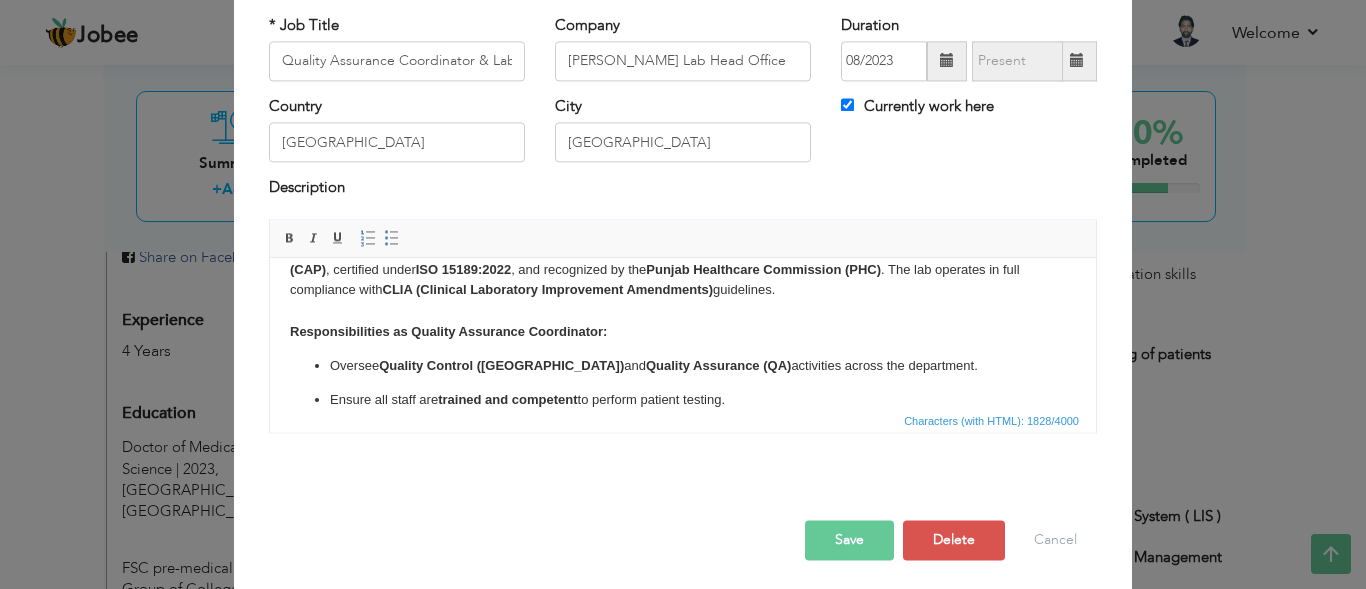 scroll, scrollTop: 0, scrollLeft: 0, axis: both 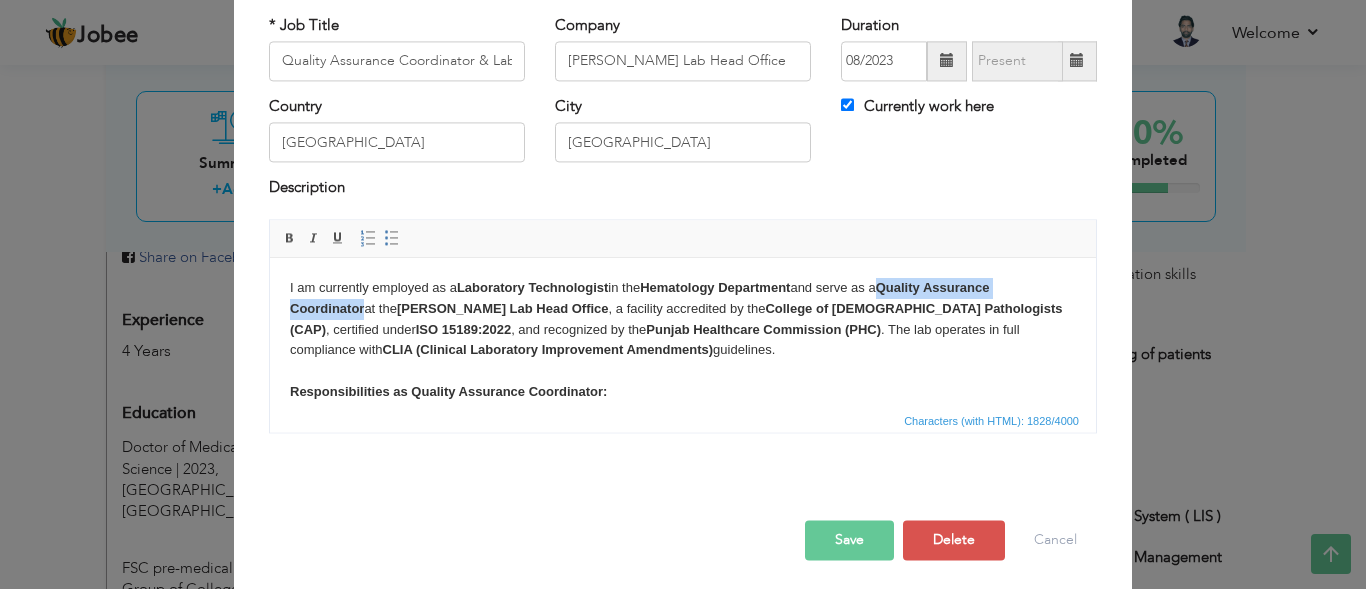 drag, startPoint x: 364, startPoint y: 304, endPoint x: 897, endPoint y: 296, distance: 533.06006 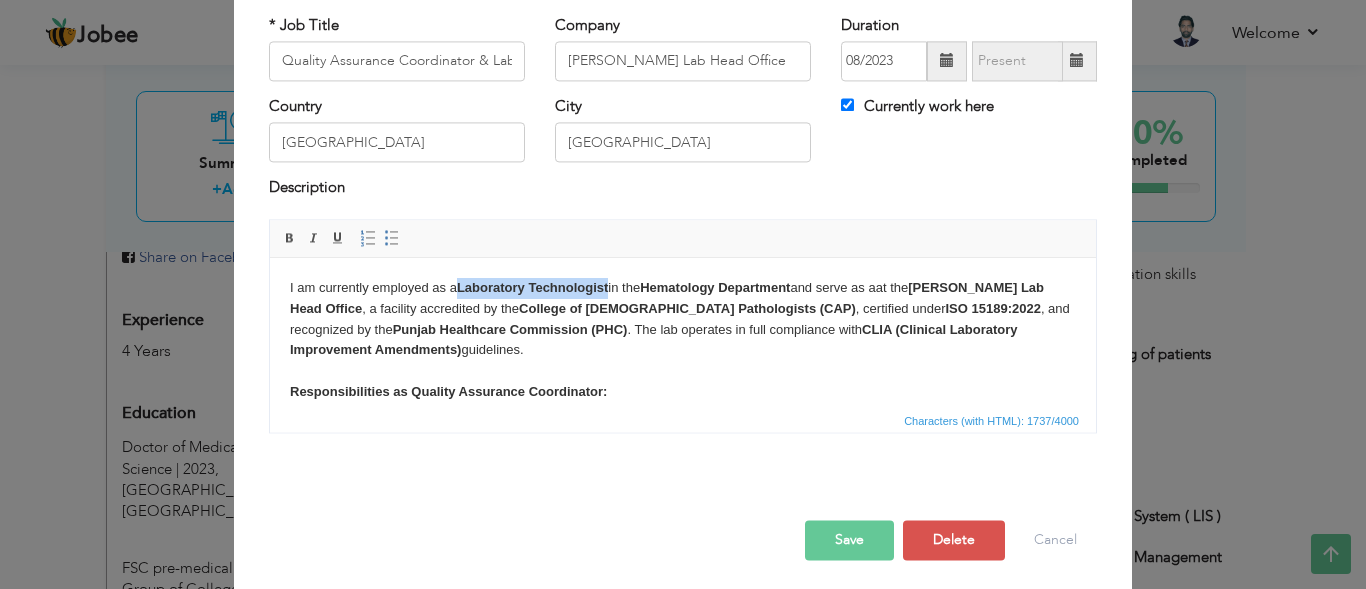 drag, startPoint x: 459, startPoint y: 284, endPoint x: 613, endPoint y: 287, distance: 154.02922 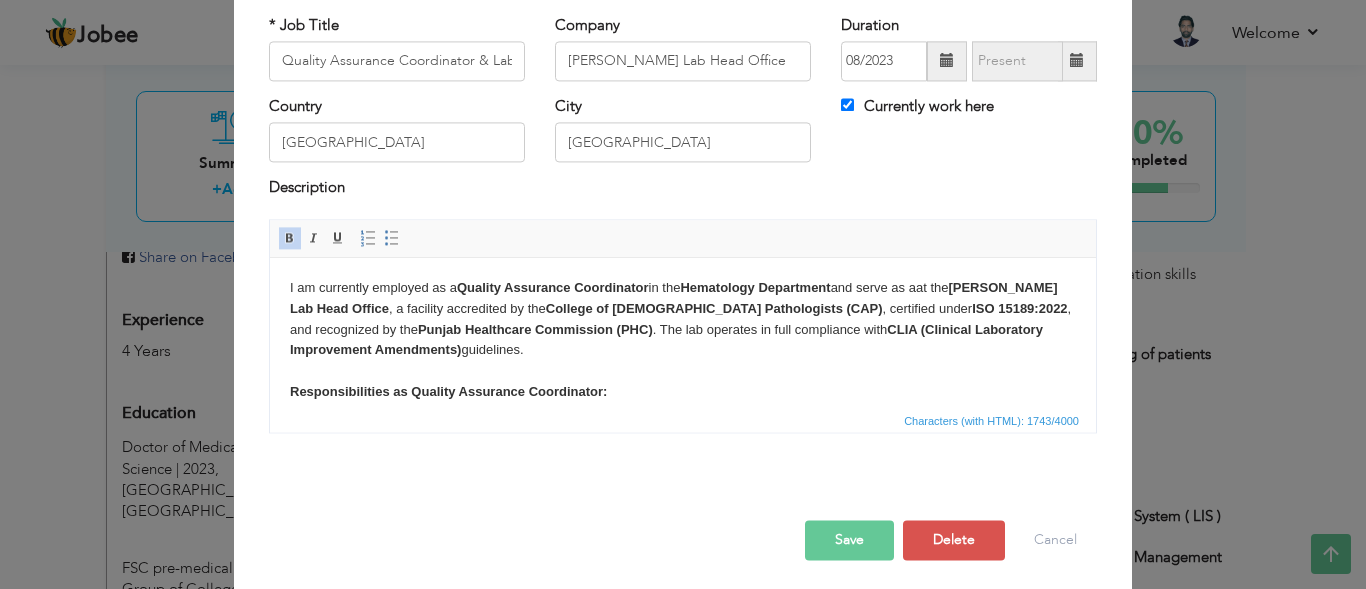 drag, startPoint x: 928, startPoint y: 289, endPoint x: 845, endPoint y: 277, distance: 83.86298 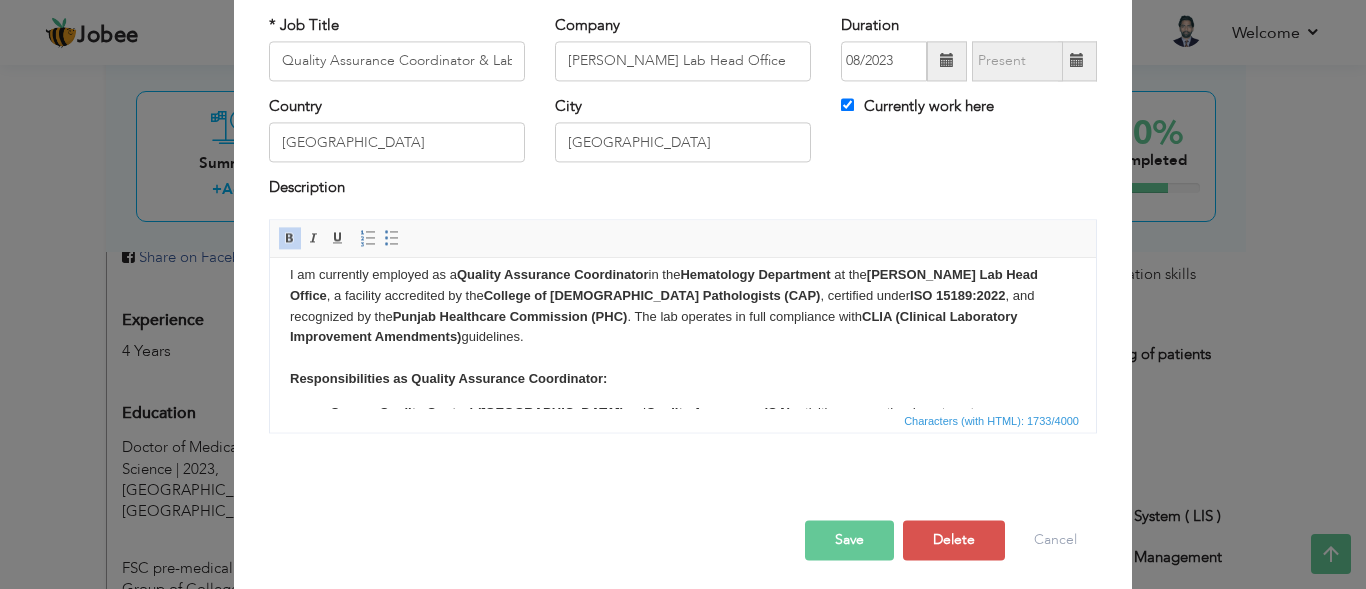 scroll, scrollTop: 0, scrollLeft: 0, axis: both 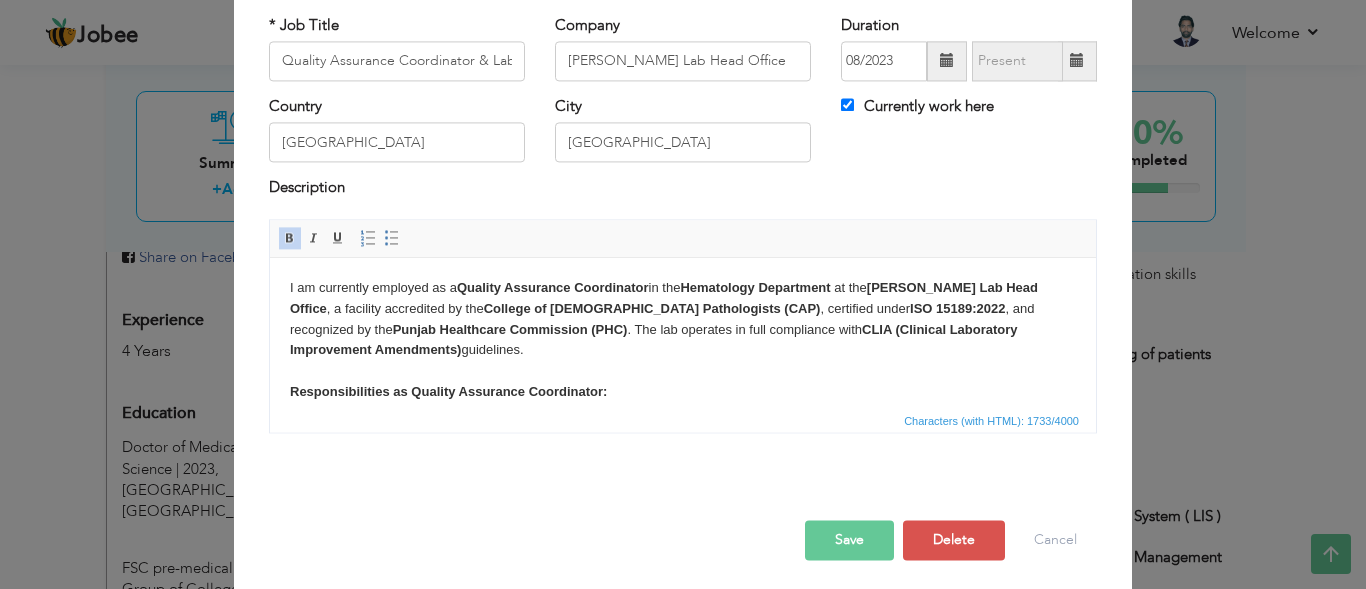 click at bounding box center [947, 61] 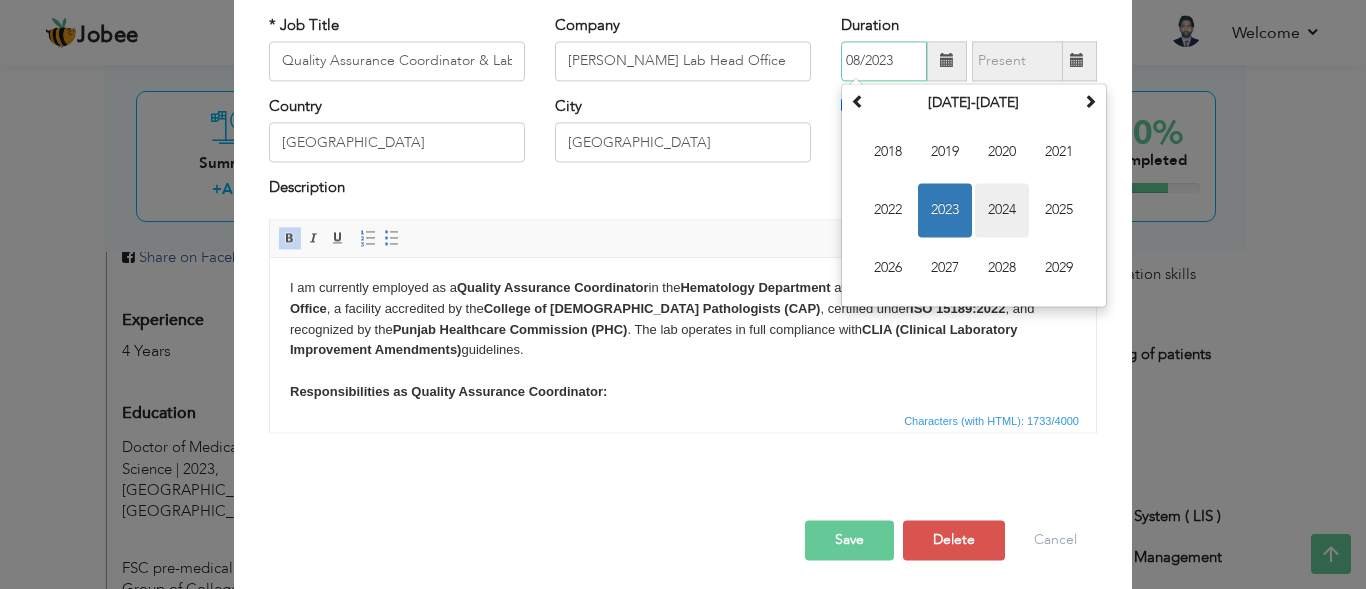 click on "2024" at bounding box center (1002, 210) 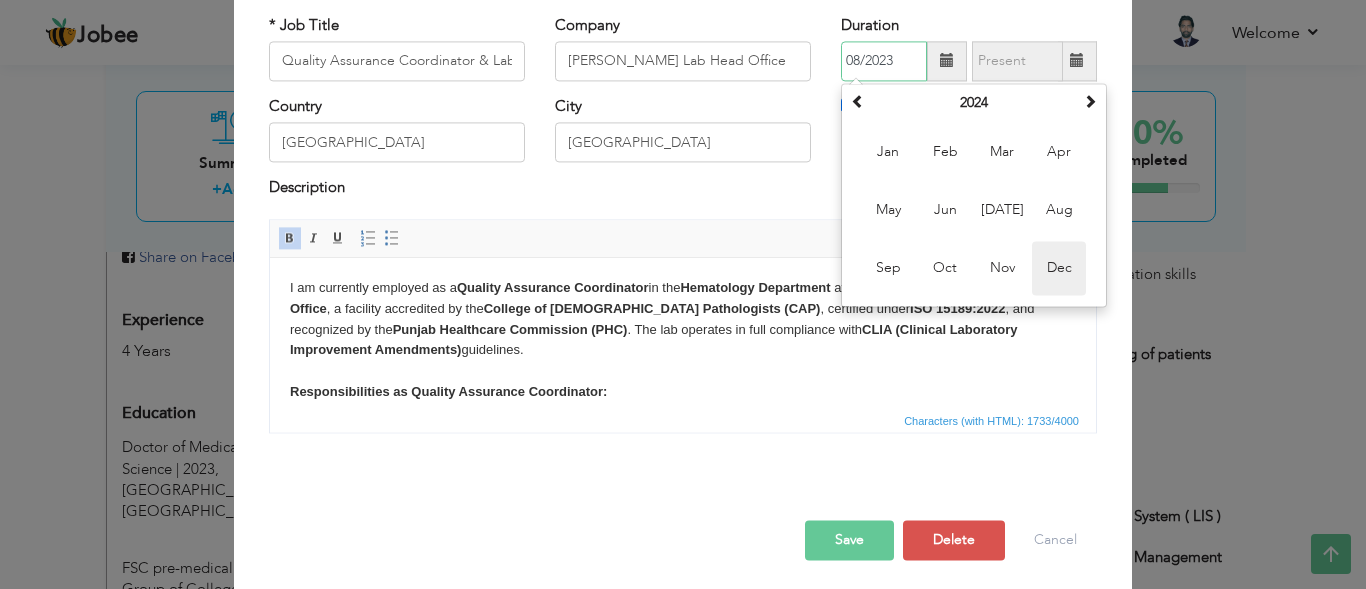 click on "Dec" at bounding box center (1059, 268) 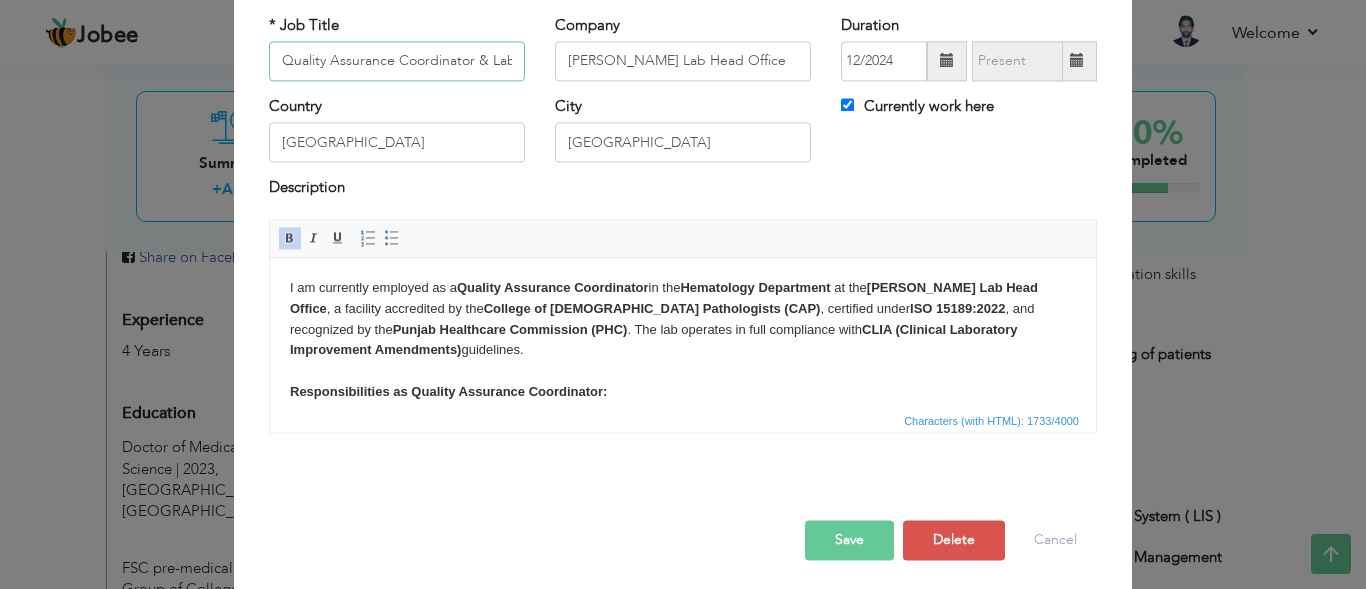 click on "Quality Assurance Coordinator & Laboratory Technologist" at bounding box center (397, 61) 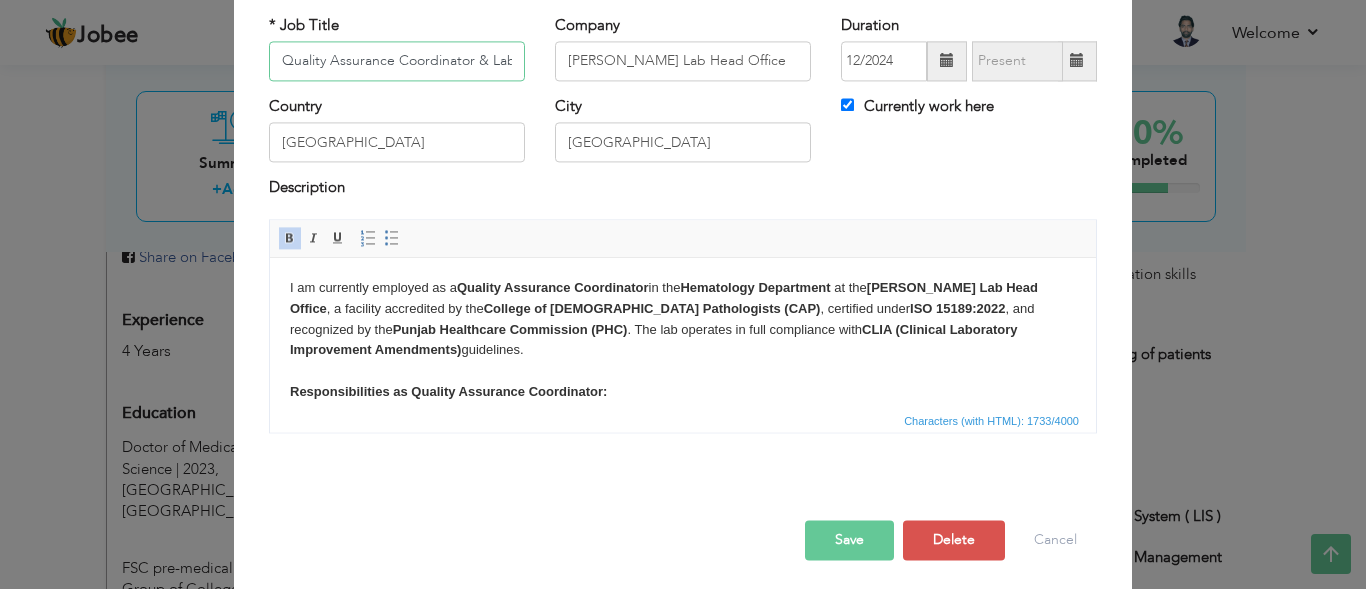 click on "Quality Assurance Coordinator & Laboratory Technologist" at bounding box center (397, 61) 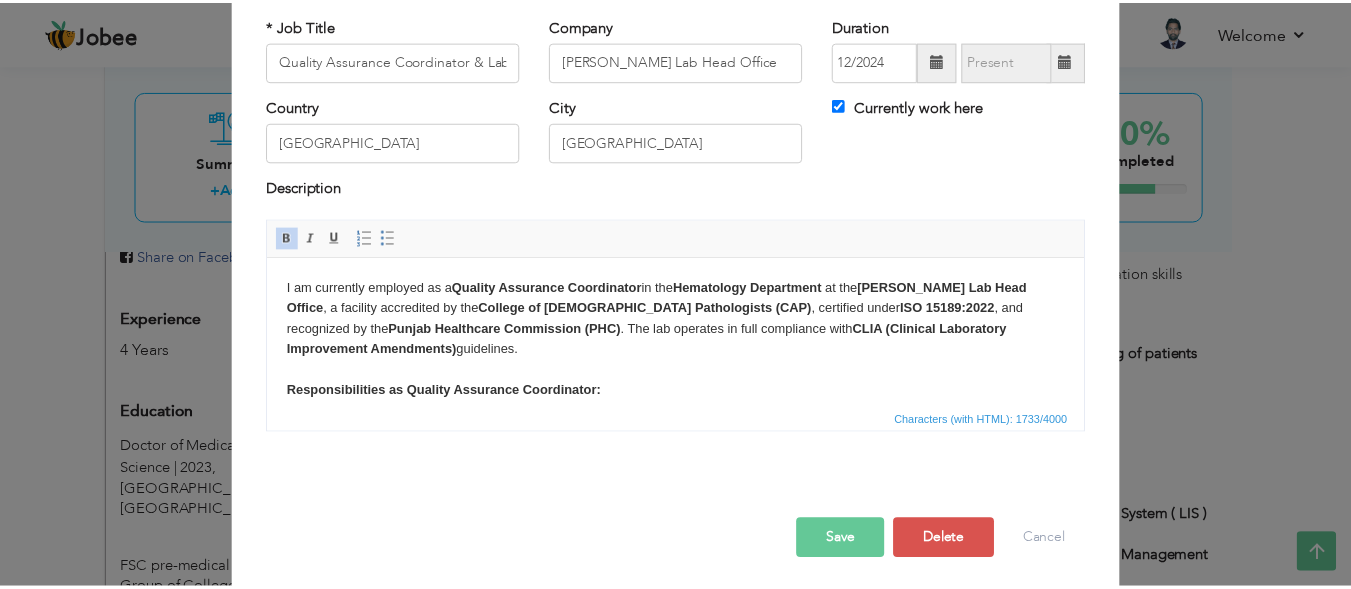 scroll, scrollTop: 126, scrollLeft: 0, axis: vertical 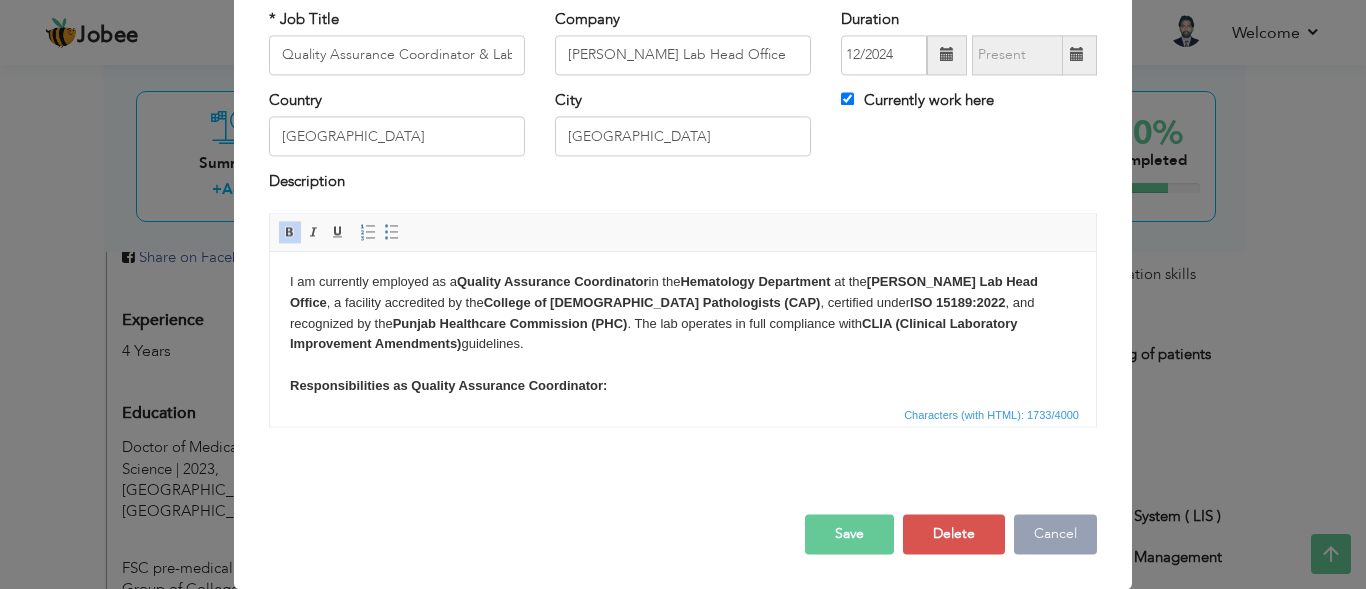 click on "Cancel" at bounding box center (1055, 534) 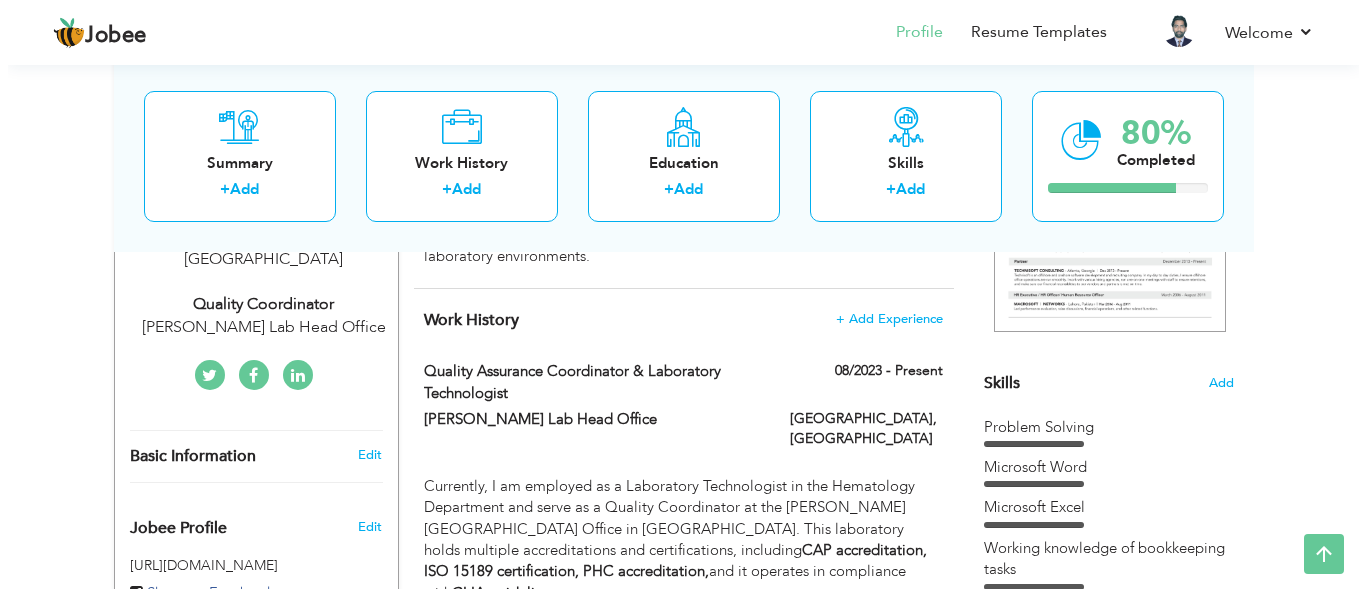 scroll, scrollTop: 392, scrollLeft: 0, axis: vertical 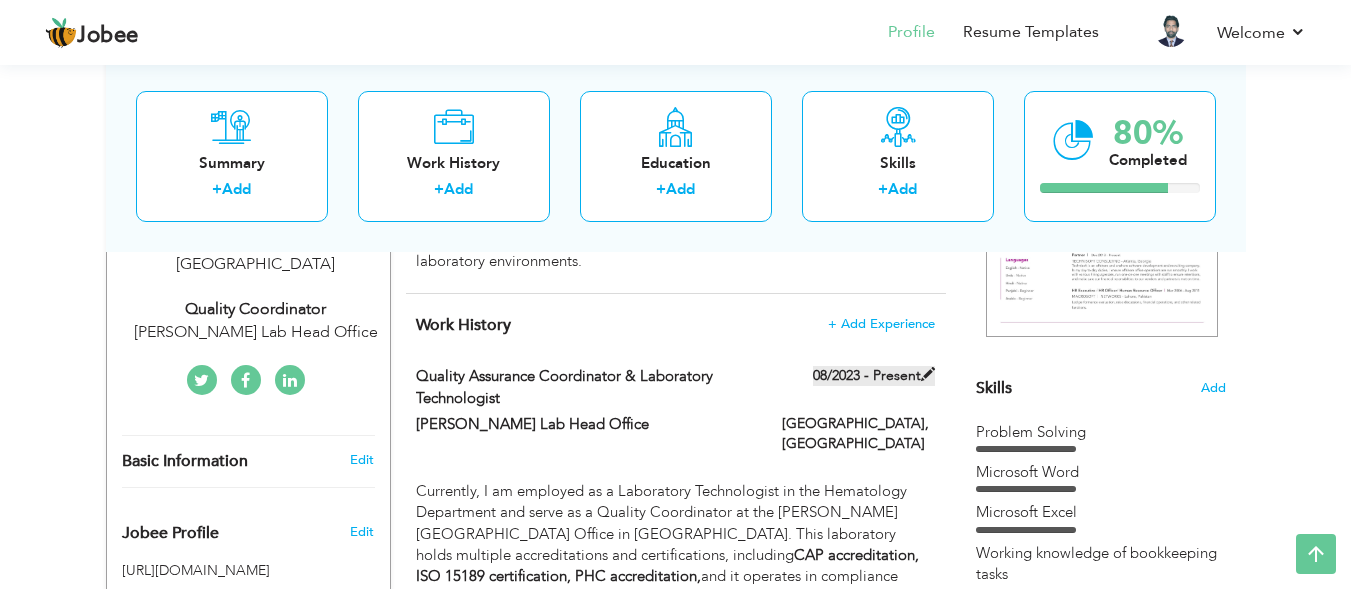 click at bounding box center (928, 374) 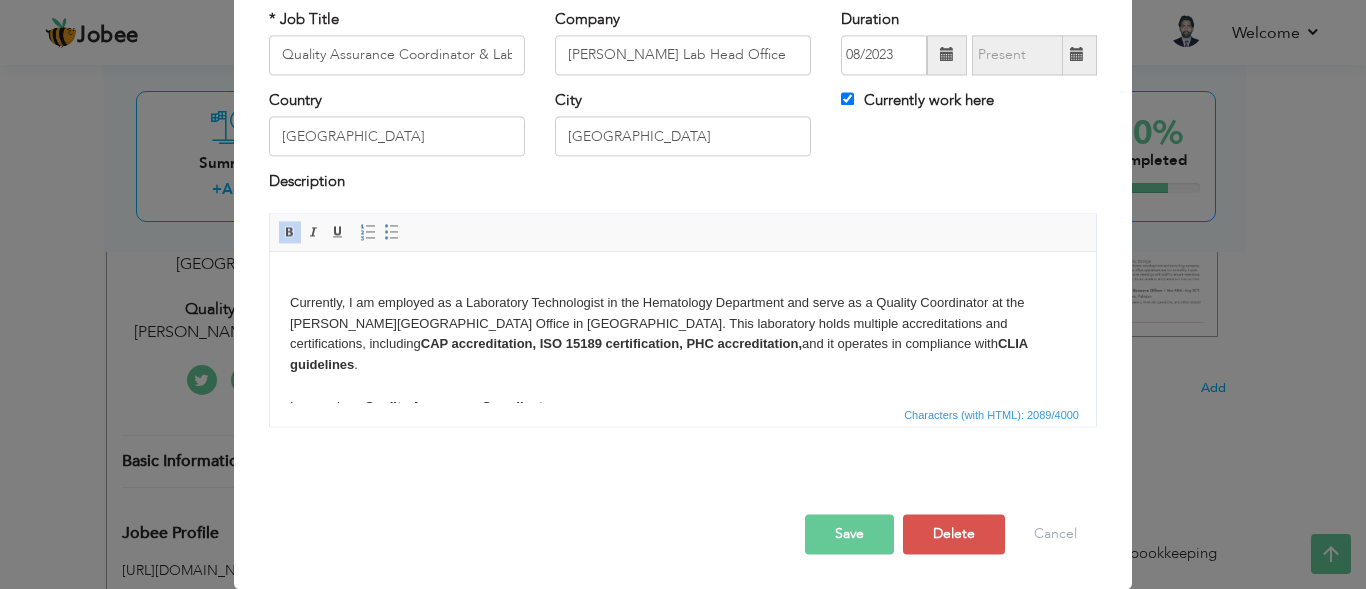 scroll, scrollTop: 0, scrollLeft: 0, axis: both 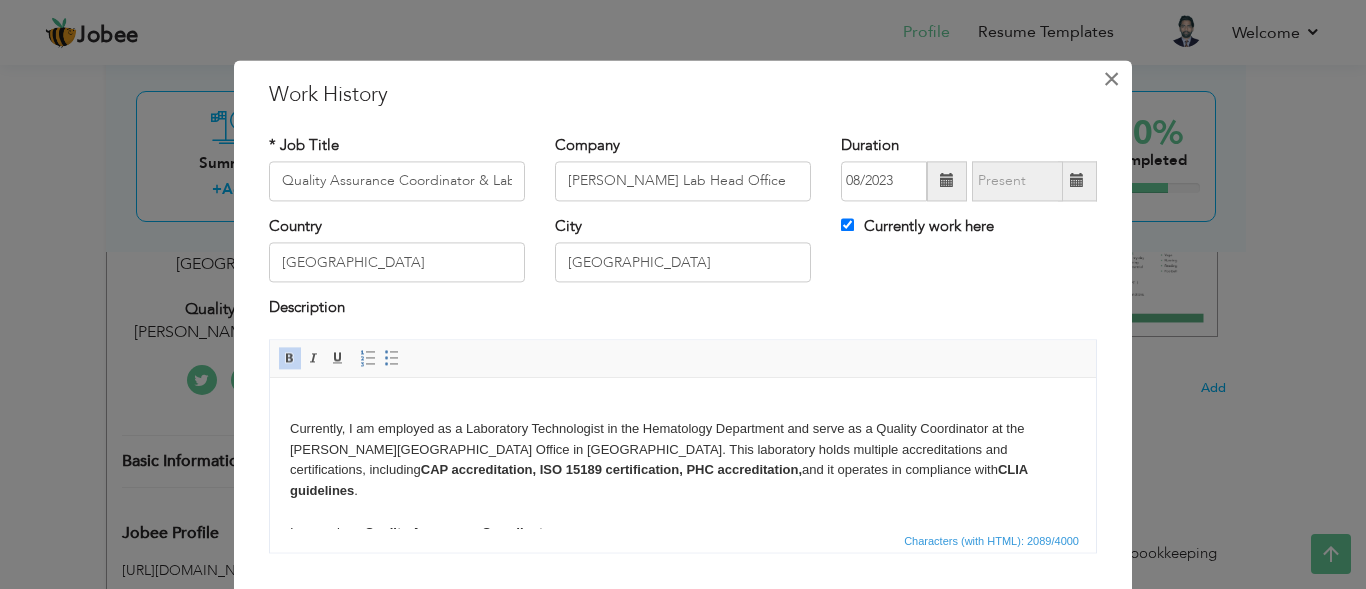 click on "×" at bounding box center (1111, 79) 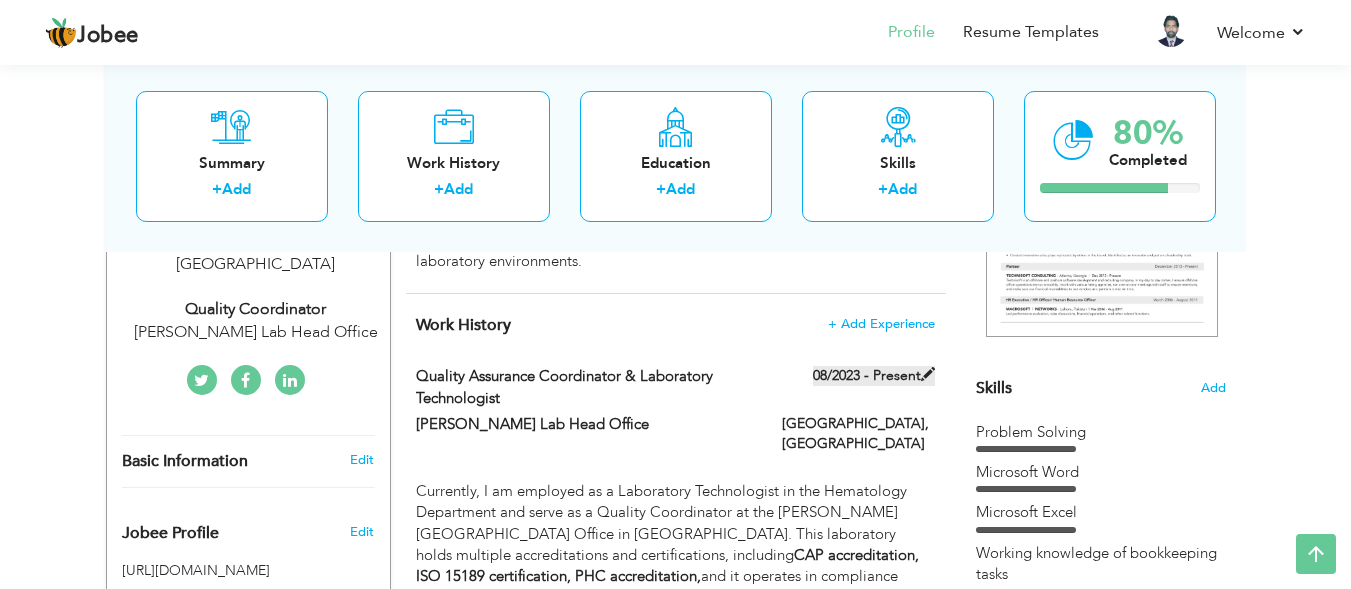 click on "08/2023 - Present" at bounding box center (874, 376) 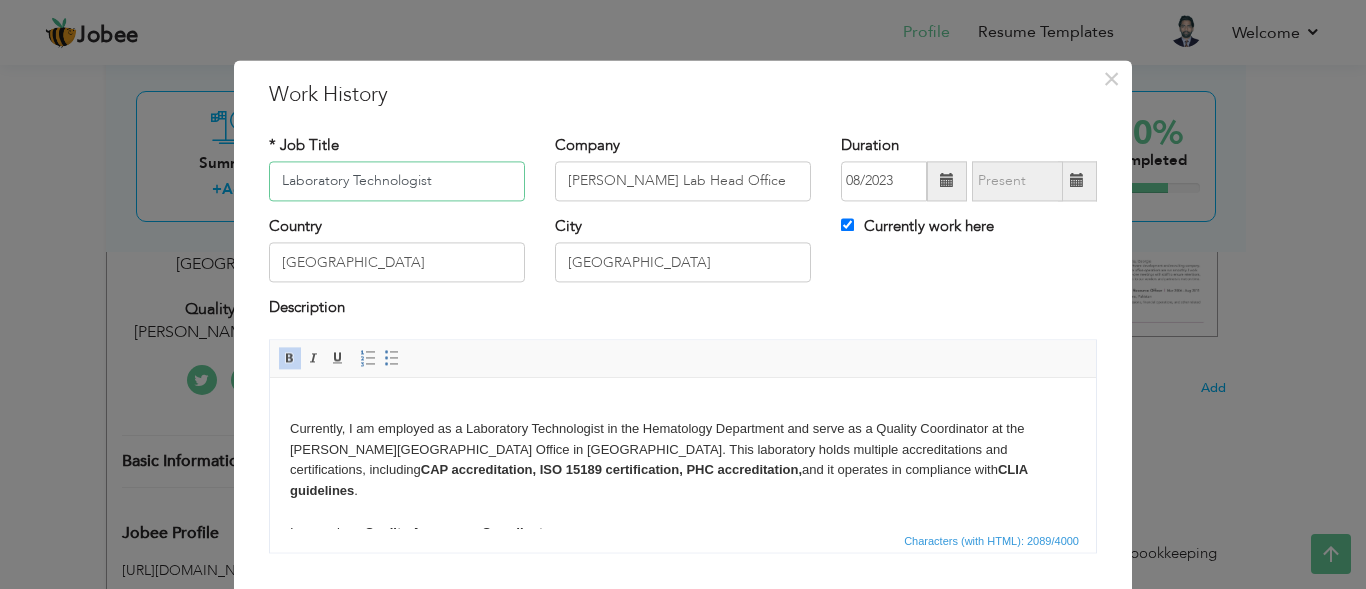 type on "Laboratory Technologist" 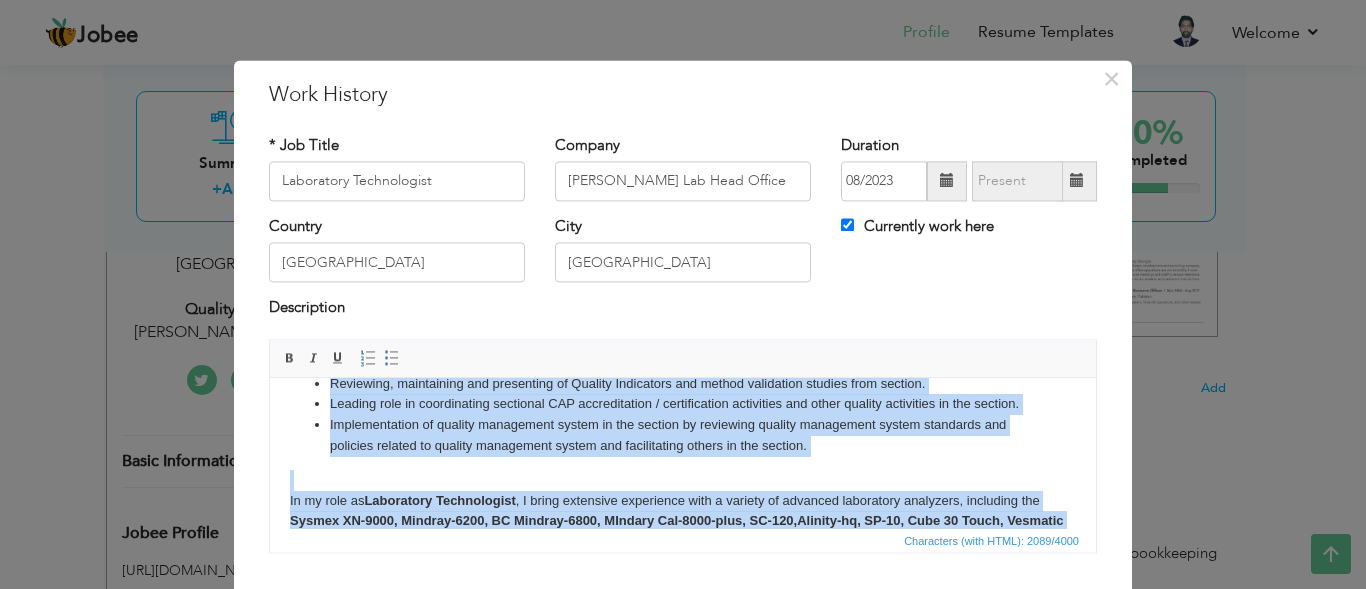 scroll, scrollTop: 394, scrollLeft: 0, axis: vertical 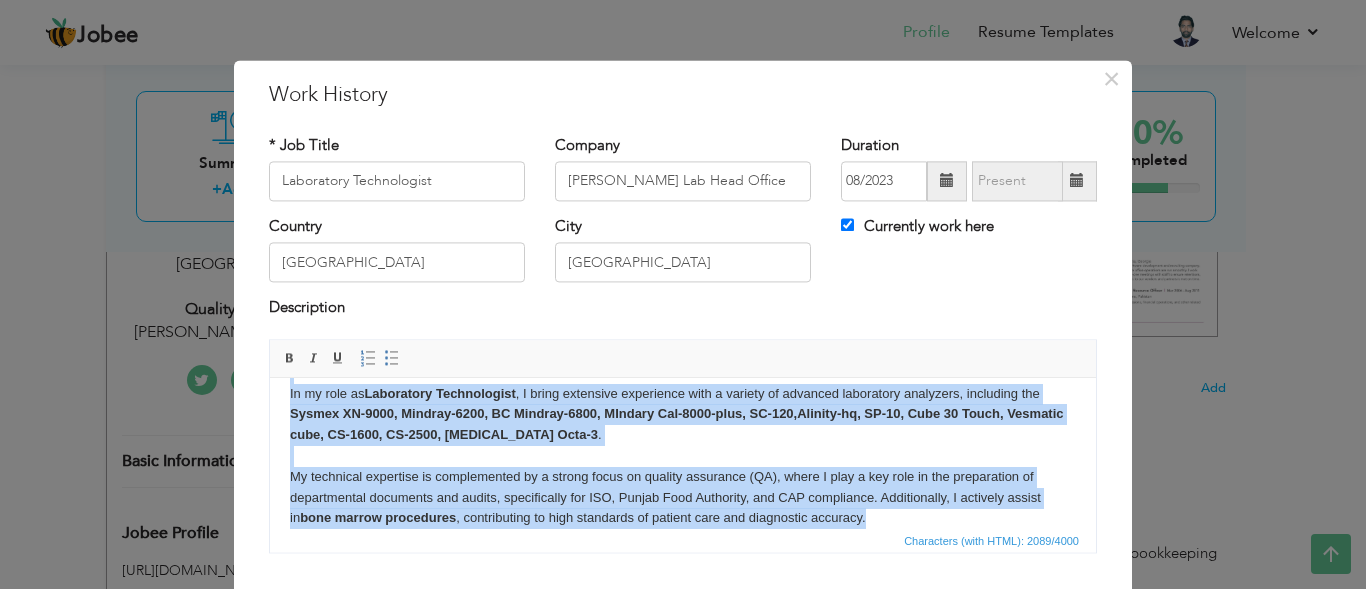 drag, startPoint x: 291, startPoint y: 414, endPoint x: 900, endPoint y: 500, distance: 615.0423 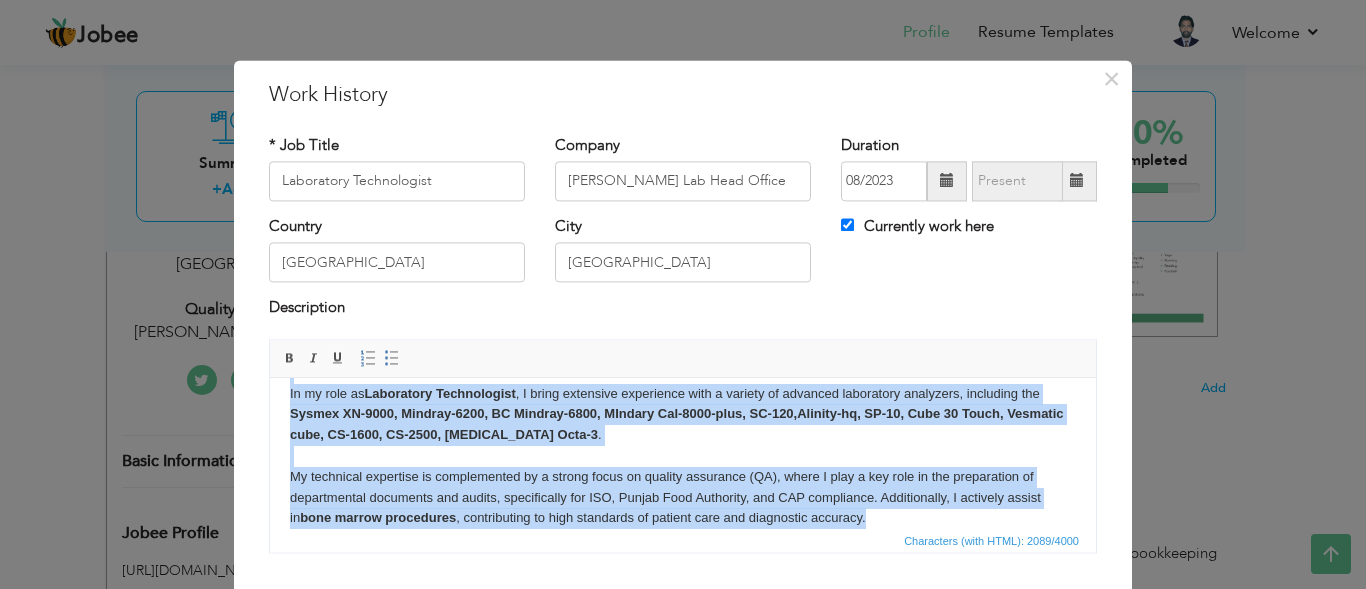 type 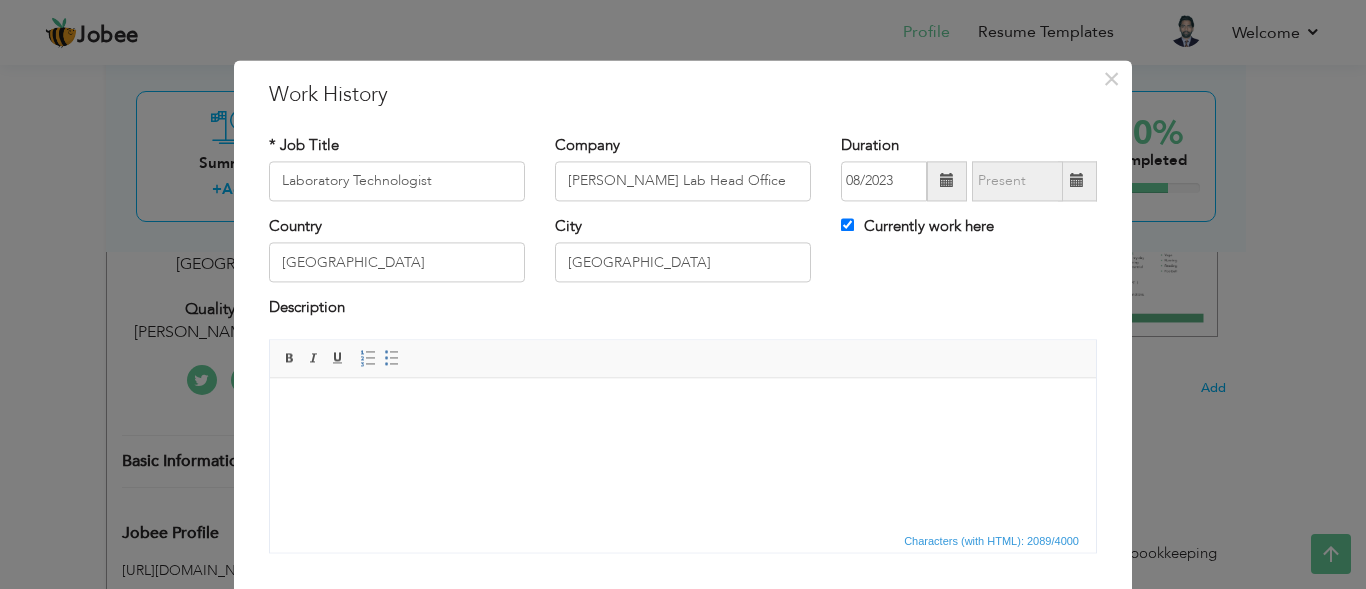 scroll, scrollTop: 0, scrollLeft: 0, axis: both 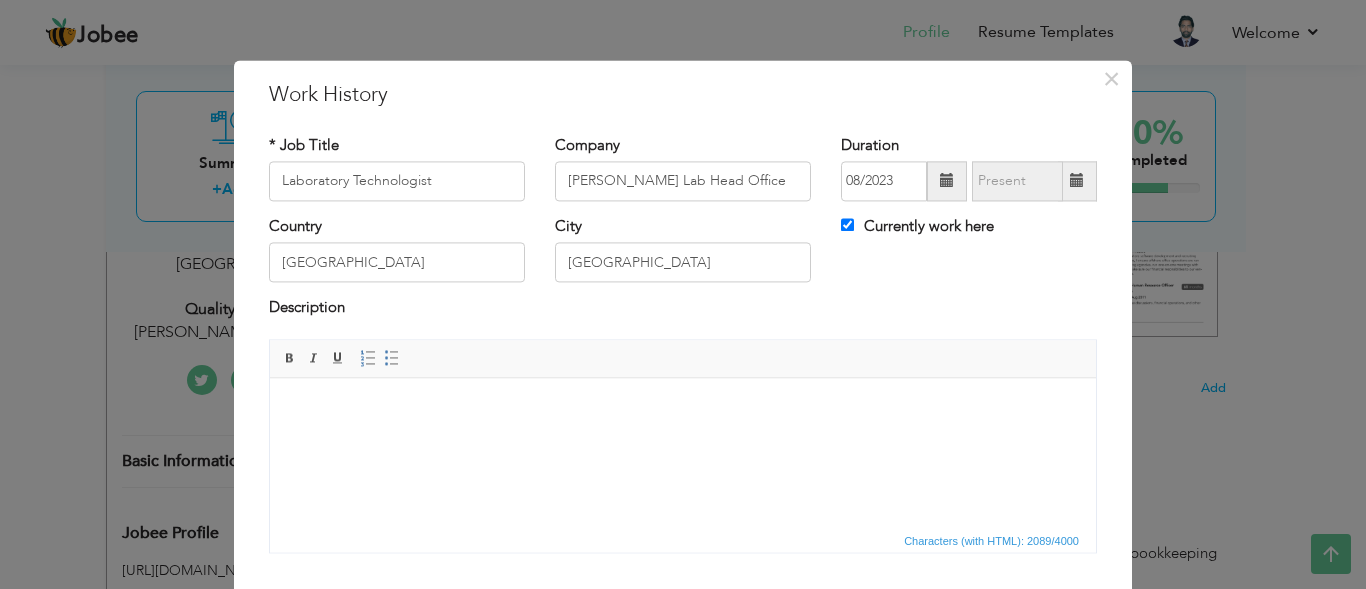 click at bounding box center [683, 408] 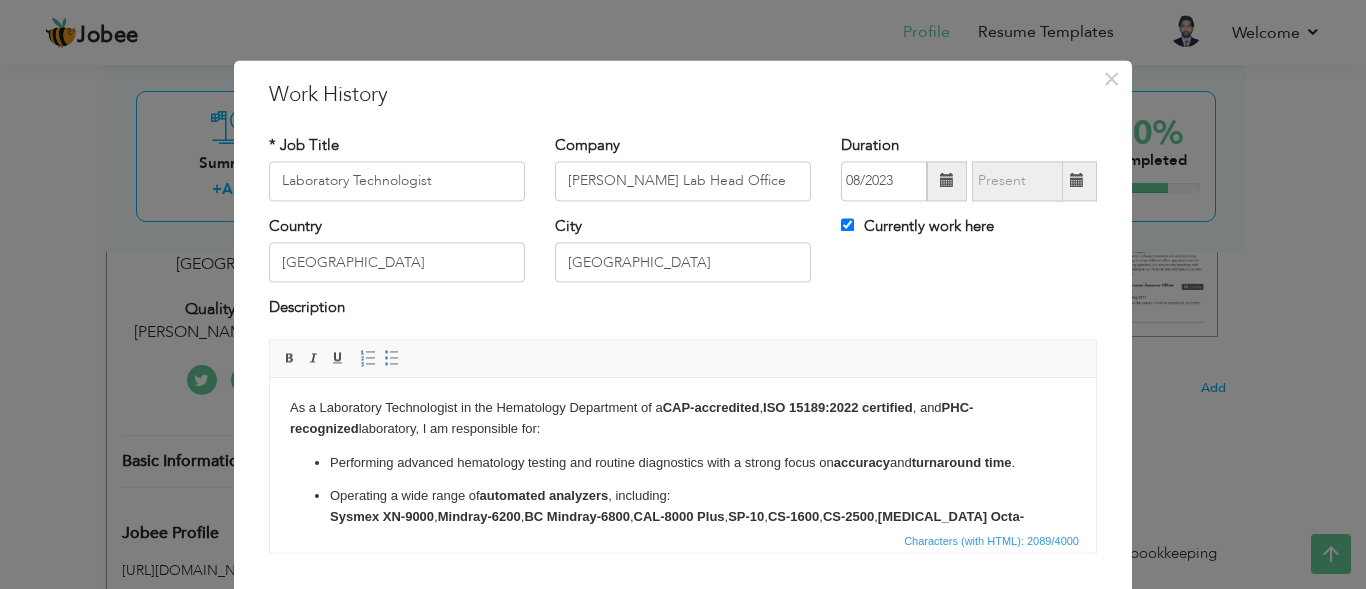 scroll, scrollTop: 207, scrollLeft: 0, axis: vertical 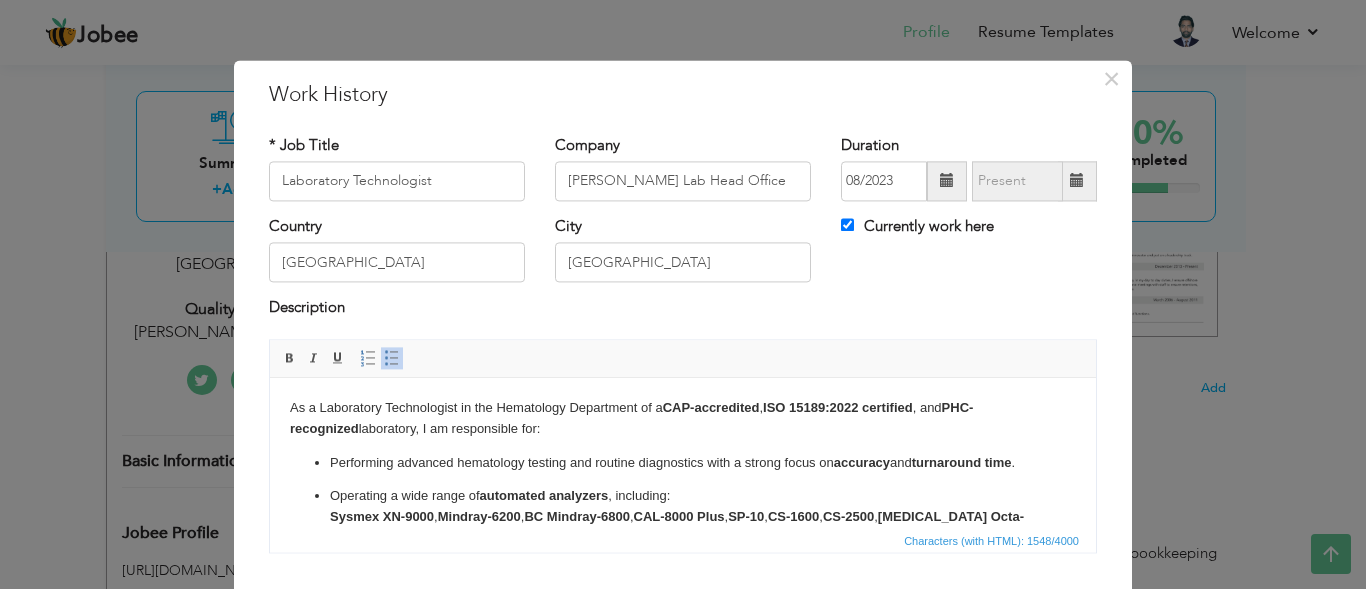 drag, startPoint x: 1086, startPoint y: 478, endPoint x: 1359, endPoint y: 776, distance: 404.14478 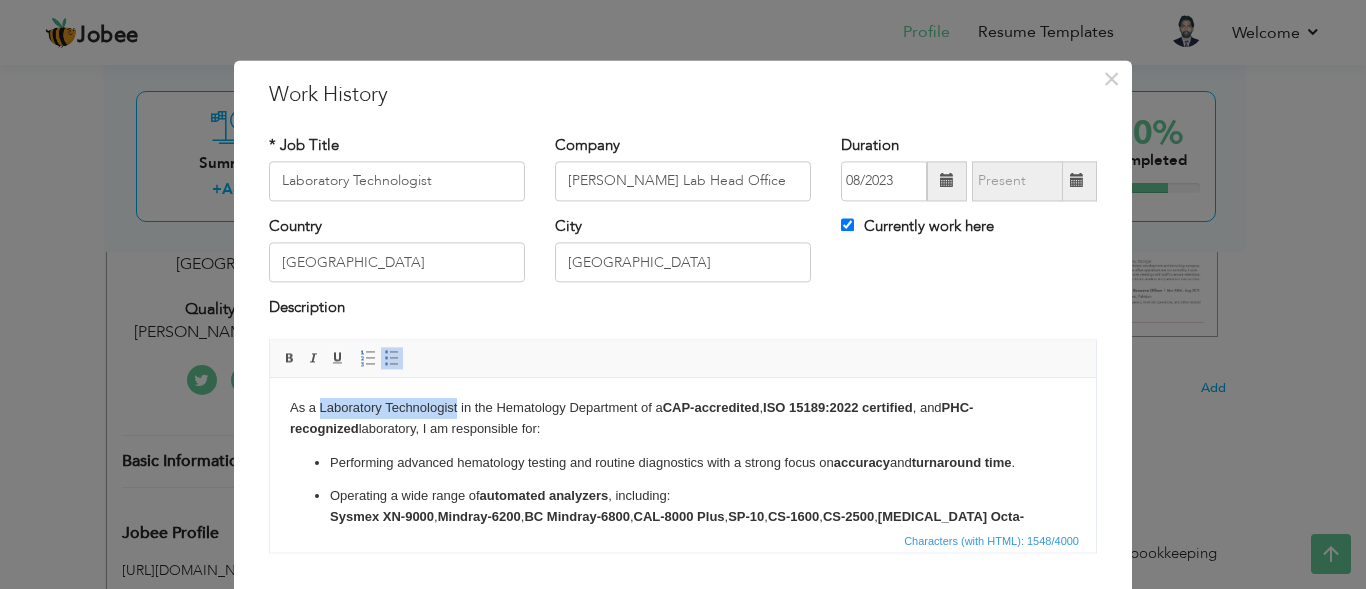 drag, startPoint x: 320, startPoint y: 406, endPoint x: 457, endPoint y: 405, distance: 137.00365 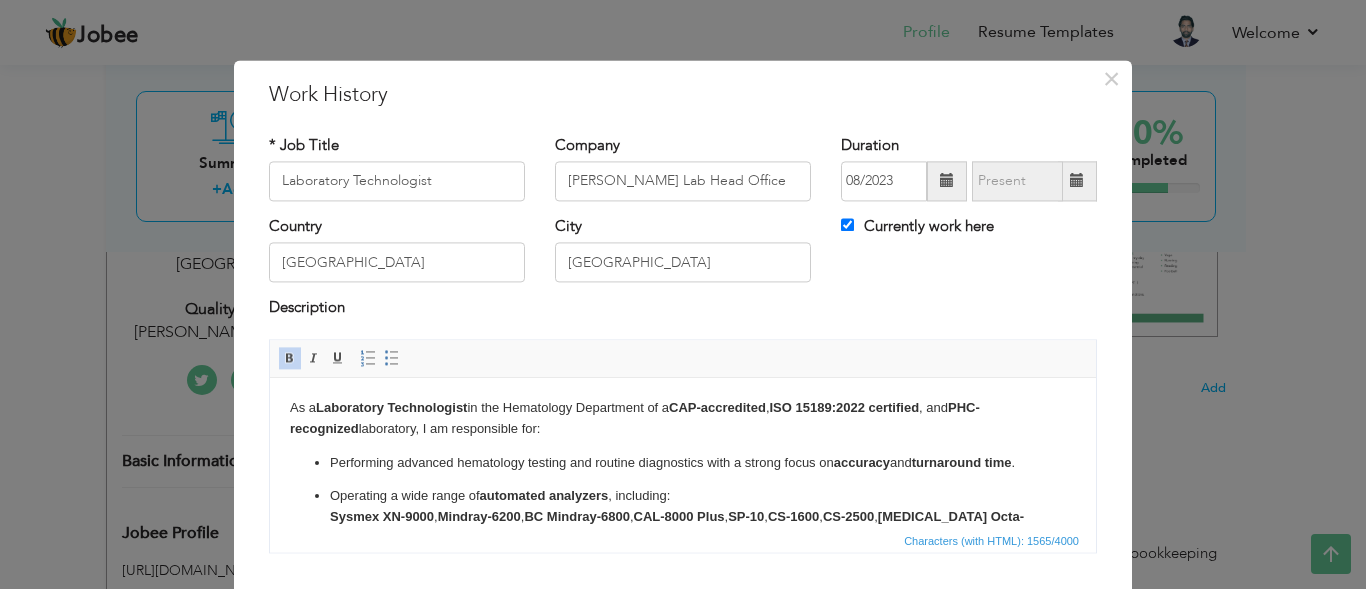 click on "As a  Laboratory Technologist  in the Hematology Department of a  CAP-accredited ,  ISO 15189:2022 certified , and  PHC-recognized  laboratory, I am responsible for:" at bounding box center (683, 419) 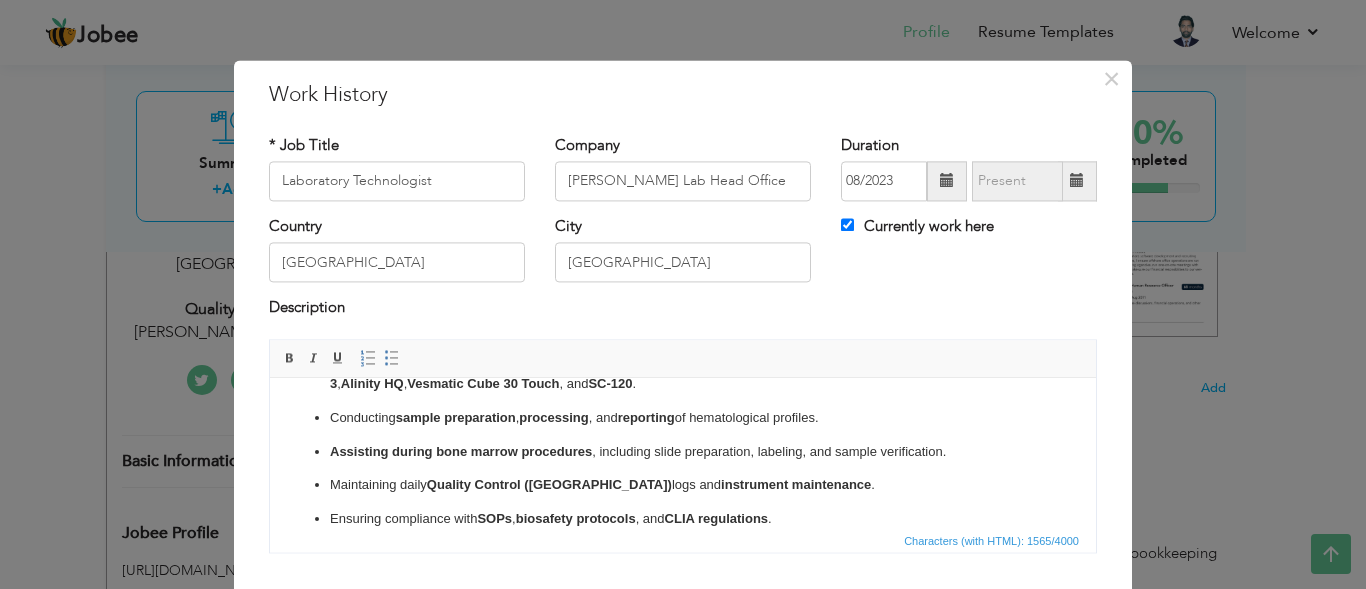 scroll, scrollTop: 157, scrollLeft: 0, axis: vertical 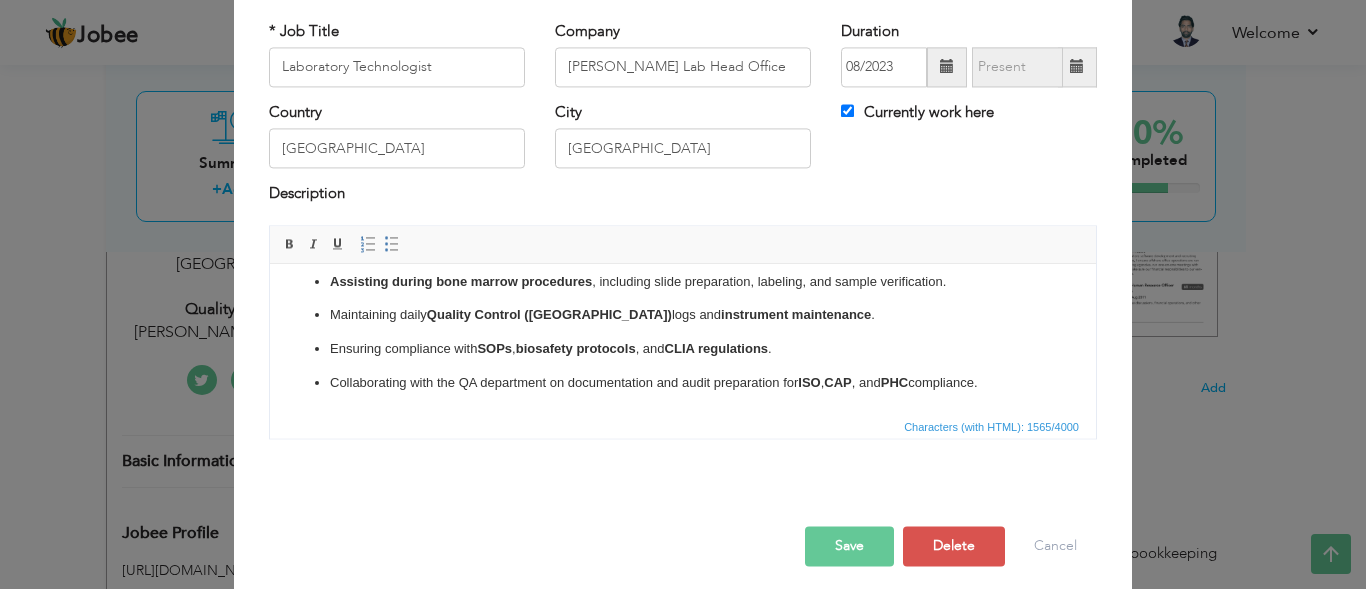 click on "Save" at bounding box center (849, 546) 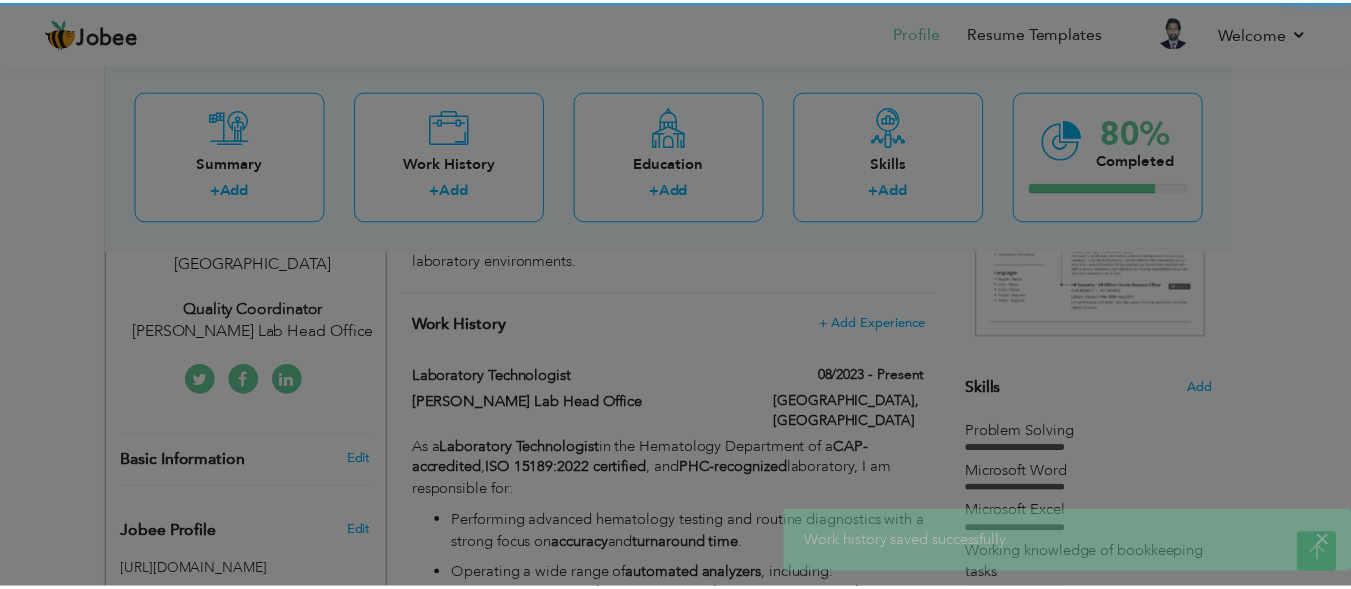 scroll, scrollTop: 0, scrollLeft: 0, axis: both 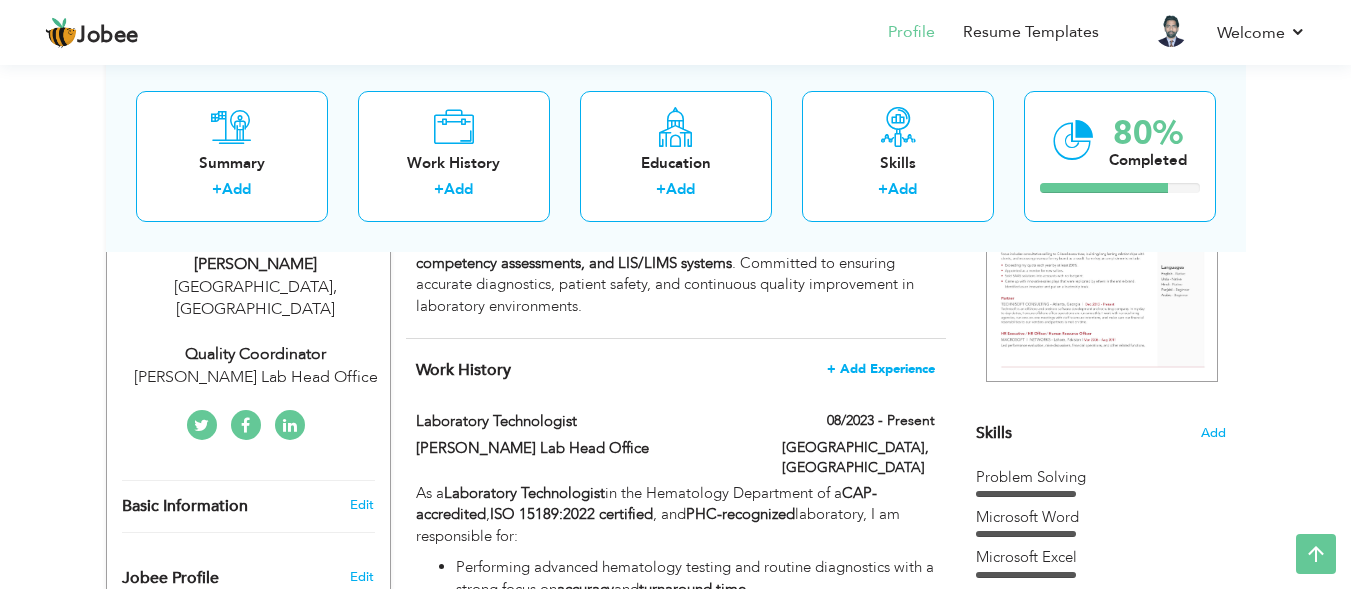 click on "+ Add Experience" at bounding box center [881, 369] 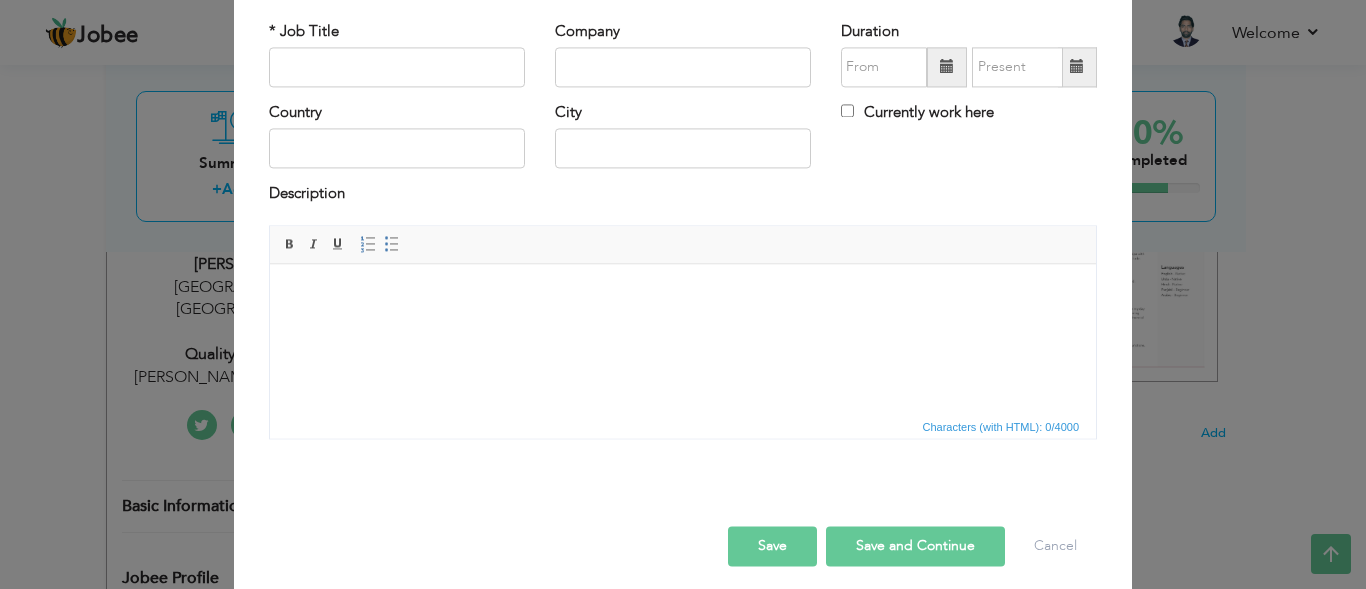 scroll, scrollTop: 0, scrollLeft: 0, axis: both 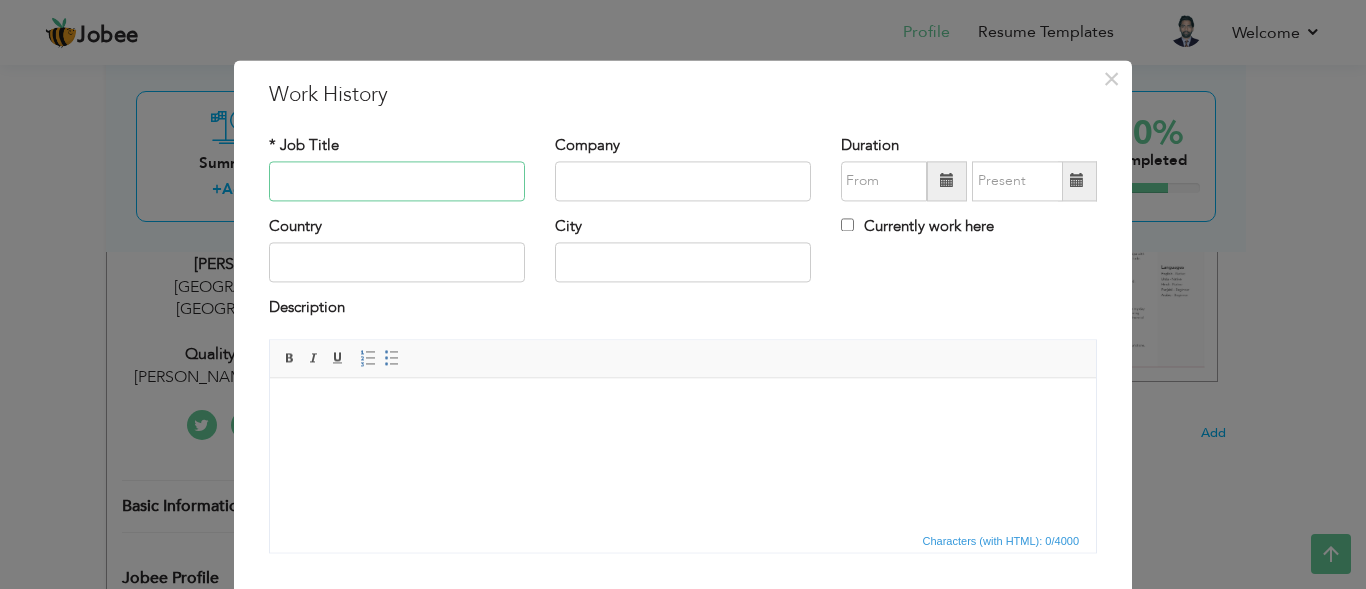 click at bounding box center [397, 181] 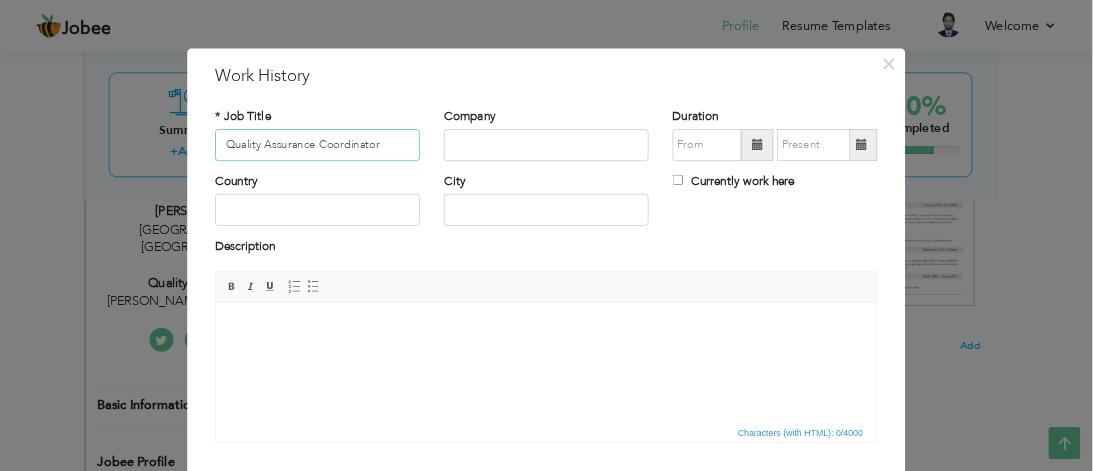 scroll, scrollTop: 346, scrollLeft: 0, axis: vertical 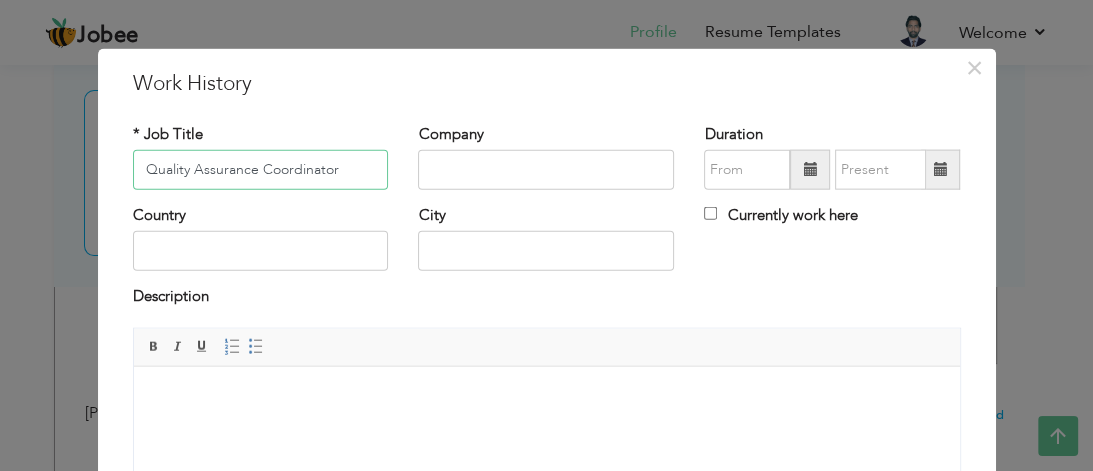 type on "Quality Assurance Coordinator" 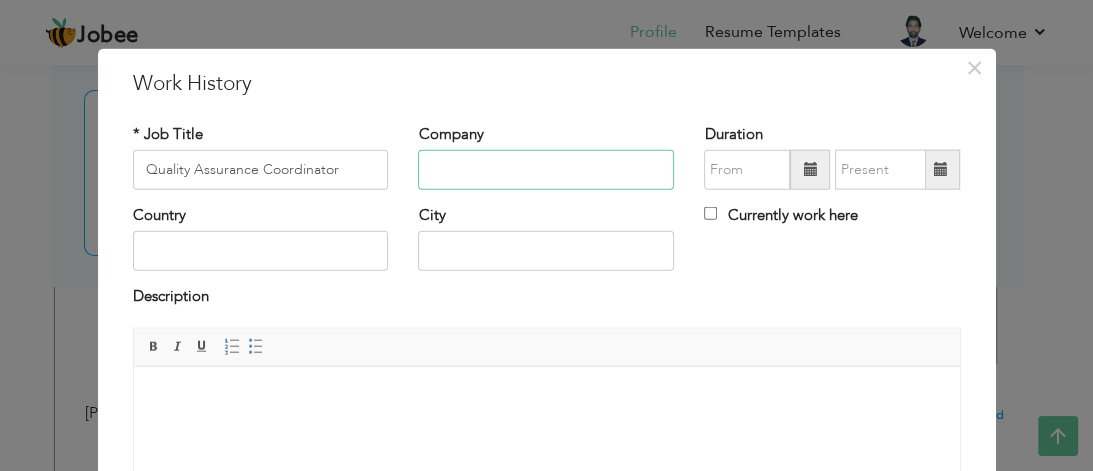 click at bounding box center (546, 170) 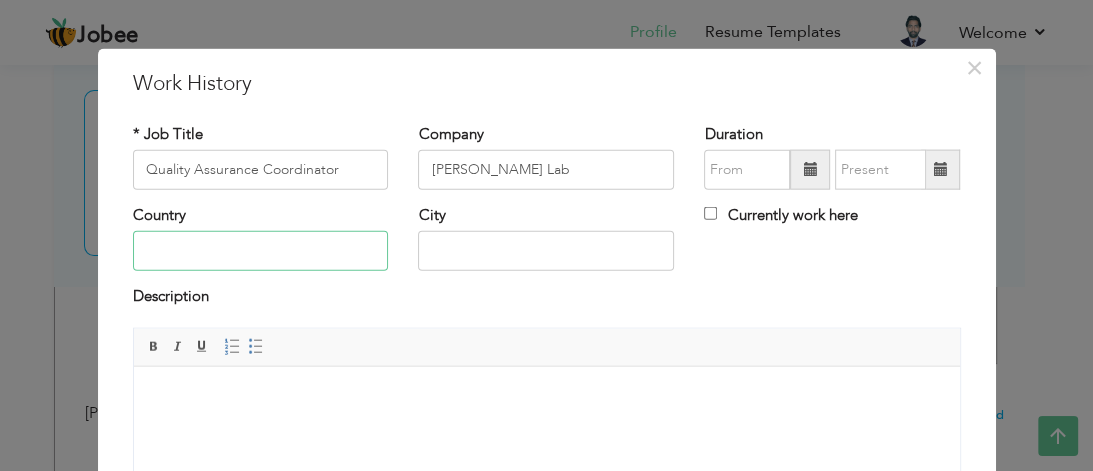 type on "Saudi Arabia" 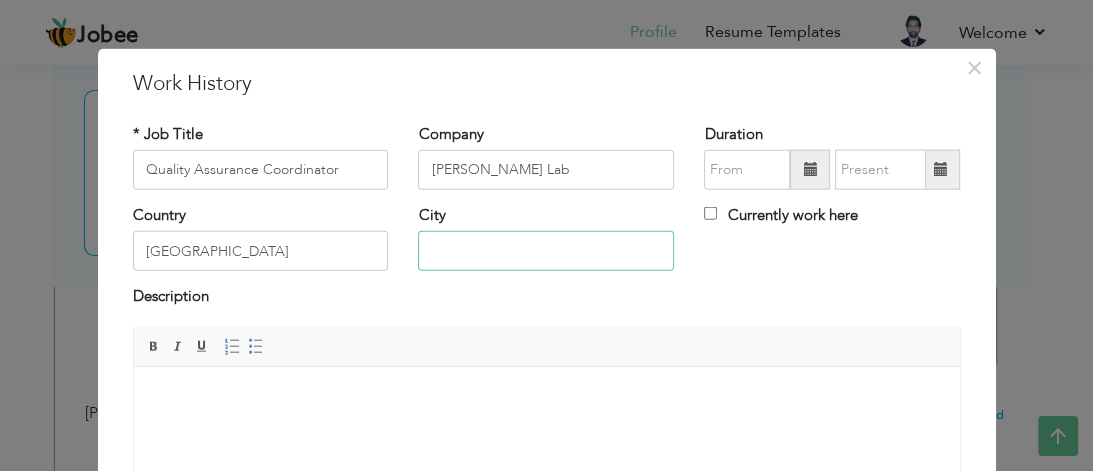 type on "Mailsi" 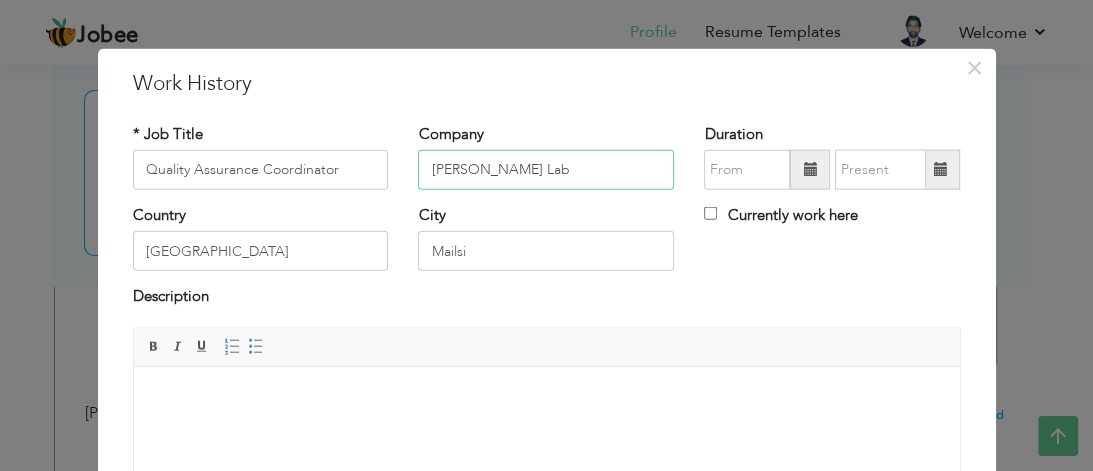 click on "[PERSON_NAME] Lab" at bounding box center (546, 170) 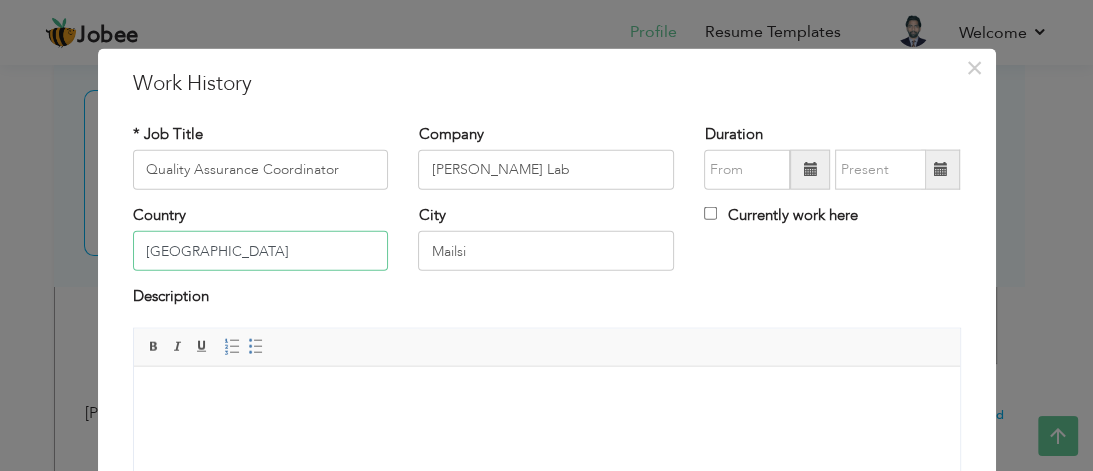 click on "Saudi Arabia" at bounding box center (261, 251) 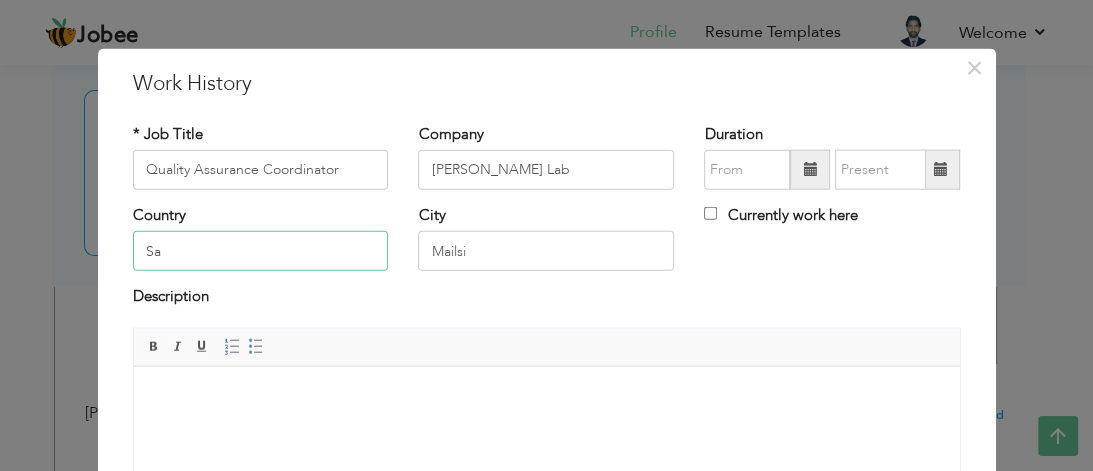 type on "S" 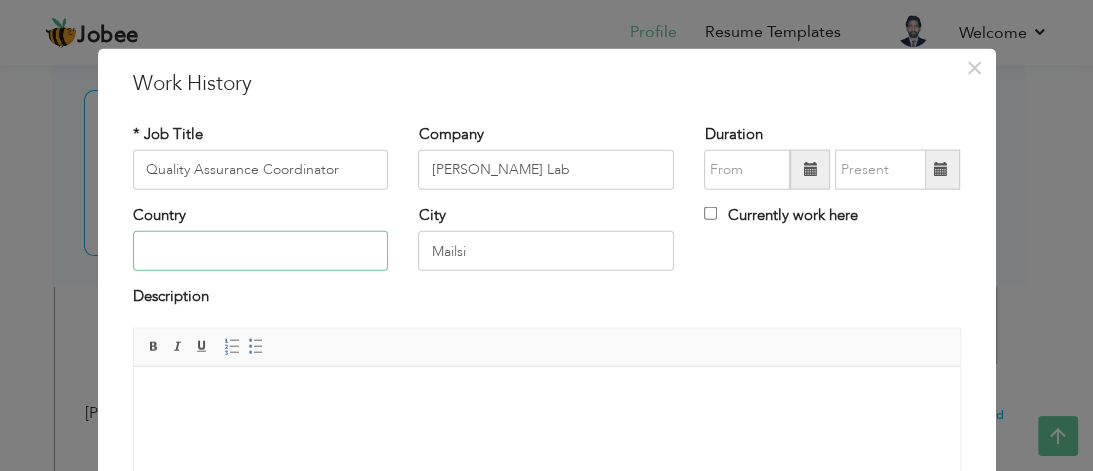 type on "L" 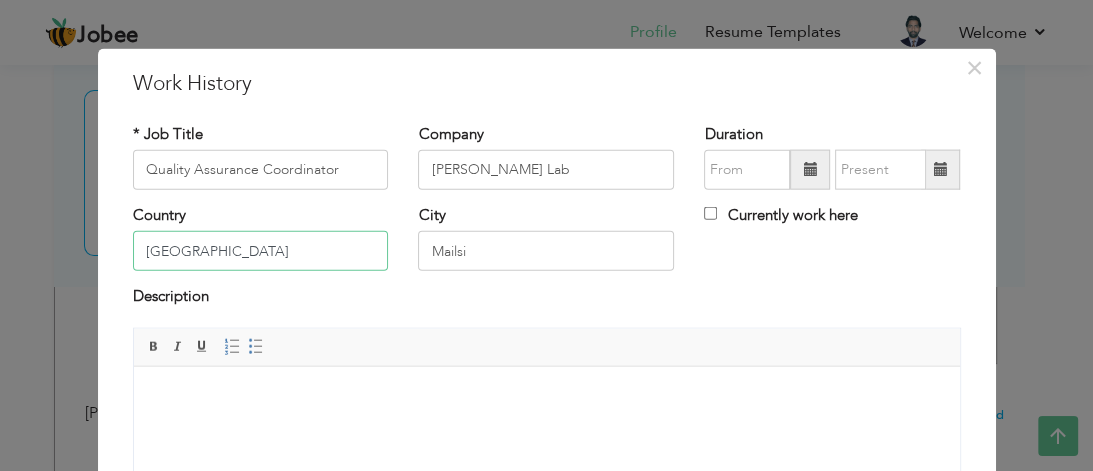 type on "[GEOGRAPHIC_DATA]" 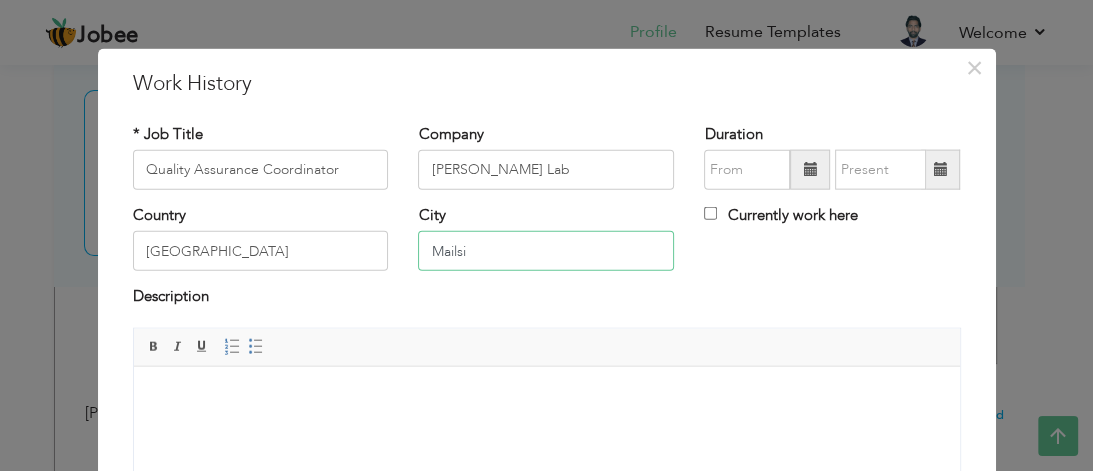 click on "Mailsi" at bounding box center [546, 251] 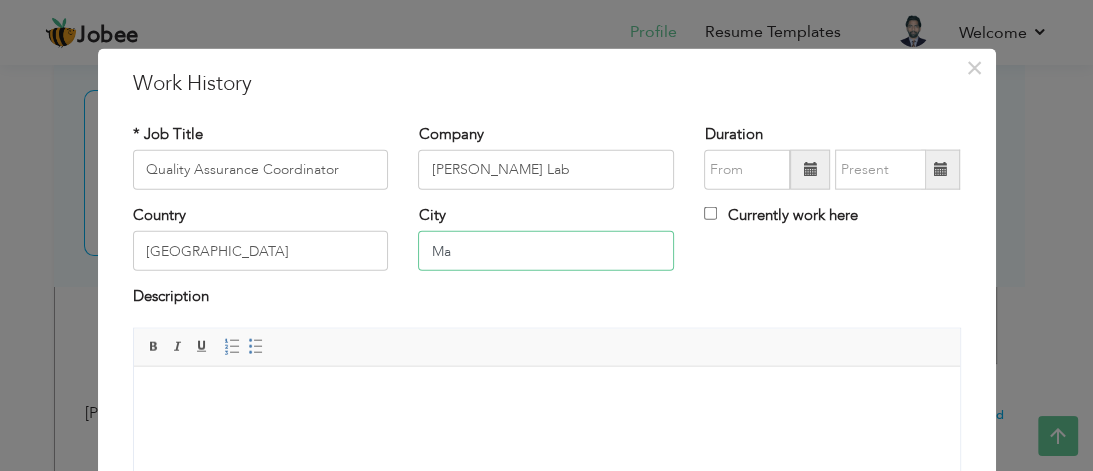 type on "M" 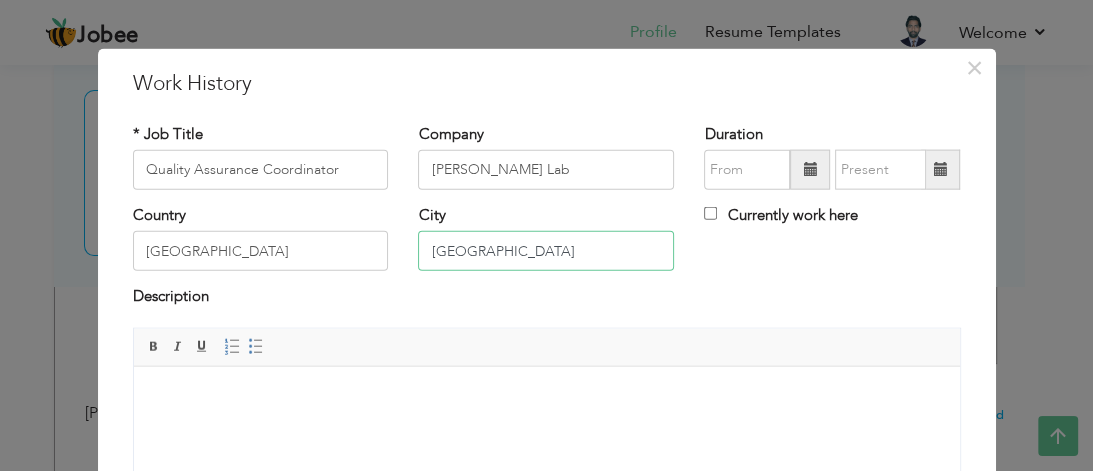 type on "[GEOGRAPHIC_DATA]" 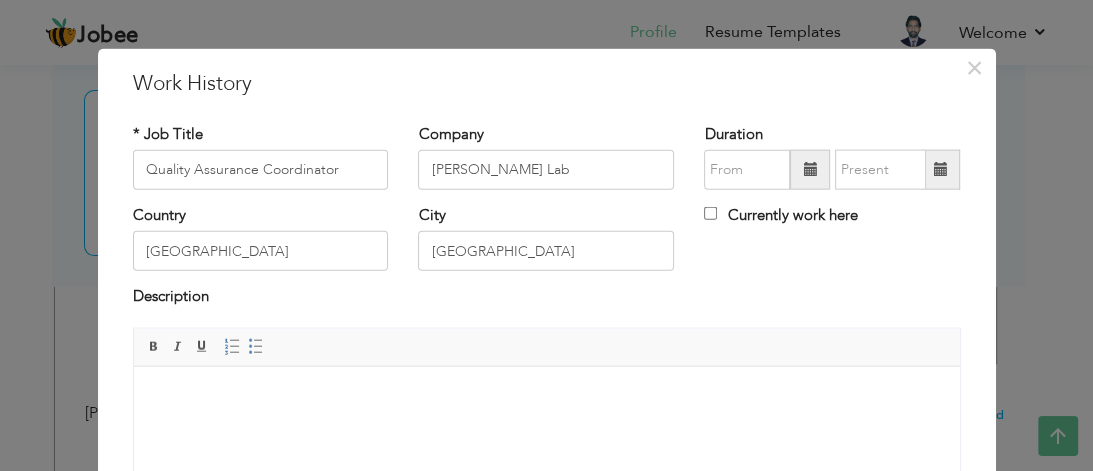 click at bounding box center [810, 169] 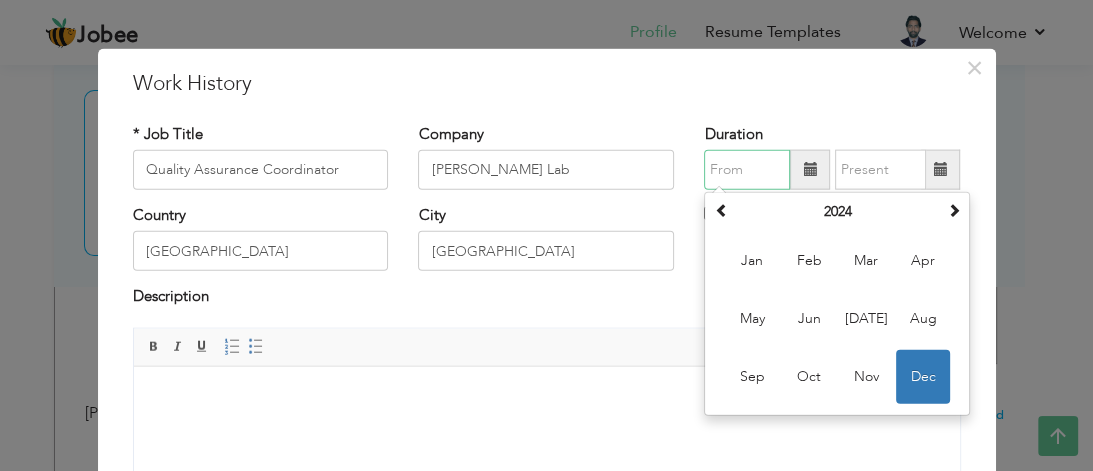 click on "Dec" at bounding box center [923, 377] 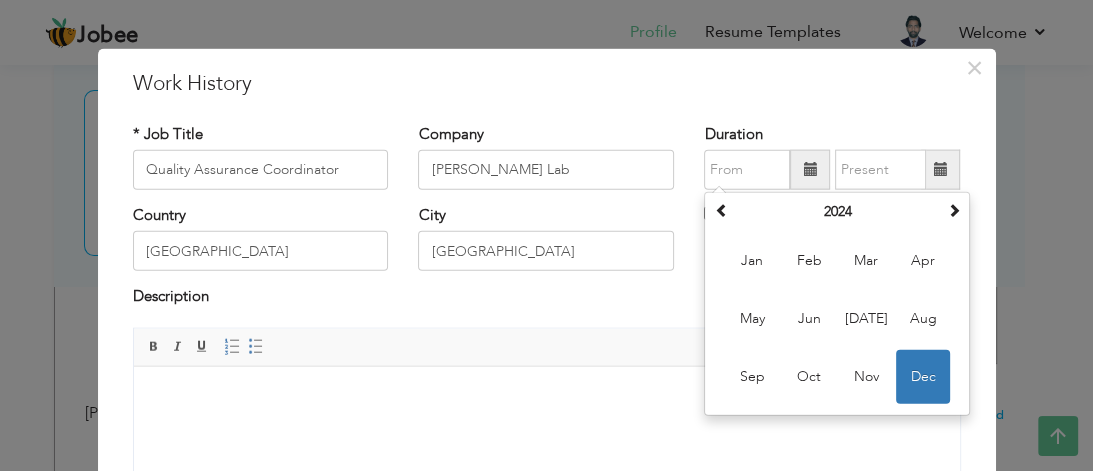 type on "12/2024" 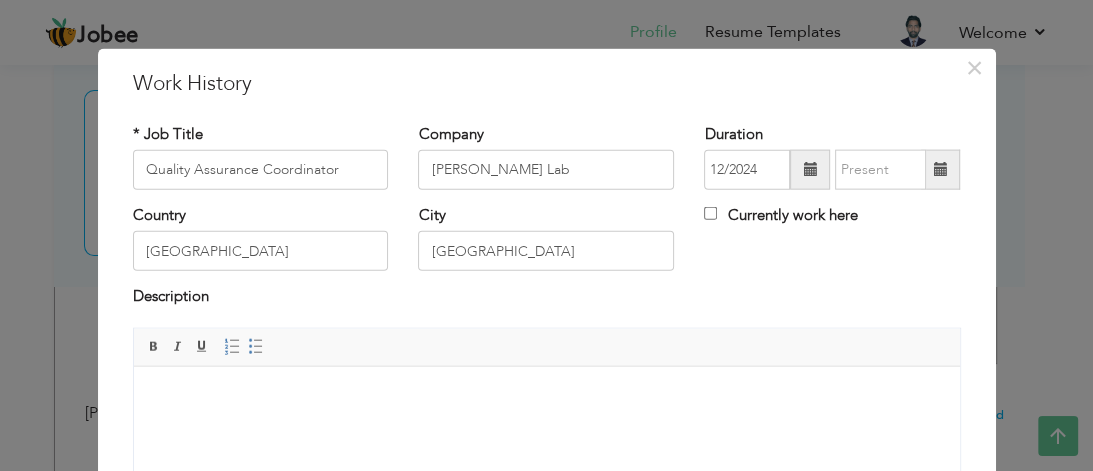 click on "Currently work here" at bounding box center (780, 215) 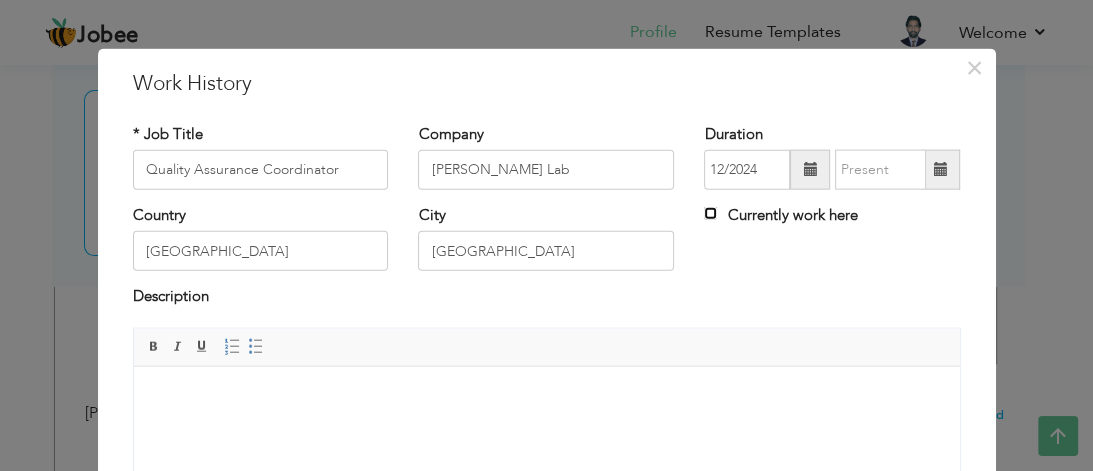 click on "Currently work here" at bounding box center [710, 213] 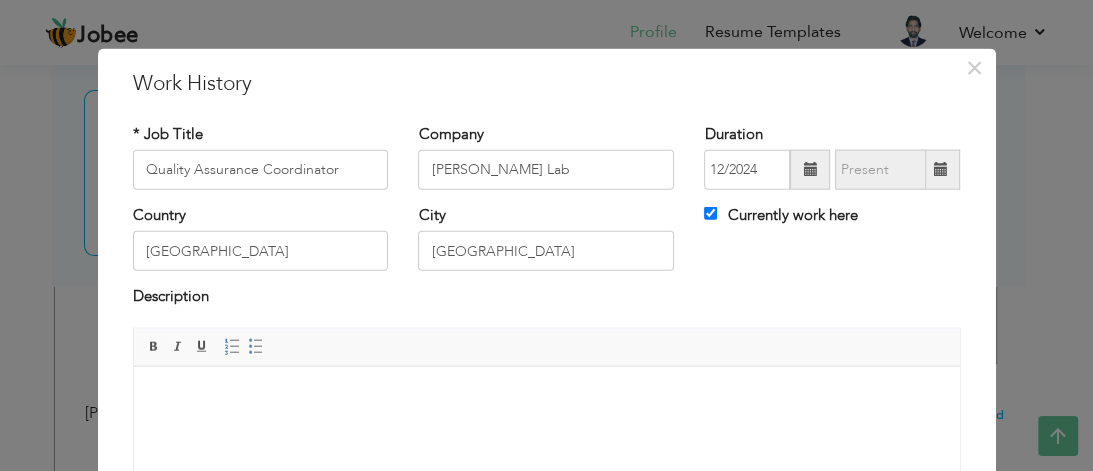 click at bounding box center [546, 396] 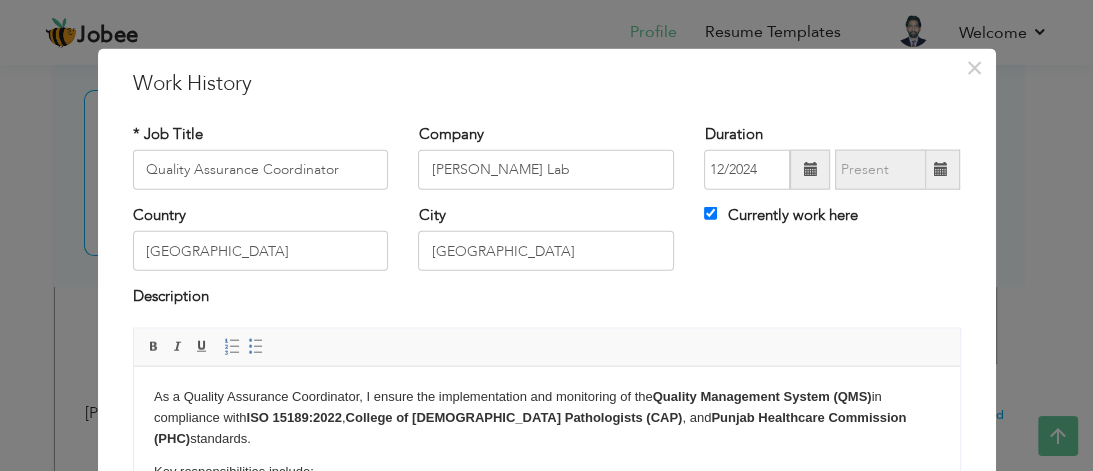scroll, scrollTop: 7, scrollLeft: 0, axis: vertical 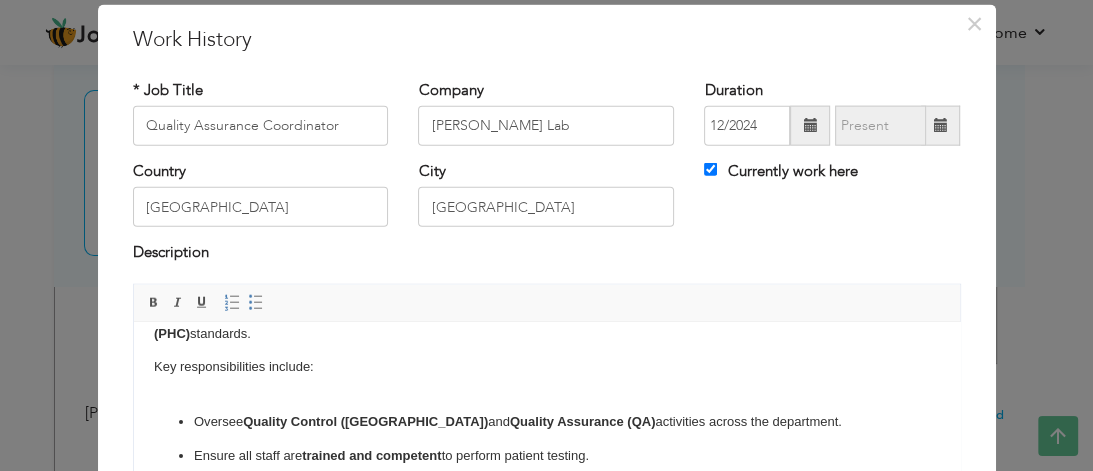 click on "As a Quality Assurance Coordinator, I ensure the implementation and monitoring of the  Quality Management System (QMS)  in compliance with  ISO 15189:2022 ,  College of American Pathologists (CAP) , and  Punjab Healthcare Commission (PHC)  standards. Key responsibilities include: Oversee  Quality Control (QC)  and  Quality Assurance (QA)  activities across the department. Ensure all staff are  trained and competent  to perform patient testing. Manage laboratory  equipment, supplies , and  services  with a focus on quality. Review, update, and implement  SOPs ,  policies , and  procedures  as needed. Ensure full compliance with  CAP standards , including  proficiency testing  and  ISO 15189  requirements. Prepare, maintain, and present  Quality Indicators ,  audit reports , and  method validation studies . Take a leading role in  sectional CAP inspections ,  internal audits , and other accreditation-related activities. Implement and monitor the  Quality Management System (QMS)" at bounding box center (546, 474) 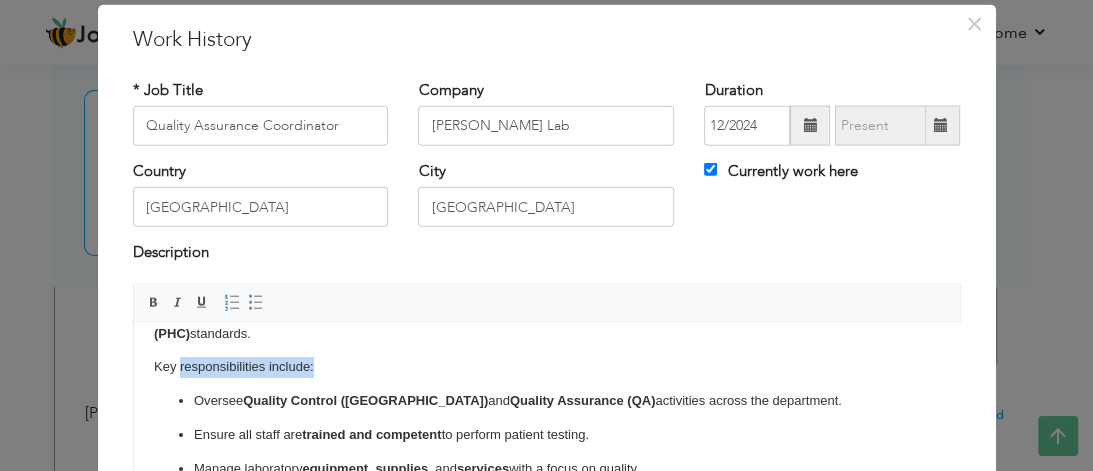 drag, startPoint x: 178, startPoint y: 365, endPoint x: 314, endPoint y: 364, distance: 136.00368 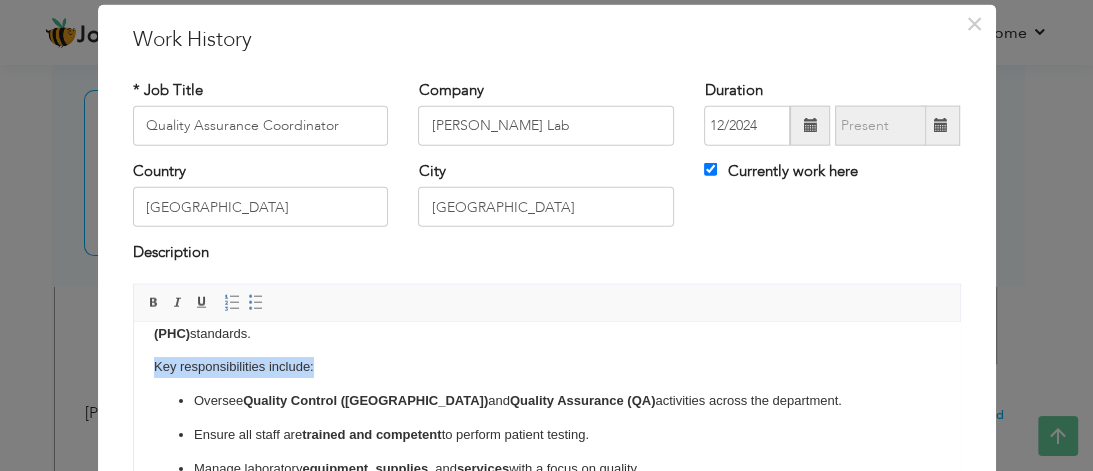drag, startPoint x: 314, startPoint y: 364, endPoint x: 117, endPoint y: 370, distance: 197.09135 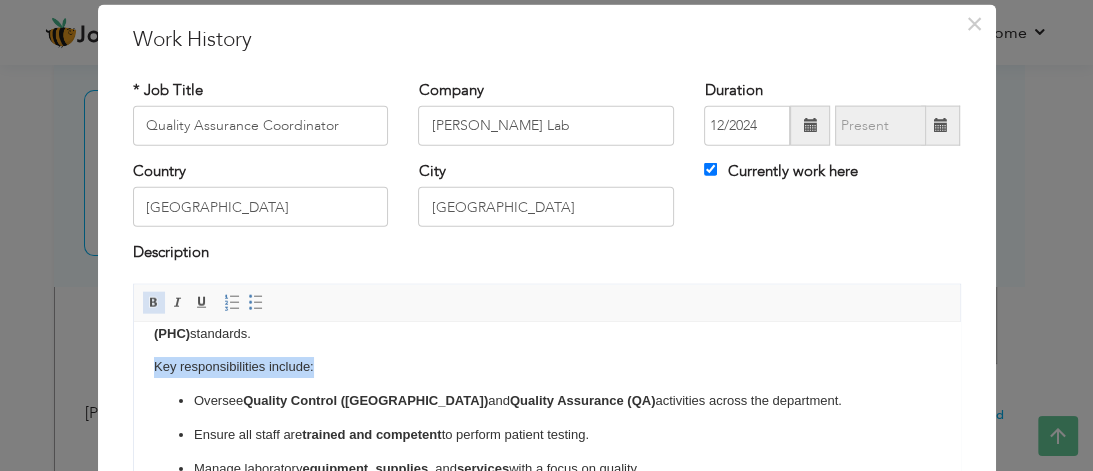 click at bounding box center (154, 302) 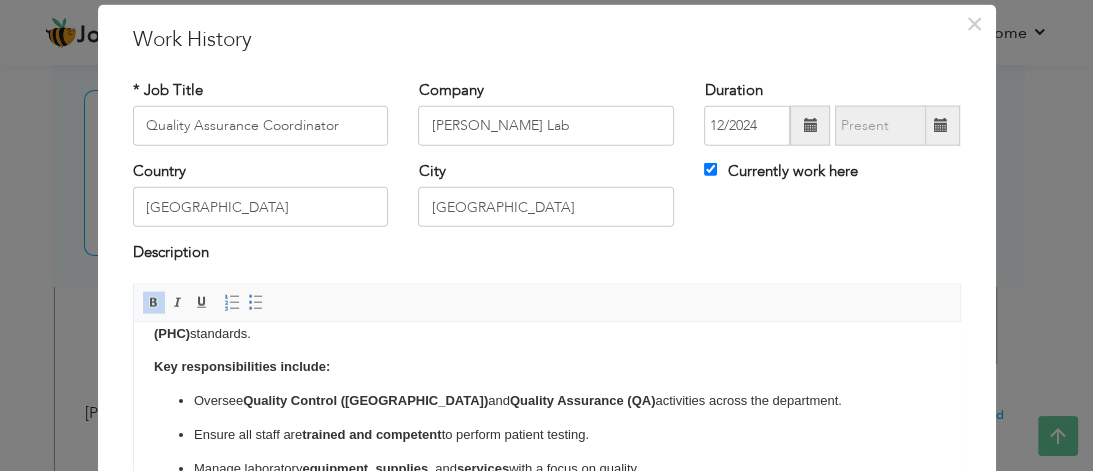 click on "Key responsibilities include:" at bounding box center (241, 365) 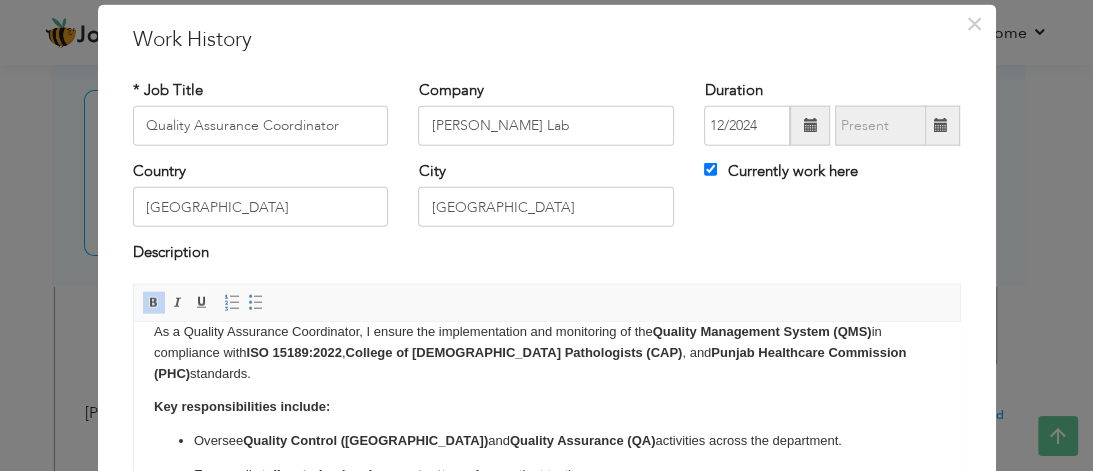 scroll, scrollTop: 0, scrollLeft: 0, axis: both 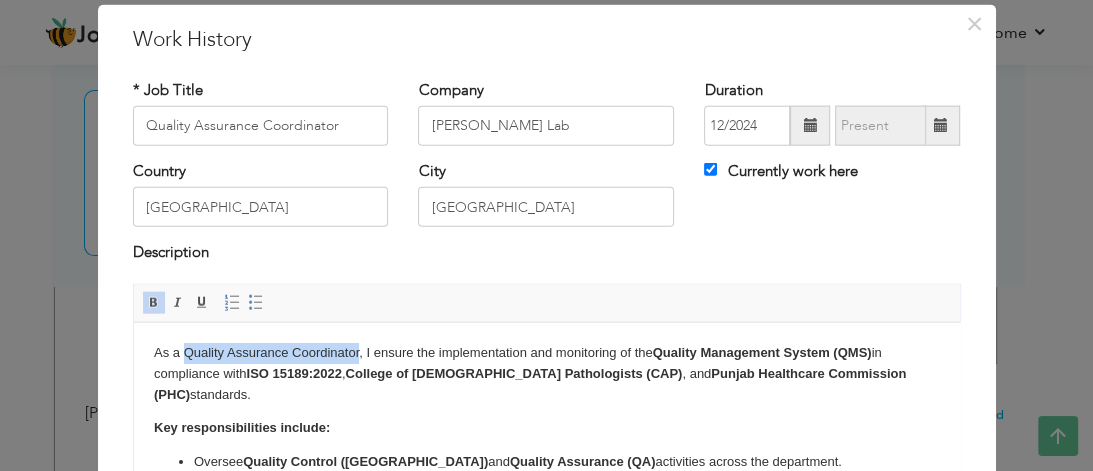 drag, startPoint x: 181, startPoint y: 351, endPoint x: 359, endPoint y: 350, distance: 178.0028 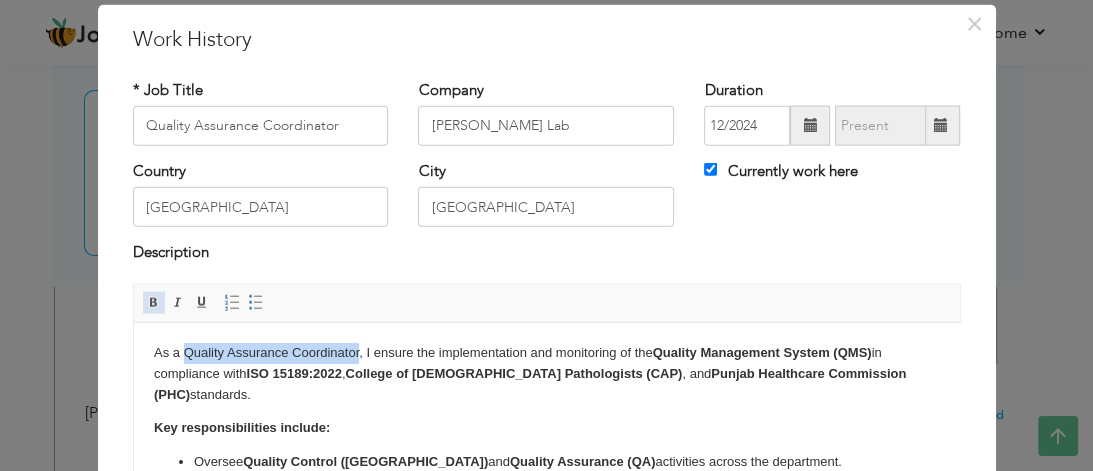 click at bounding box center (154, 302) 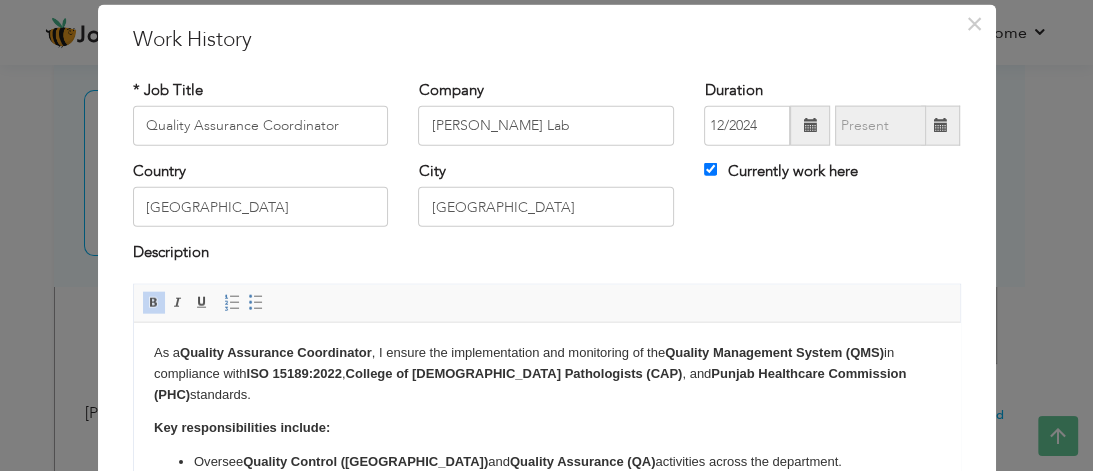 click on "College of [DEMOGRAPHIC_DATA] Pathologists (CAP)" at bounding box center (513, 372) 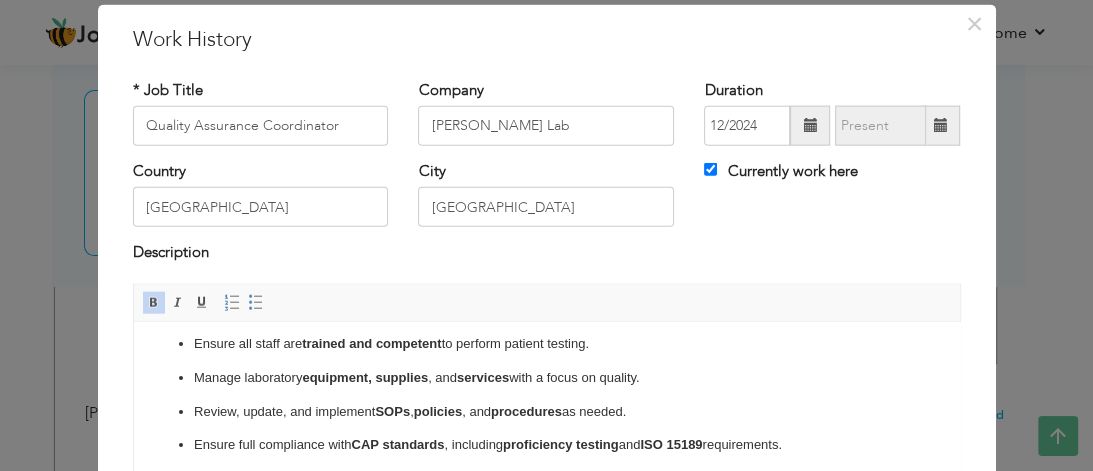 scroll, scrollTop: 154, scrollLeft: 0, axis: vertical 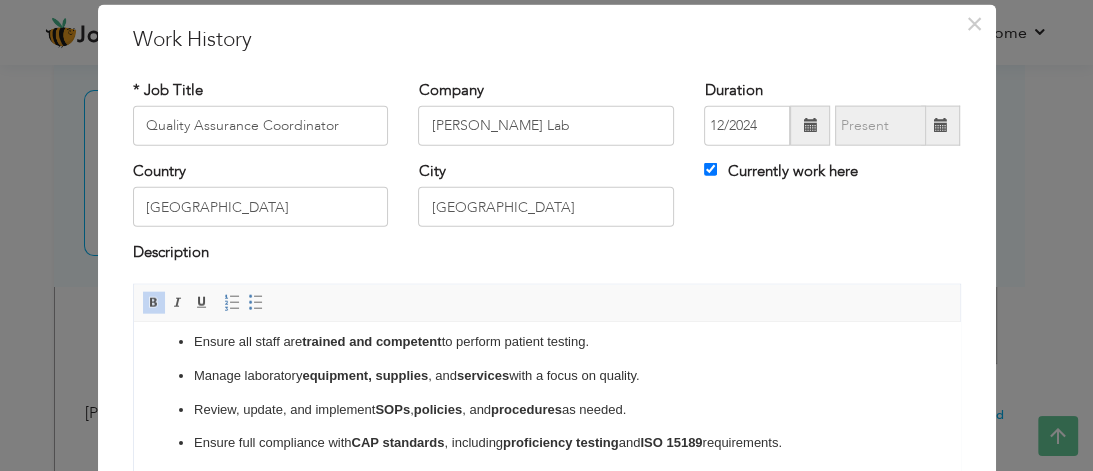 drag, startPoint x: 958, startPoint y: 389, endPoint x: 958, endPoint y: 405, distance: 16 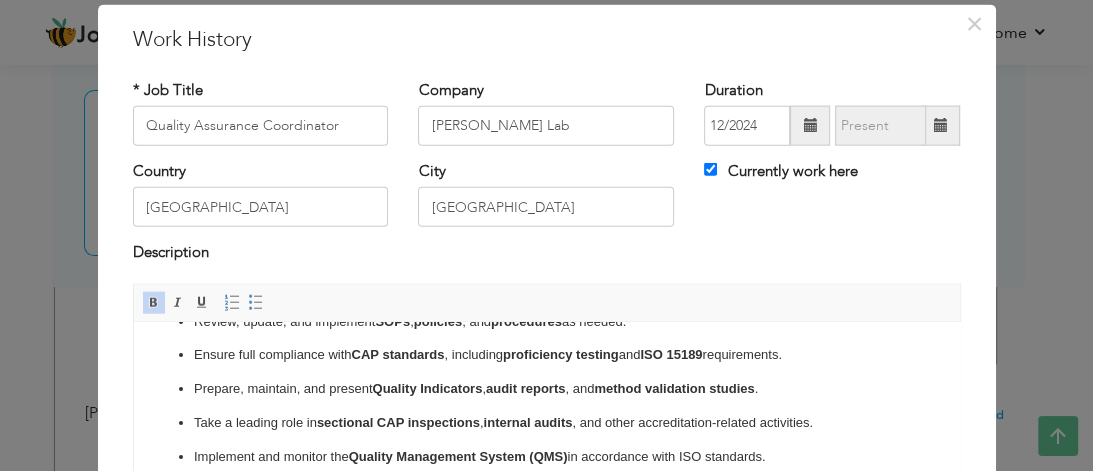 scroll, scrollTop: 256, scrollLeft: 0, axis: vertical 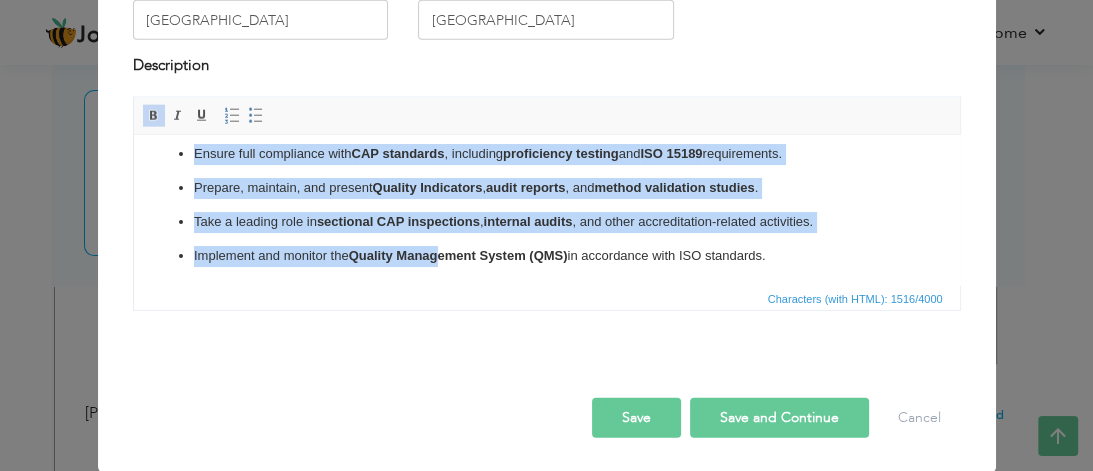 drag, startPoint x: 187, startPoint y: 168, endPoint x: 779, endPoint y: 408, distance: 638.7989 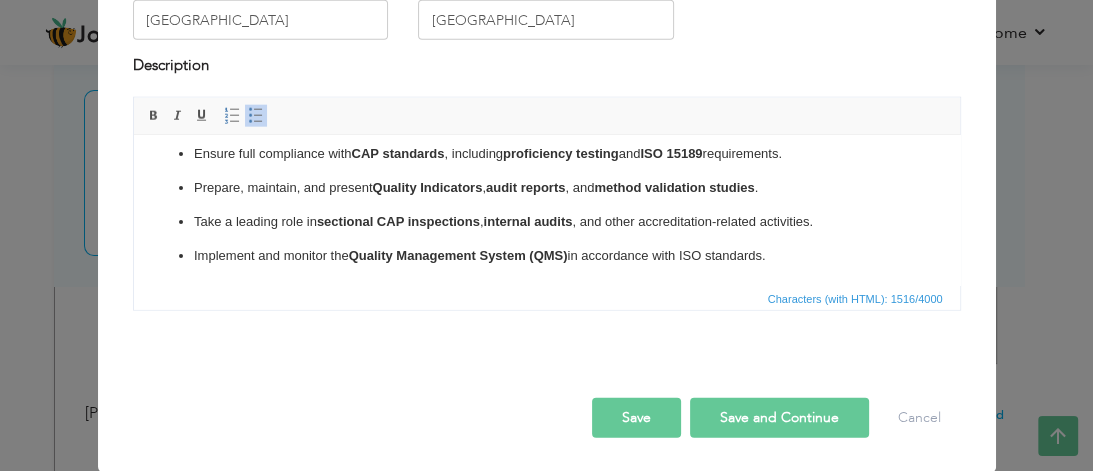 scroll, scrollTop: 222, scrollLeft: 0, axis: vertical 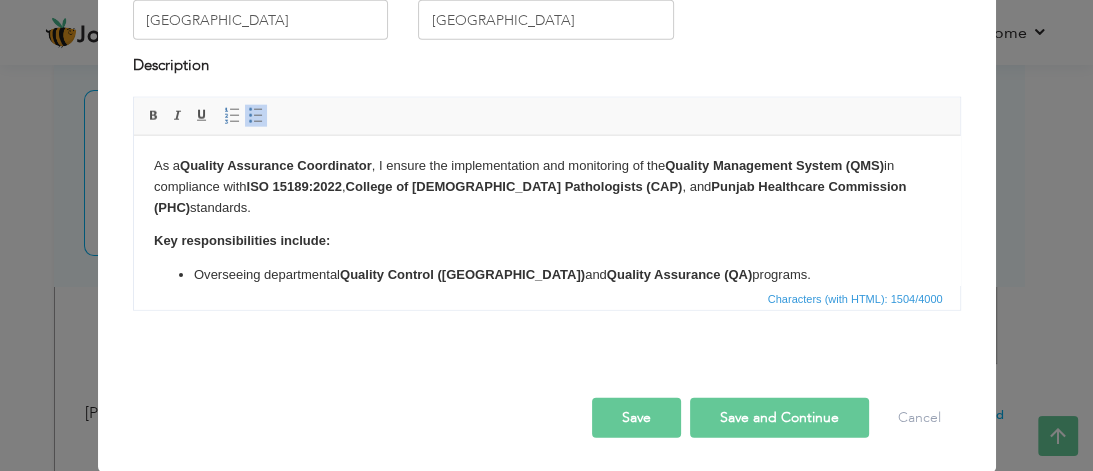 drag, startPoint x: 950, startPoint y: 236, endPoint x: 1095, endPoint y: 282, distance: 152.12166 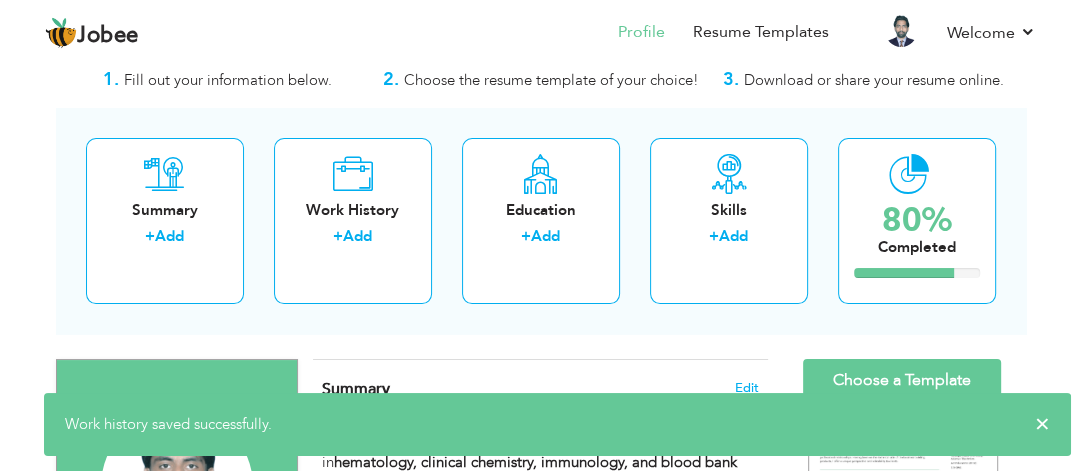 scroll, scrollTop: 0, scrollLeft: 0, axis: both 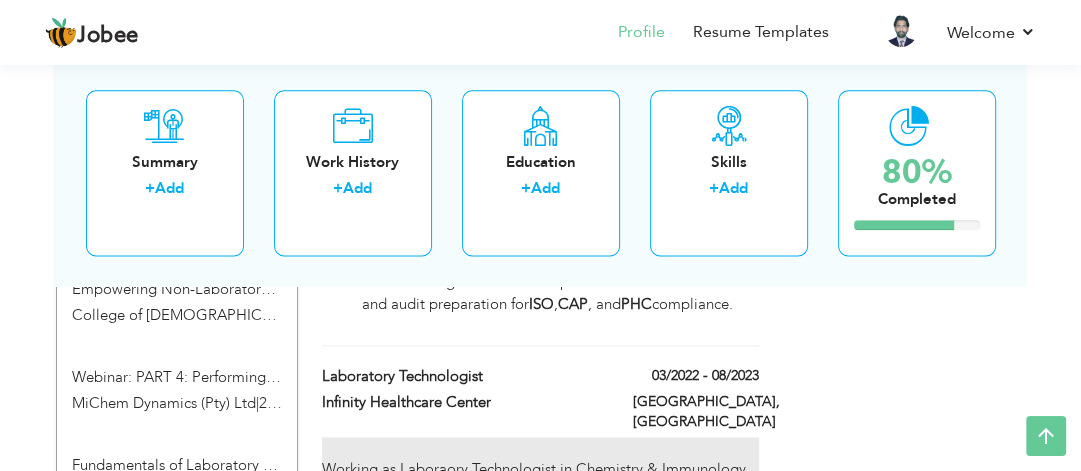 click on "Working as Laboraory Technologist in Chemistry & Immunology Department and Hematology & Blood Bank Department.
In  Chem & Immuno  got experience on these analyzers:
AU480, Access-02, Maglumi 800 and Chorus Trio .
In  Hematology  got experience on these analyzers:
MeK-7300, Sysmex-1000, Steelex and Capillary Octa-03 .
In  Blood Bank  got skills in following procedure:
Blood Grouping ( Forward & Reverse), Cross Match , Coombs test ( Direct & Indirect), Rh- Antibody titration and Weak D antigen ." at bounding box center [540, 587] 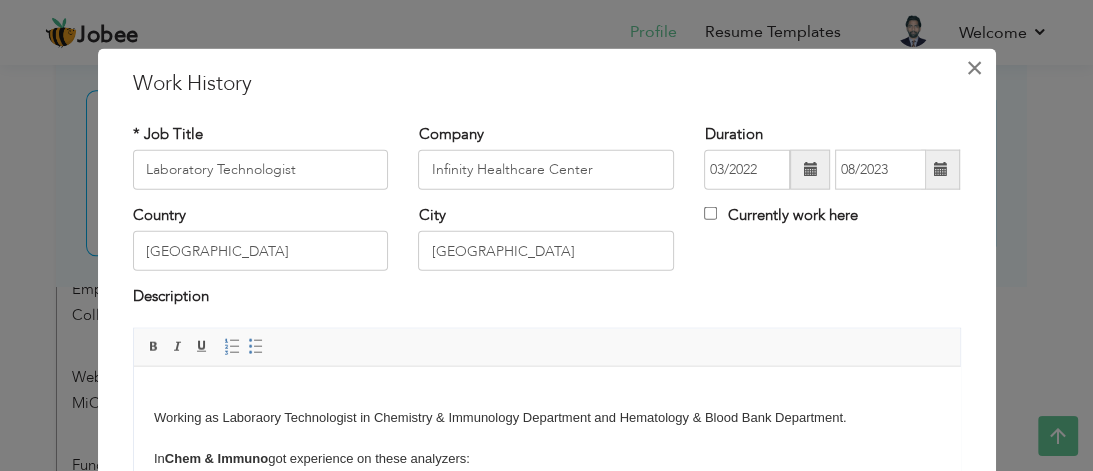 click on "×" at bounding box center [974, 67] 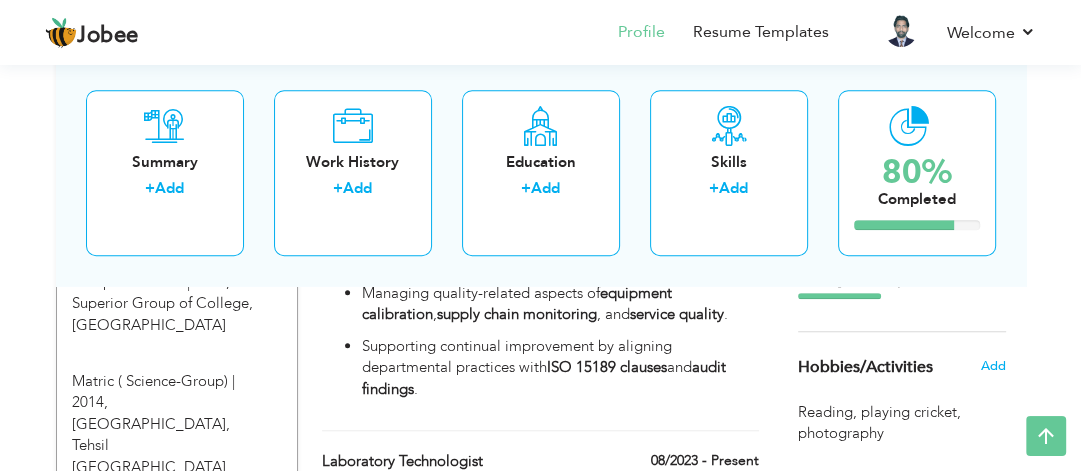 scroll, scrollTop: 1106, scrollLeft: 0, axis: vertical 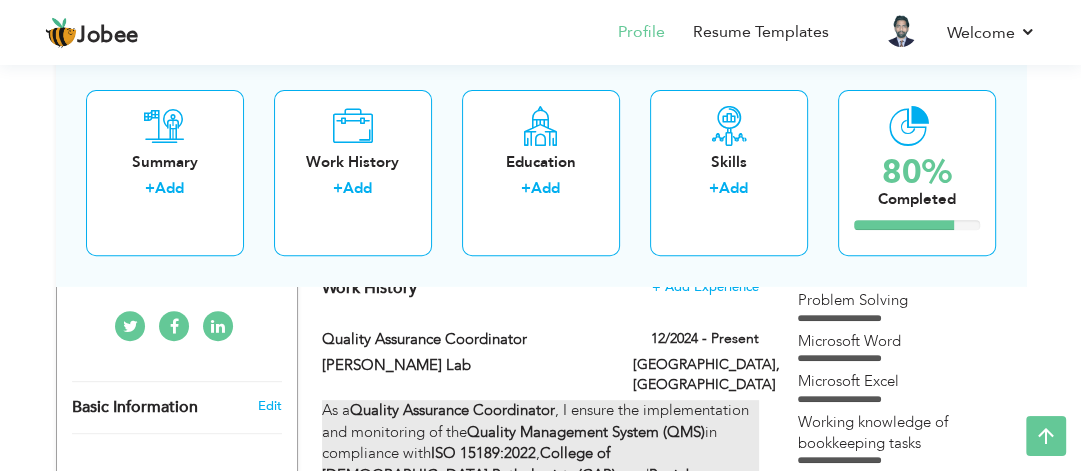 click on "As a  Quality Assurance Coordinator , I ensure the implementation and monitoring of the  Quality Management System (QMS)  in compliance with  ISO 15189:2022 ,  College of American Pathologists (CAP) , and  Punjab Healthcare Commission (PHC)  standards." at bounding box center (540, 453) 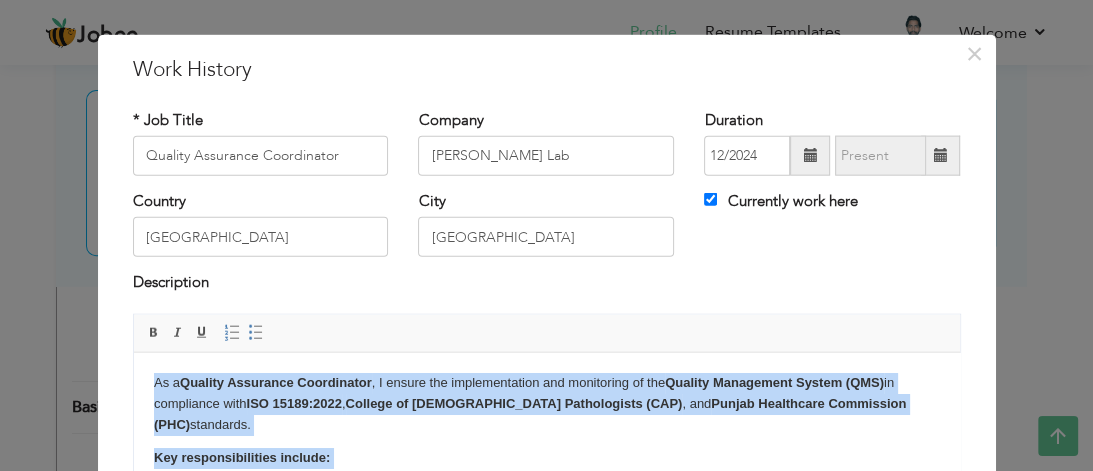 scroll, scrollTop: 28, scrollLeft: 0, axis: vertical 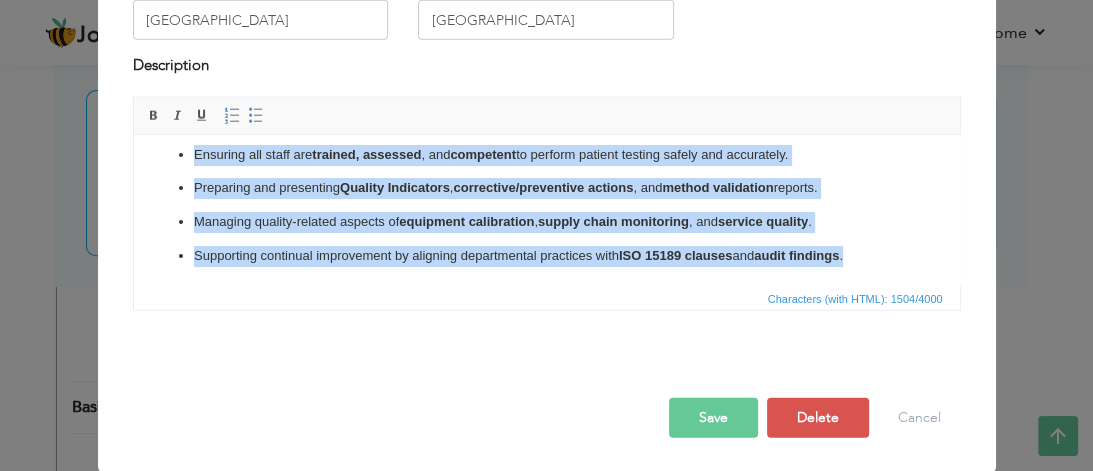 drag, startPoint x: 154, startPoint y: 161, endPoint x: 862, endPoint y: 264, distance: 715.453 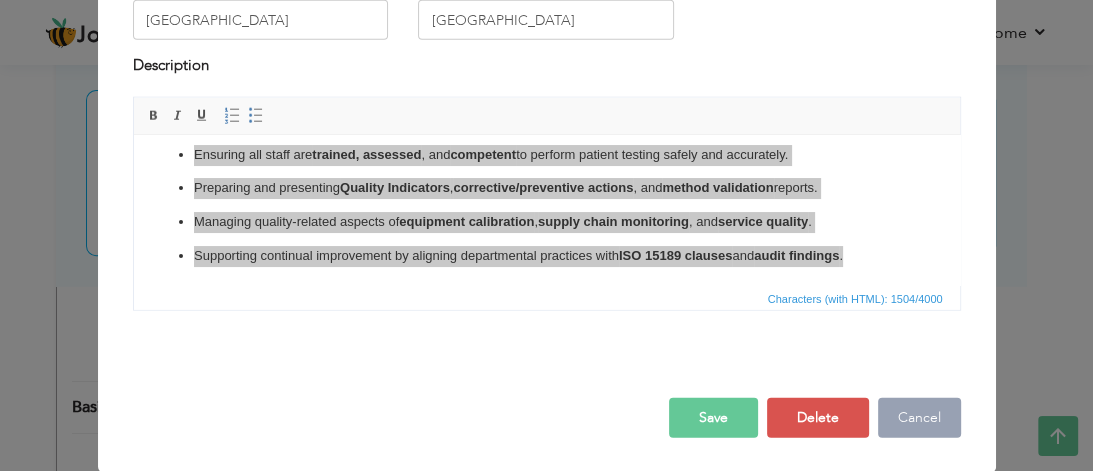 click on "Cancel" at bounding box center (919, 417) 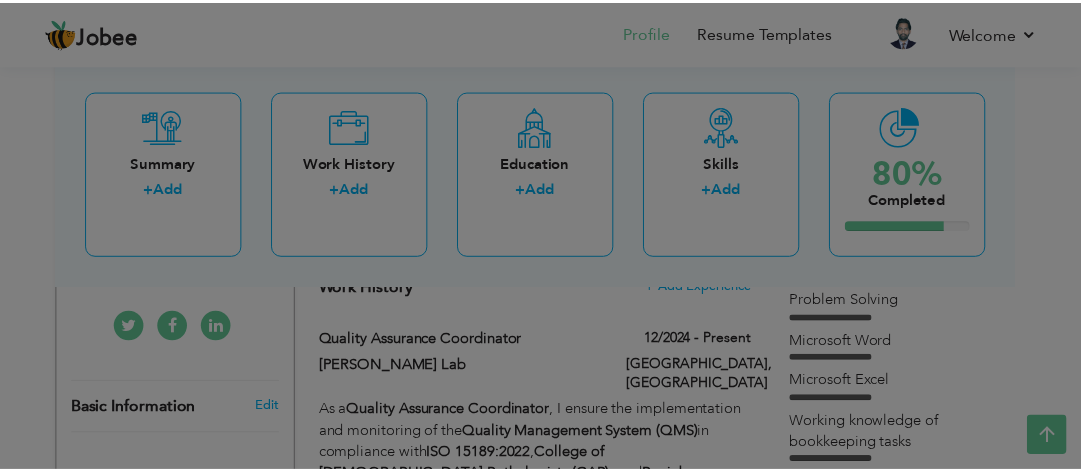scroll, scrollTop: 0, scrollLeft: 0, axis: both 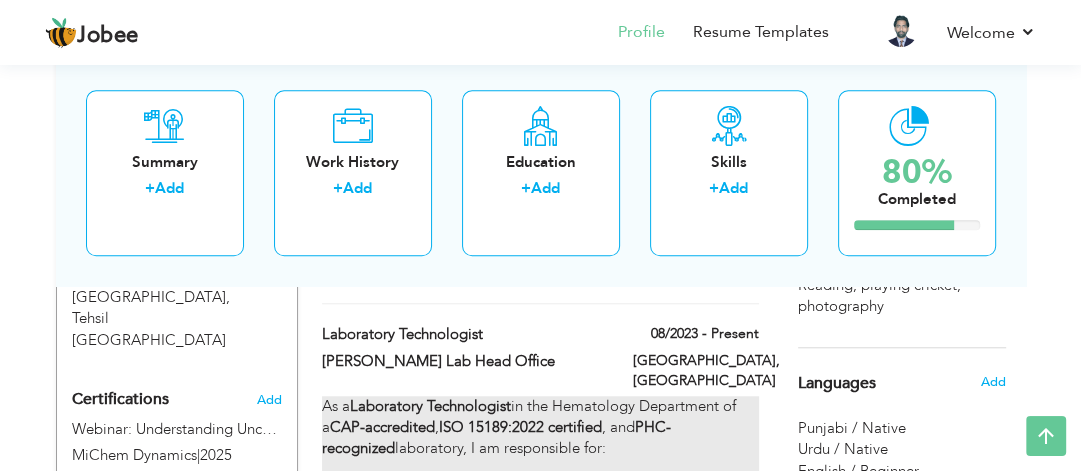click on "As a  Laboratory Technologist  in the Hematology Department of a  CAP-accredited ,  ISO 15189:2022 certified , and  PHC-recognized  laboratory, I am responsible for:" at bounding box center [540, 428] 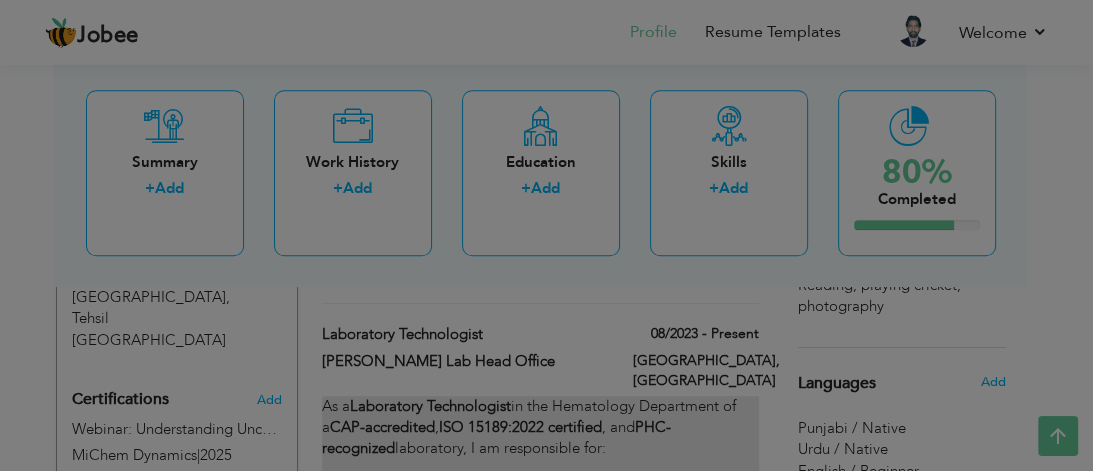 scroll, scrollTop: 0, scrollLeft: 0, axis: both 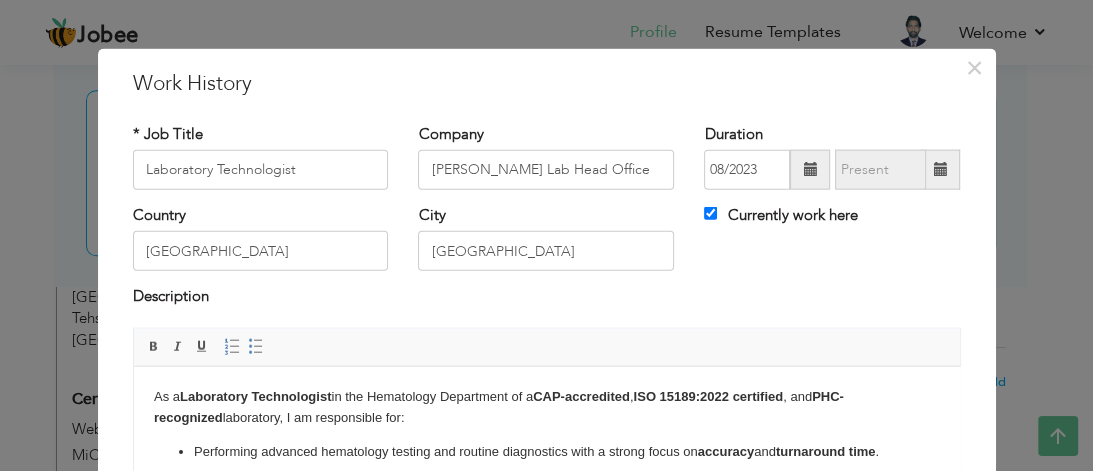 click on "As a  Laboratory Technologist  in the Hematology Department of a  CAP-accredited ,  ISO 15189:2022 certified , and  PHC-recognized  laboratory, I am responsible for: Performing advanced hematology testing and routine diagnostics with a strong focus on  accuracy  and  turnaround time . Operating a wide range of  automated analyzers , including: Sysmex XN-9000 ,  Mindray-6200 ,  BC Mindray-6800 ,  CAL-8000 Plus ,  SP-10 ,  CS-1600 ,  CS-2500 ,  Capillary Octa-3 ,  Alinity HQ ,  Vesmatic Cube 30 Touch , and  SC-120 . Conducting  sample preparation ,  processing , and  reporting  of hematological profiles. Assisting during bone marrow procedures , including slide preparation, labeling, and sample verification. Maintaining daily  Quality Control (QC)  logs and  instrument maintenance . Ensuring compliance with  SOPs ,  biosafety protocols , and  CLIA regulations . Collaborating with the QA department on documentation and audit preparation for  ISO ,  CAP , and  PHC  compliance." at bounding box center [546, 546] 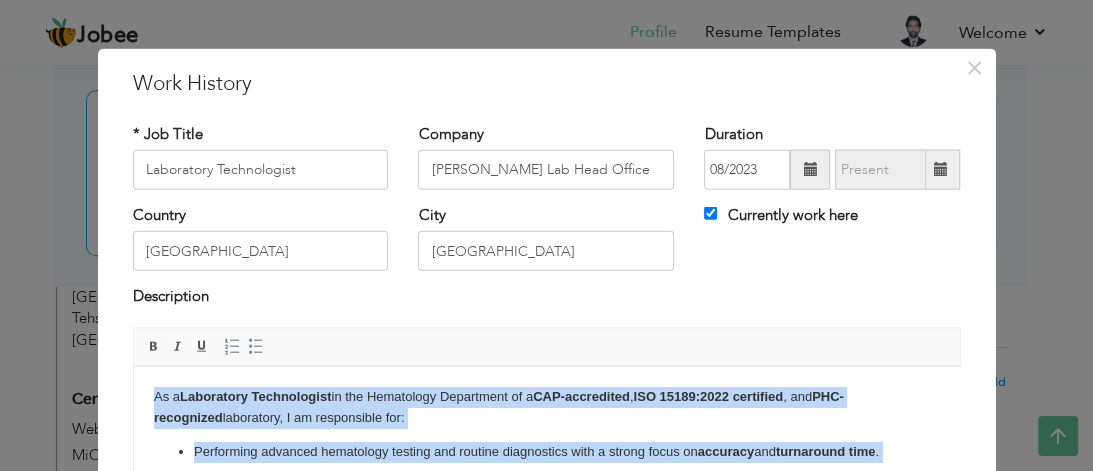 scroll, scrollTop: 143, scrollLeft: 0, axis: vertical 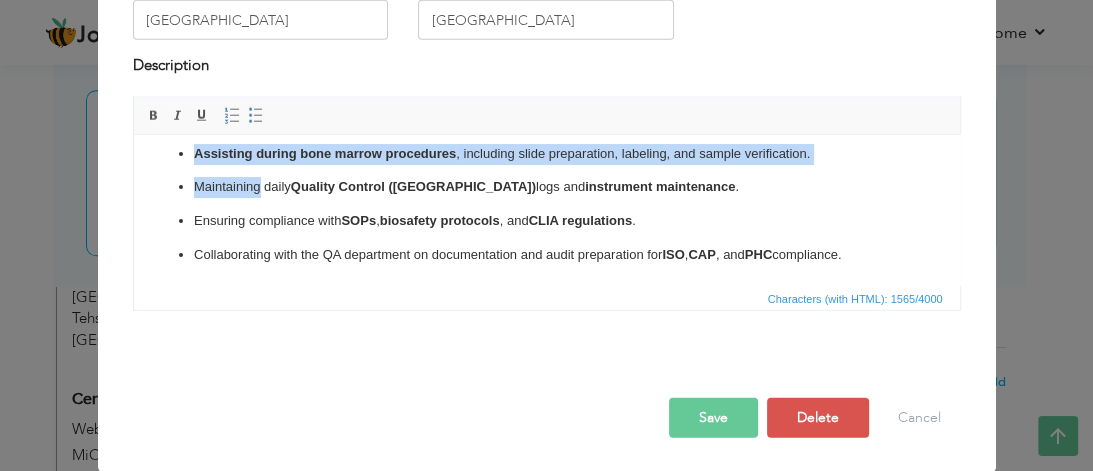 drag, startPoint x: 146, startPoint y: 169, endPoint x: 849, endPoint y: 260, distance: 708.8653 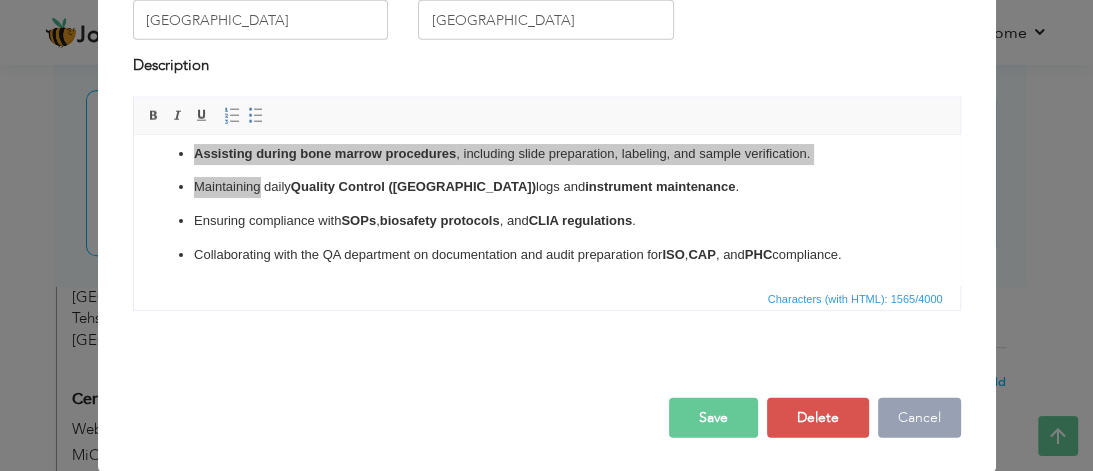 click on "Cancel" at bounding box center (919, 417) 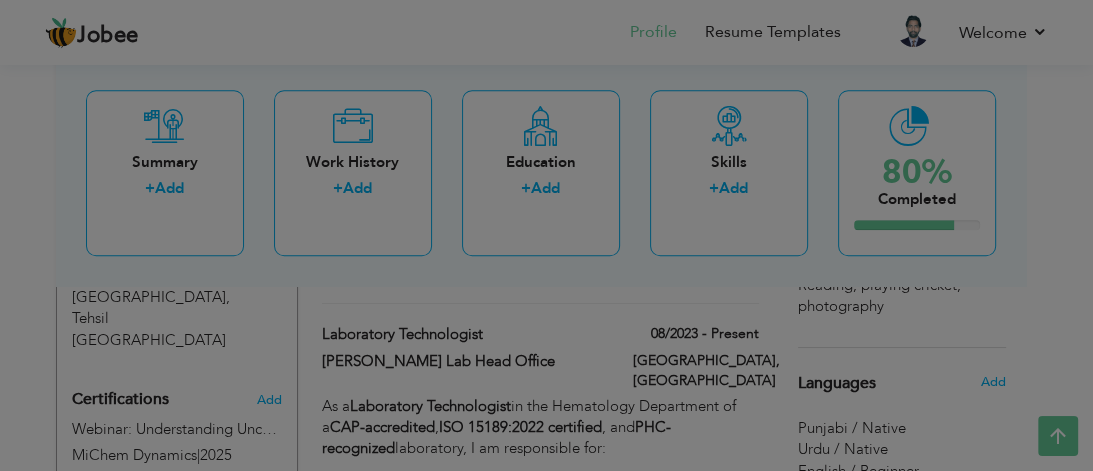 scroll, scrollTop: 0, scrollLeft: 0, axis: both 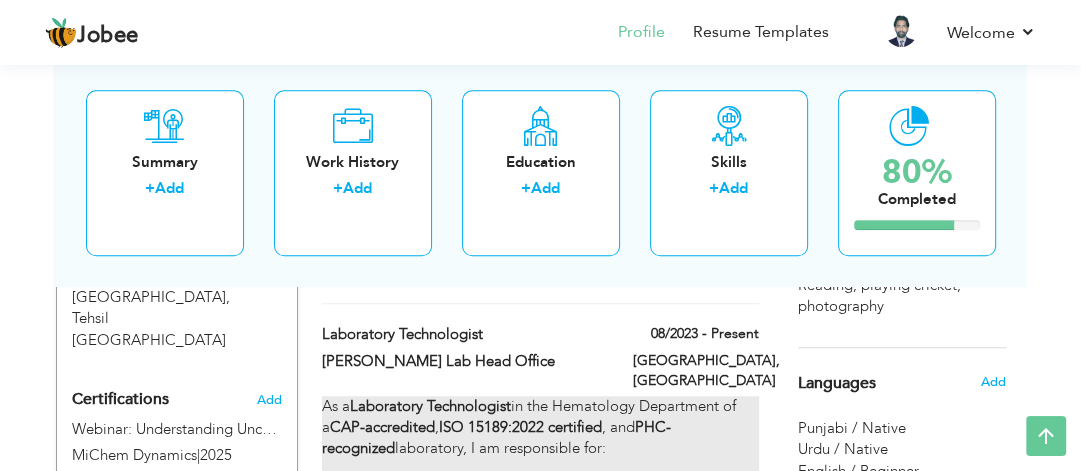 click on "Performing advanced hematology testing and routine diagnostics with a strong focus on  accuracy  and  turnaround time ." at bounding box center (560, 502) 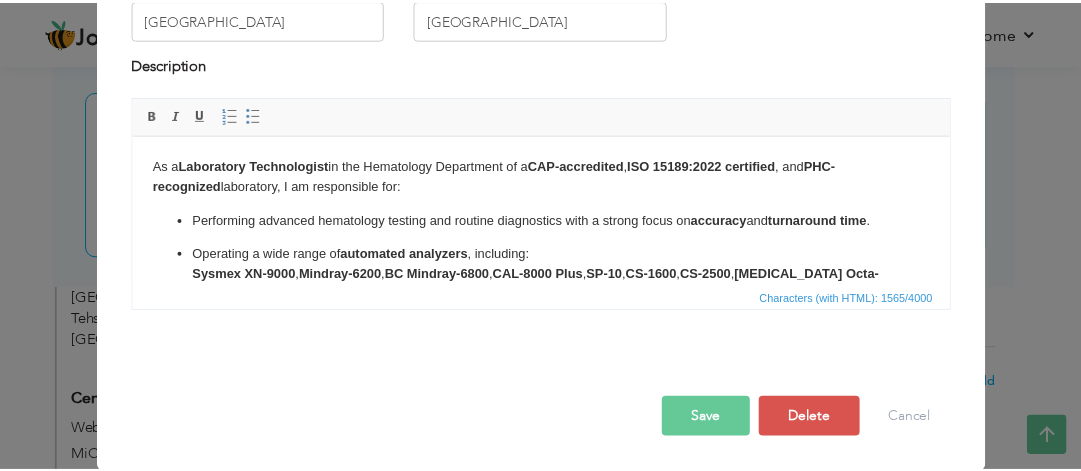 scroll, scrollTop: 0, scrollLeft: 0, axis: both 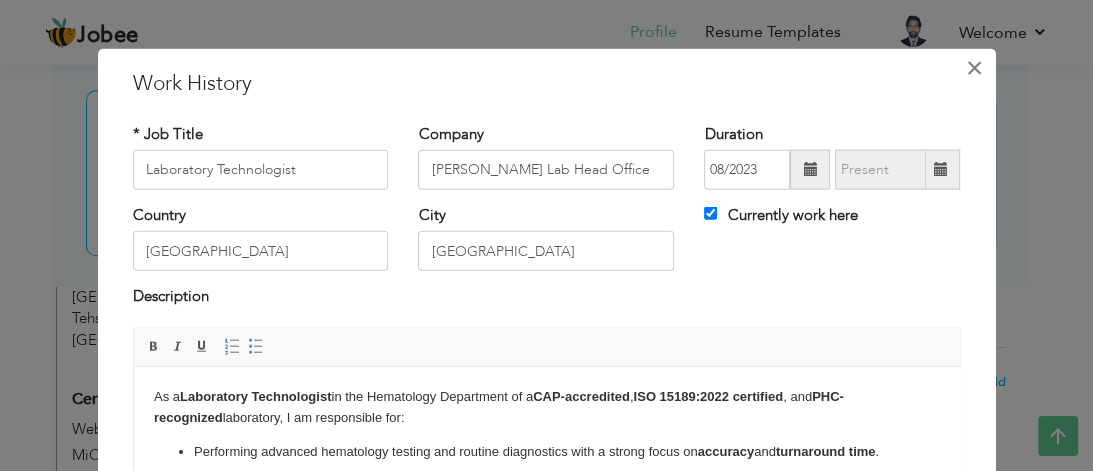 click on "×" at bounding box center [974, 67] 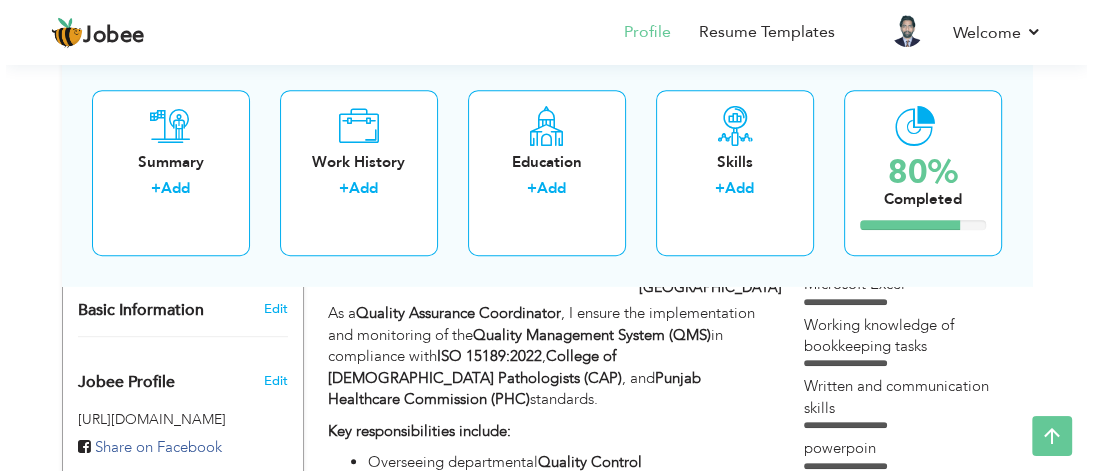 scroll, scrollTop: 527, scrollLeft: 0, axis: vertical 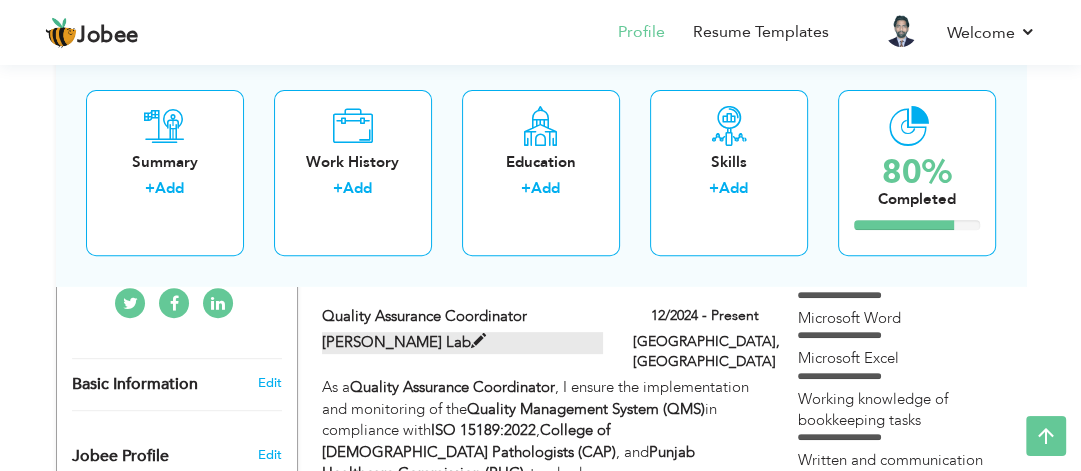 click on "[PERSON_NAME] Lab" at bounding box center (462, 342) 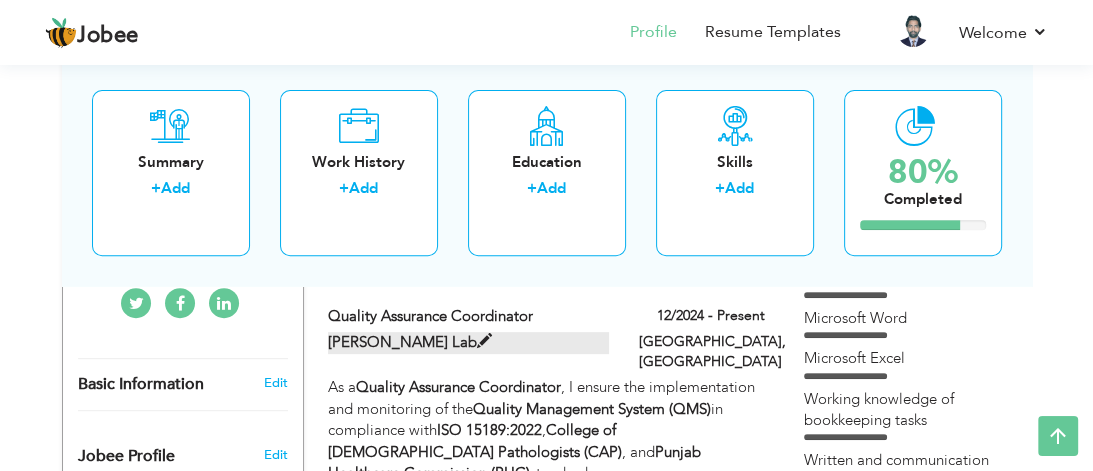 type on "Quality Assurance Coordinator" 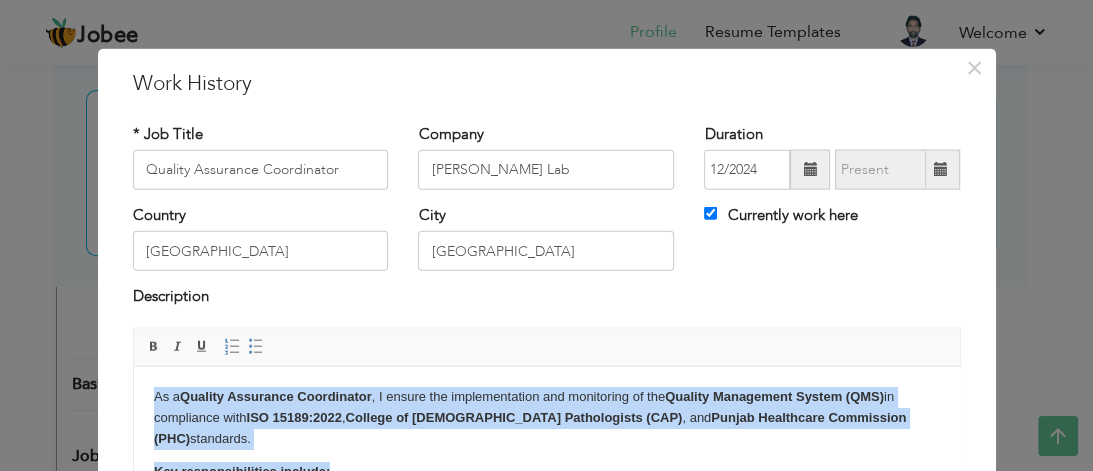 scroll, scrollTop: 117, scrollLeft: 0, axis: vertical 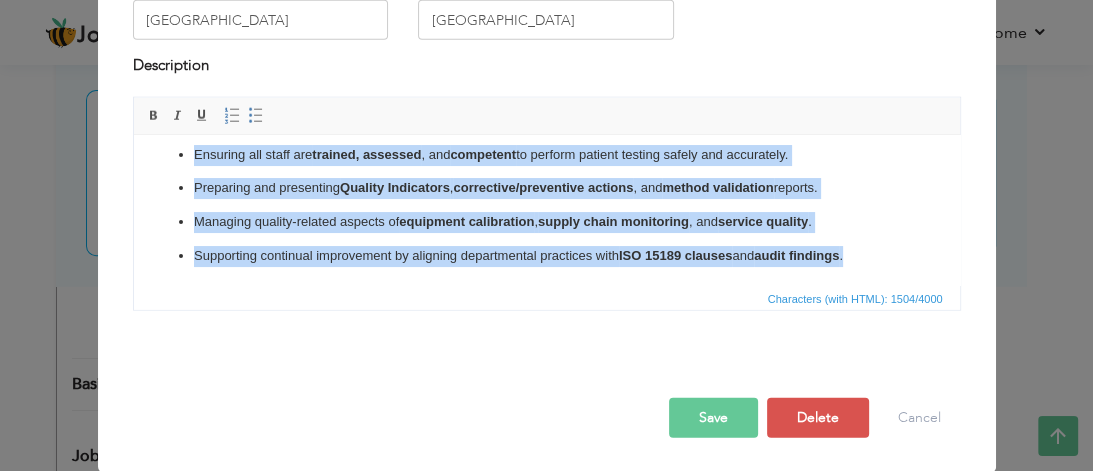 drag, startPoint x: 150, startPoint y: 165, endPoint x: 876, endPoint y: 277, distance: 734.5883 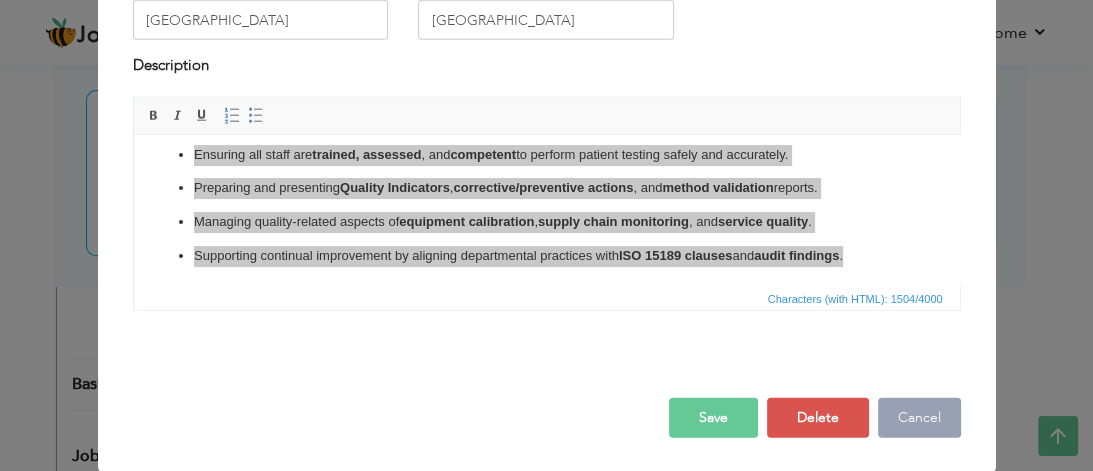 click on "Cancel" at bounding box center (919, 417) 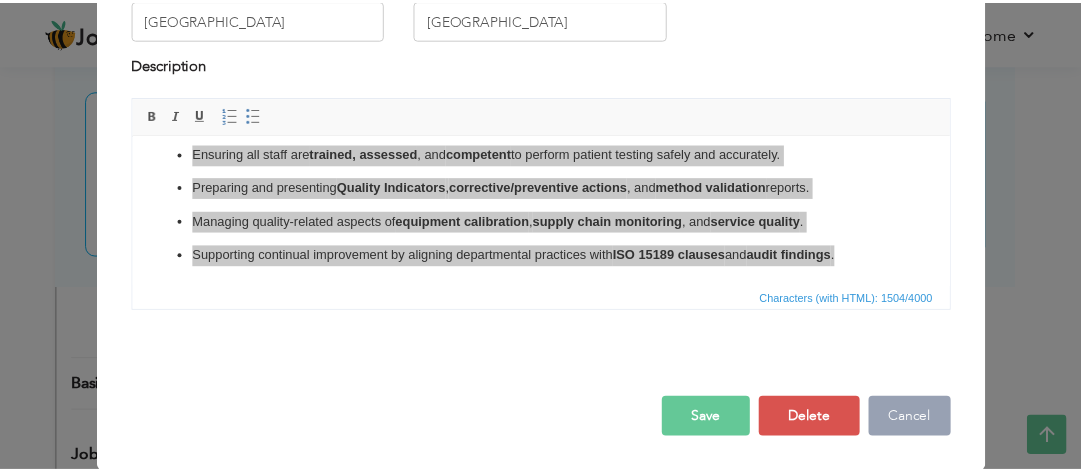scroll, scrollTop: 0, scrollLeft: 0, axis: both 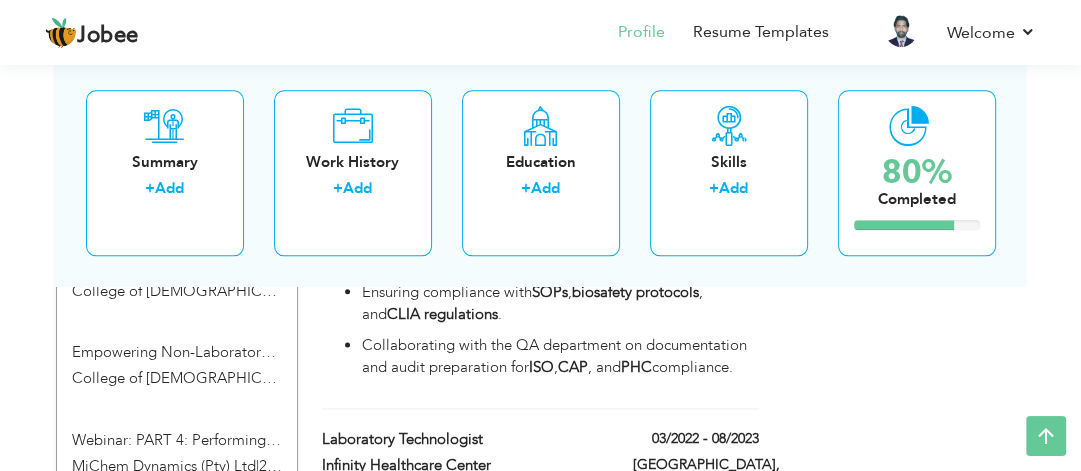 click on "View Resume
Export PDF
Profile
Summary
Public Link
Experience
Education
Awards
Work Histroy
Projects
Certifications
Skills
Preferred Job City" at bounding box center [540, -88] 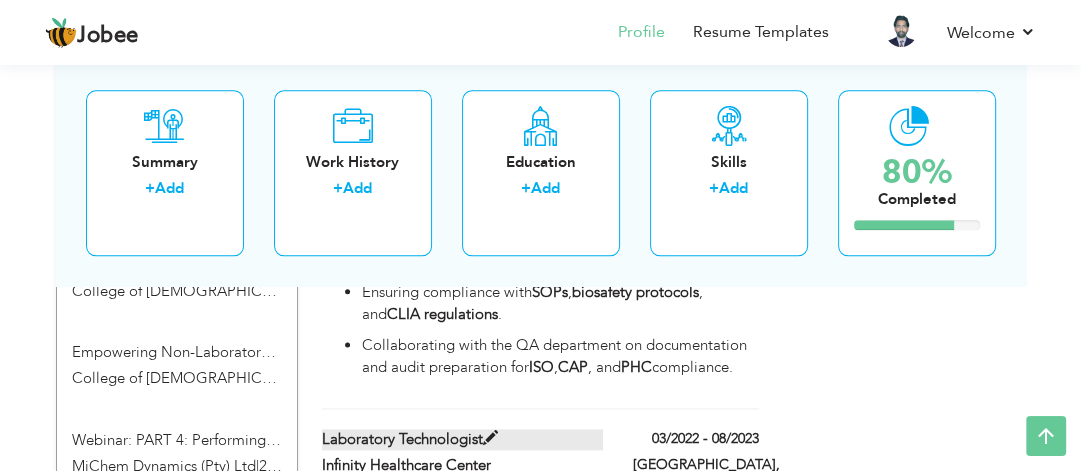 click on "Laboratory Technologist" at bounding box center [462, 439] 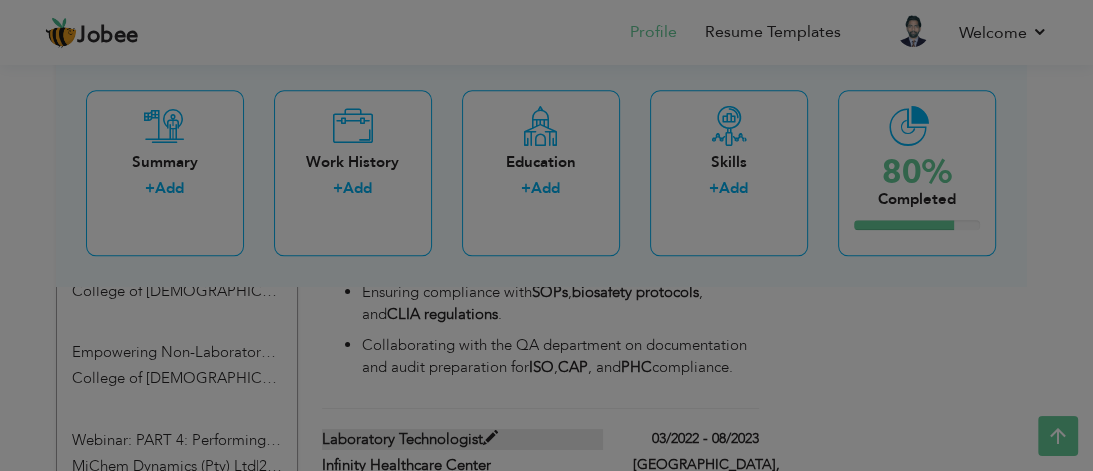 scroll, scrollTop: 0, scrollLeft: 0, axis: both 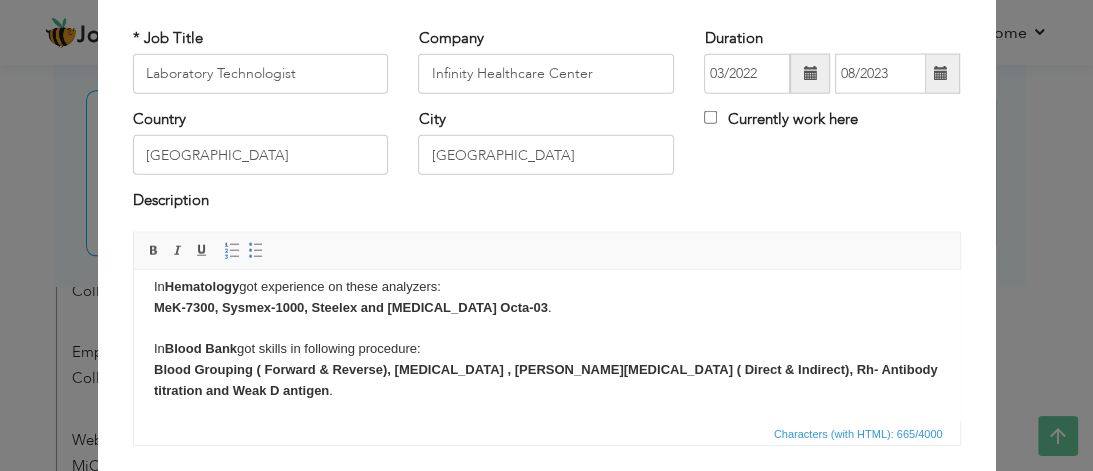 drag, startPoint x: 519, startPoint y: 695, endPoint x: 183, endPoint y: 375, distance: 464 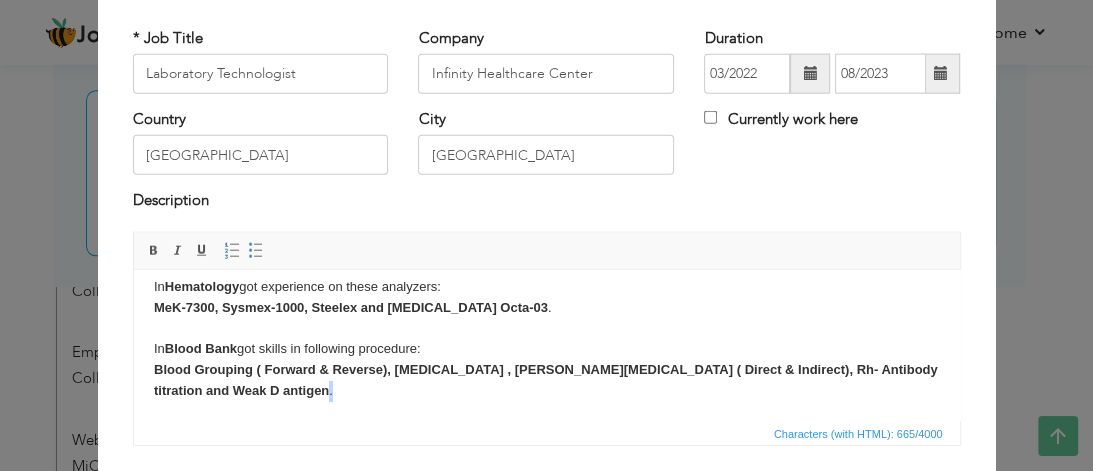 click on "Working as Laboraory Technologist in Chemistry & Immunology Department and Hematology & Blood Bank Department. In  Chem & Immuno  got experience on these analyzers: AU480, Access-02, Maglumi 800 and Chorus Trio . In  Hematology  got experience on these analyzers: MeK-7300, Sysmex-1000, Steelex and Capillary Octa-03 . In  Blood Bank  got skills in following procedure: Blood Grouping ( Forward & Reverse), Cross Match , Coombs test ( Direct & Indirect), Rh- Antibody titration and Weak D antigen ." at bounding box center [546, 276] 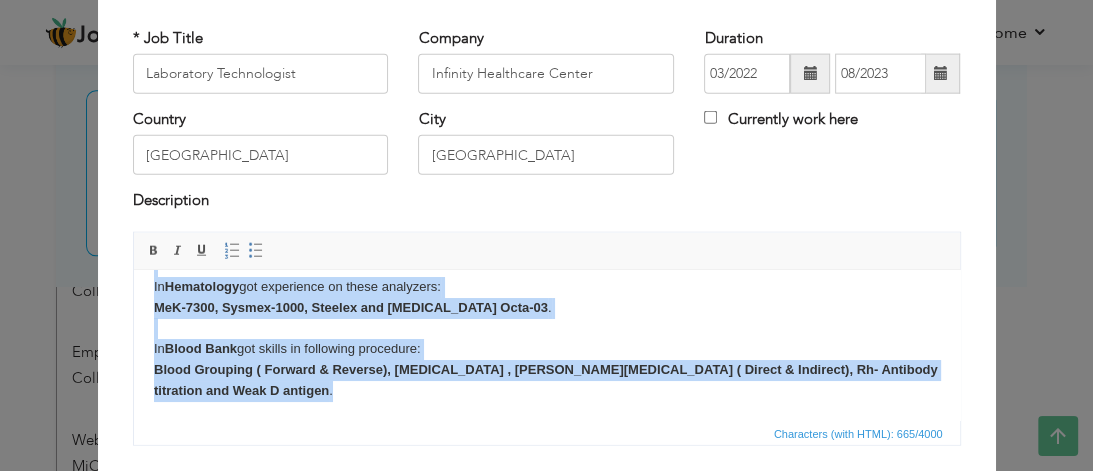 type 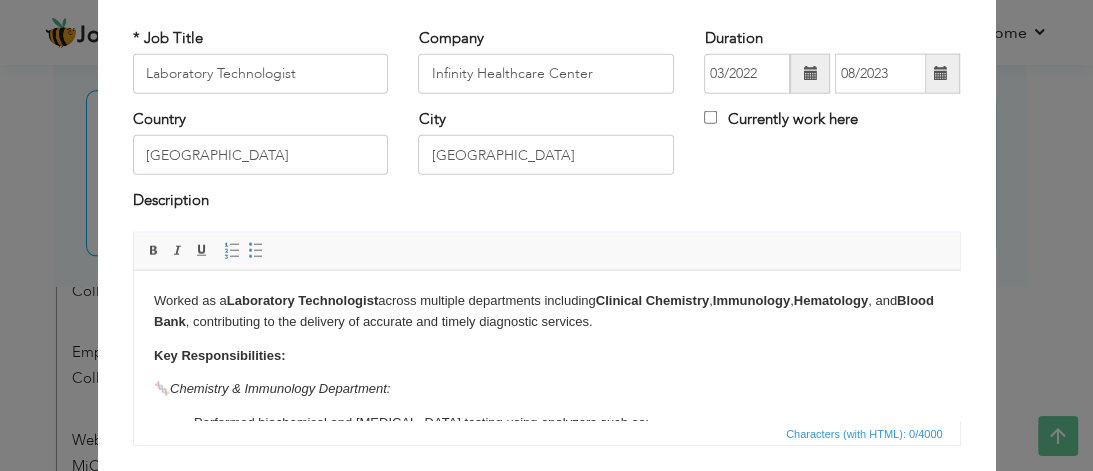 scroll, scrollTop: 368, scrollLeft: 0, axis: vertical 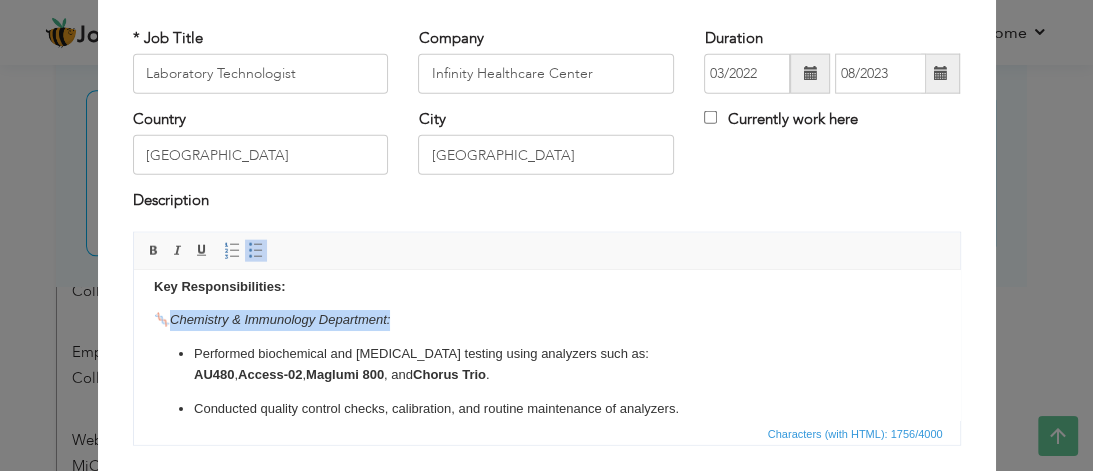 drag, startPoint x: 396, startPoint y: 317, endPoint x: 173, endPoint y: 323, distance: 223.0807 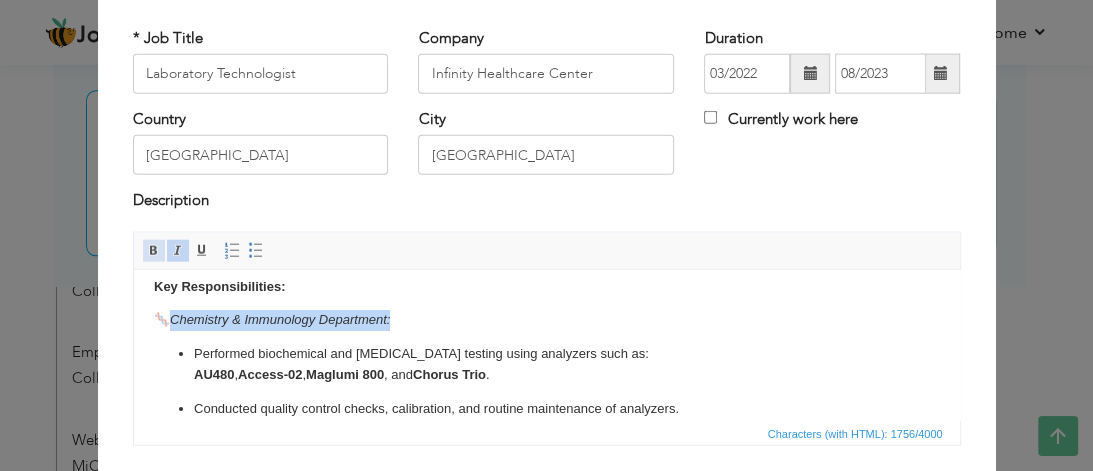 click at bounding box center [154, 250] 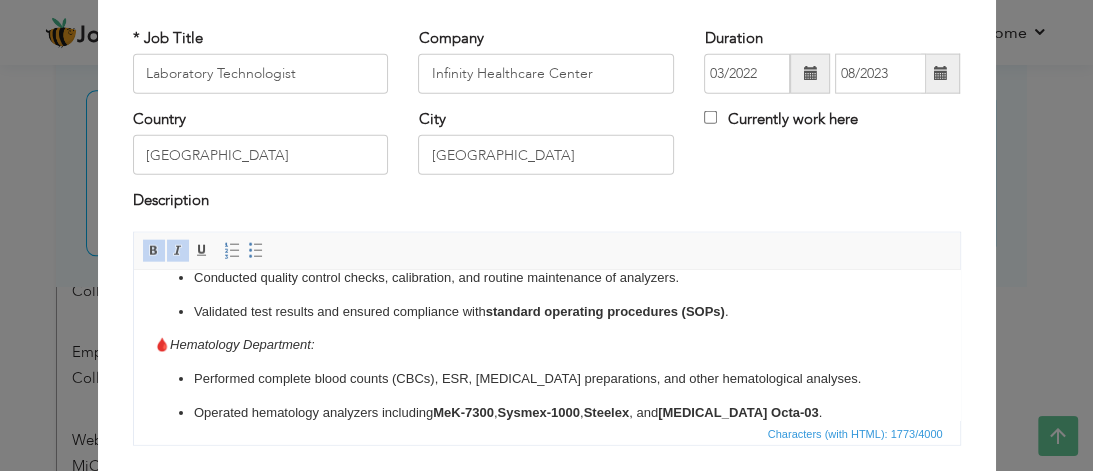 scroll, scrollTop: 193, scrollLeft: 0, axis: vertical 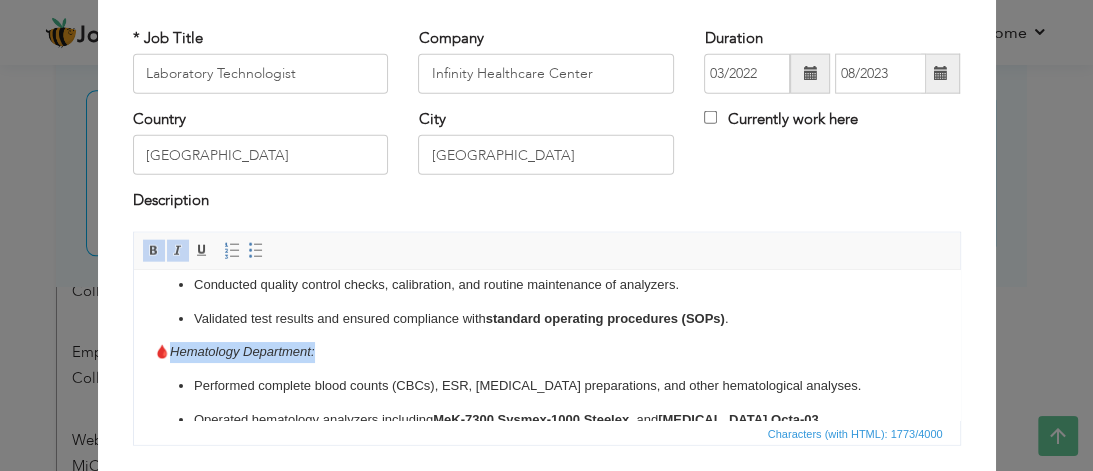 drag, startPoint x: 319, startPoint y: 349, endPoint x: 170, endPoint y: 353, distance: 149.05368 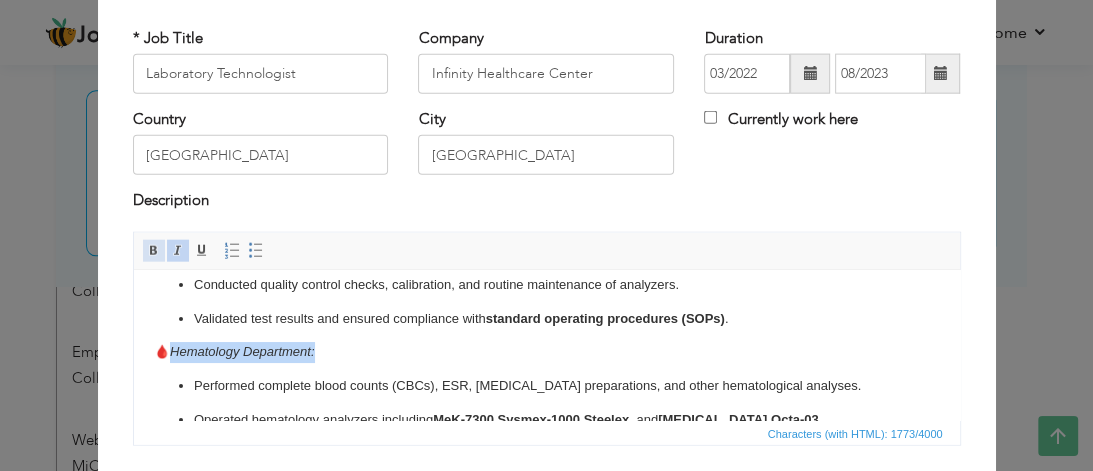 click at bounding box center (154, 250) 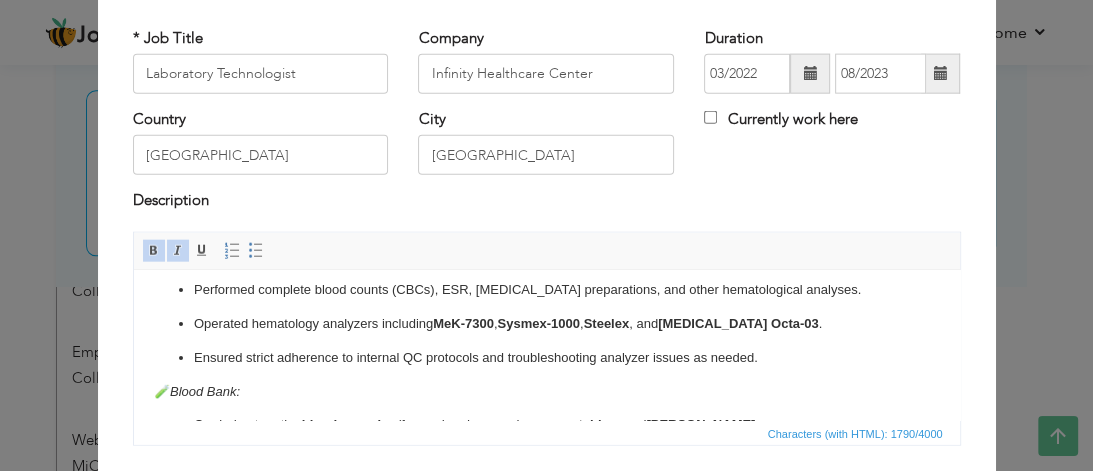 scroll, scrollTop: 293, scrollLeft: 0, axis: vertical 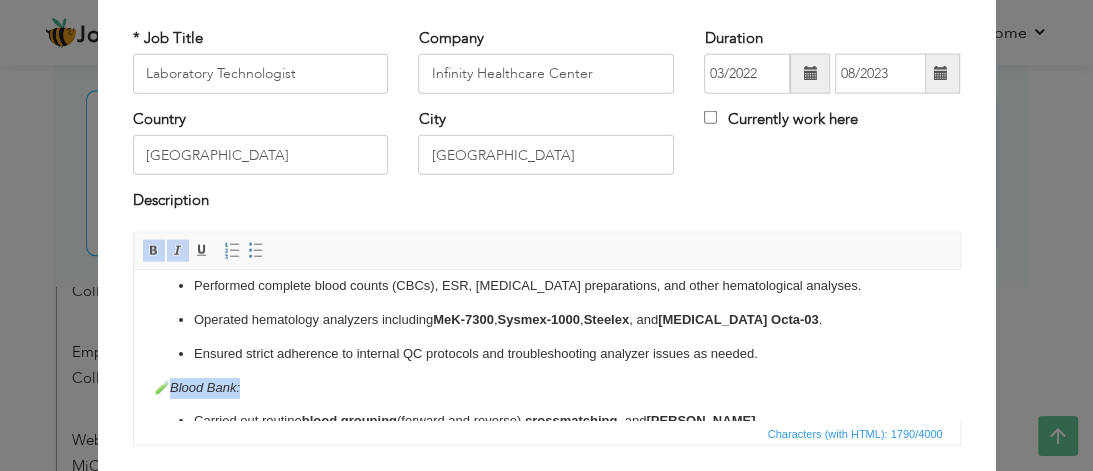 drag, startPoint x: 254, startPoint y: 387, endPoint x: 174, endPoint y: 377, distance: 80.622574 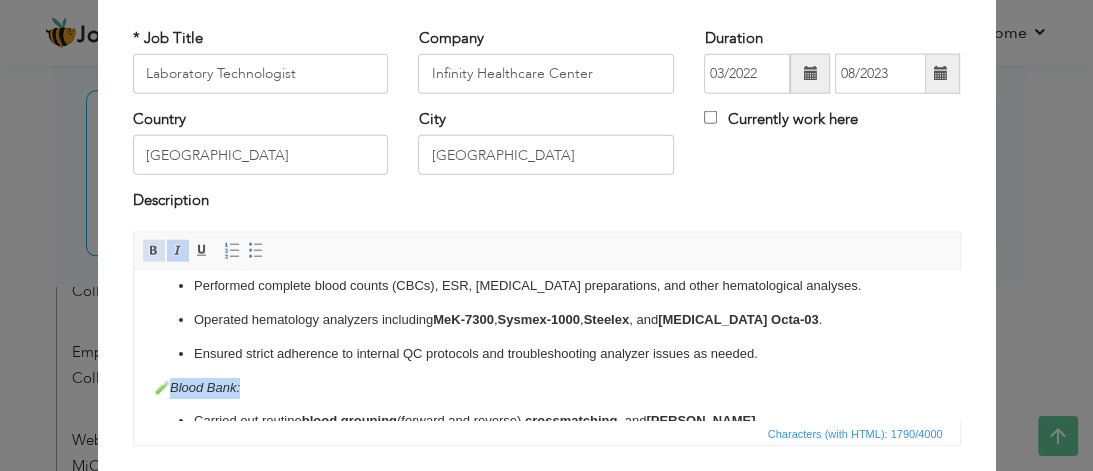 click at bounding box center (154, 250) 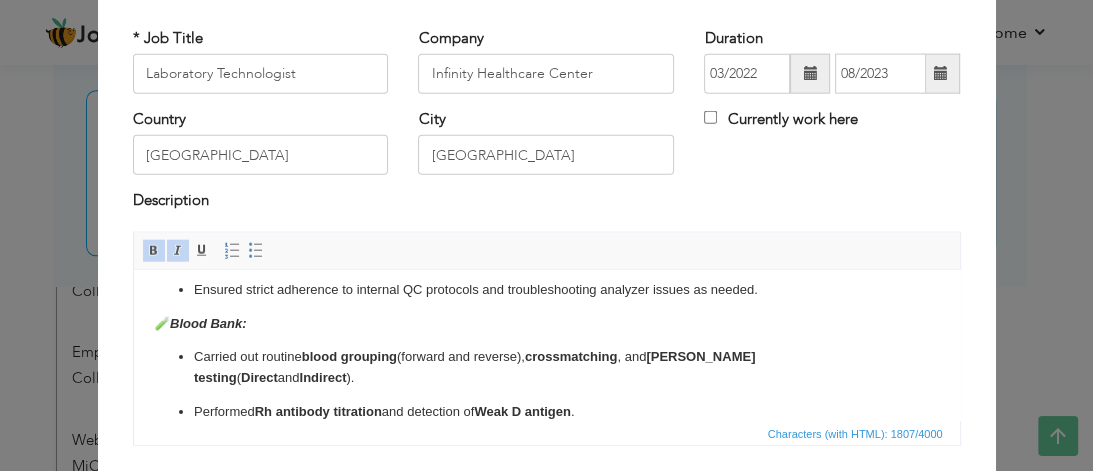 scroll, scrollTop: 391, scrollLeft: 0, axis: vertical 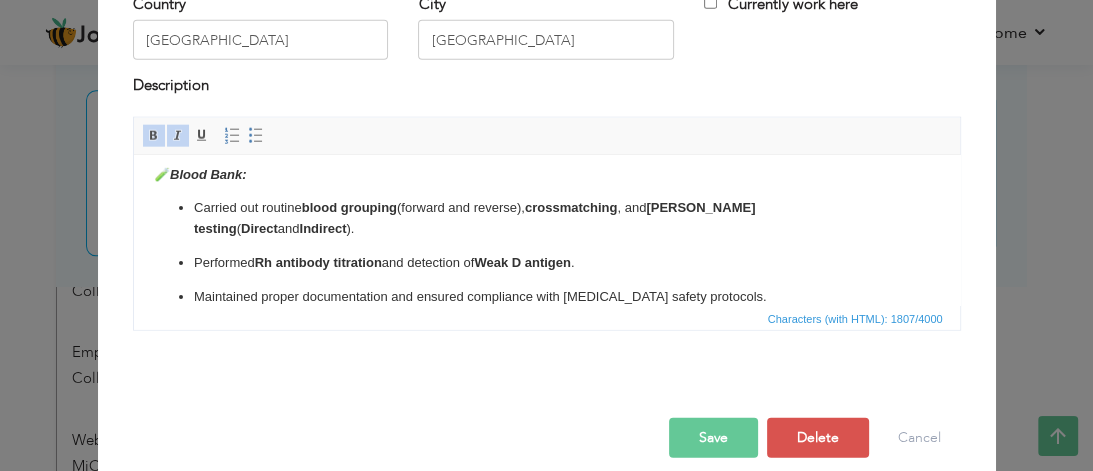 click on "Save" at bounding box center (713, 437) 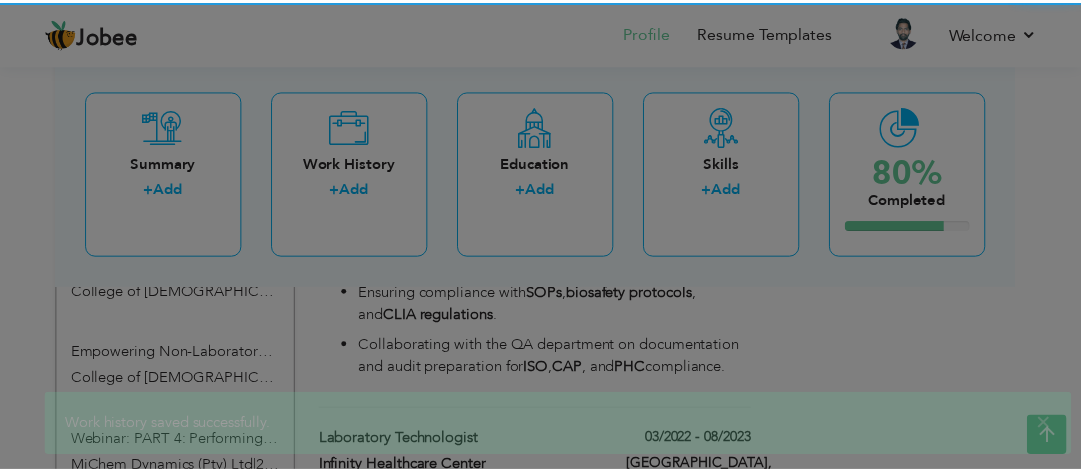 scroll, scrollTop: 0, scrollLeft: 0, axis: both 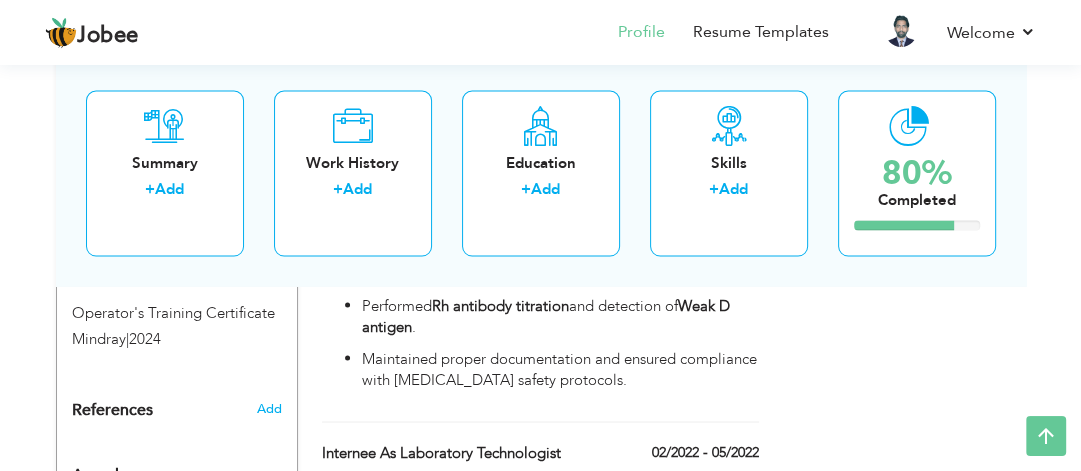 click on "Internship  as Laboratory Technologist in following departments:
Hematology
Blood Bank
Clinical Chemistry & Immunology
Clinical Toxicology
Molecular Biology
Histopathology
Microbiology" at bounding box center (540, 673) 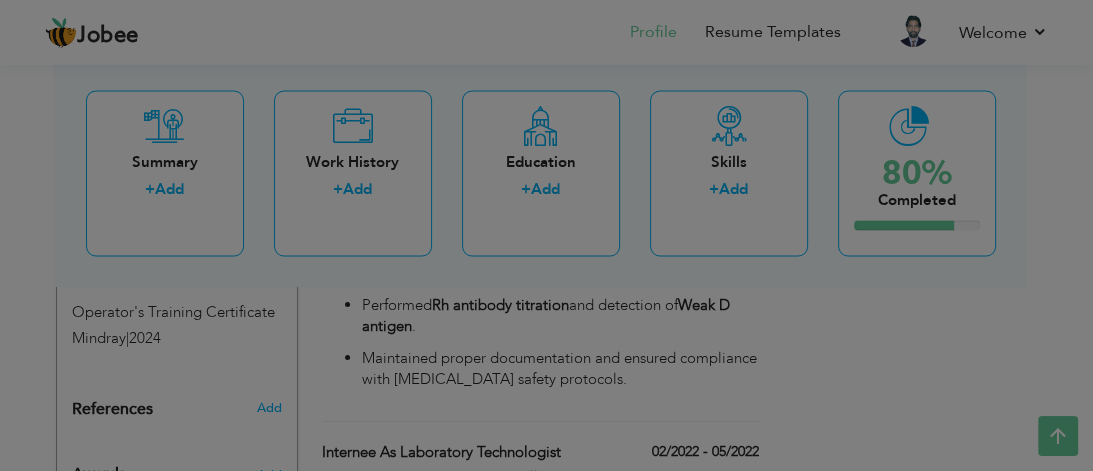 scroll, scrollTop: 0, scrollLeft: 0, axis: both 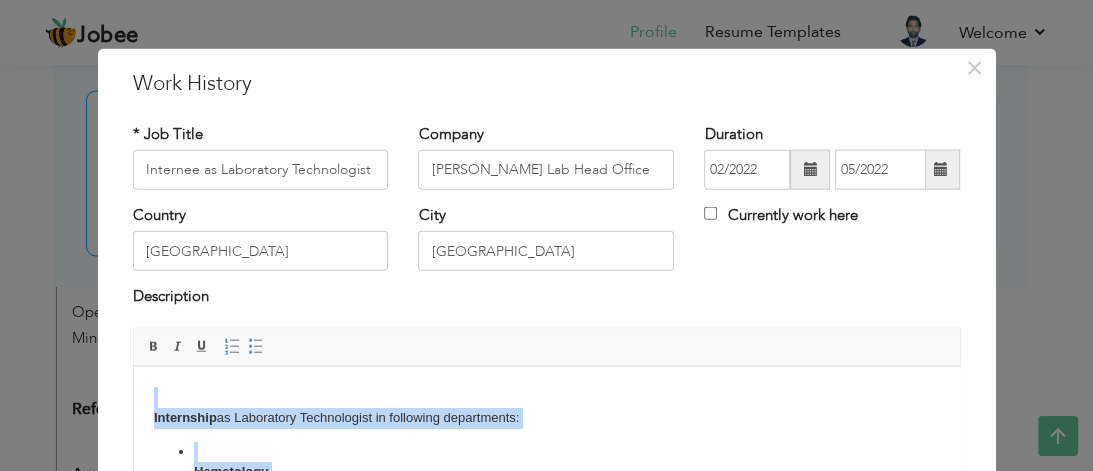 drag, startPoint x: 441, startPoint y: 463, endPoint x: 181, endPoint y: 683, distance: 340.58774 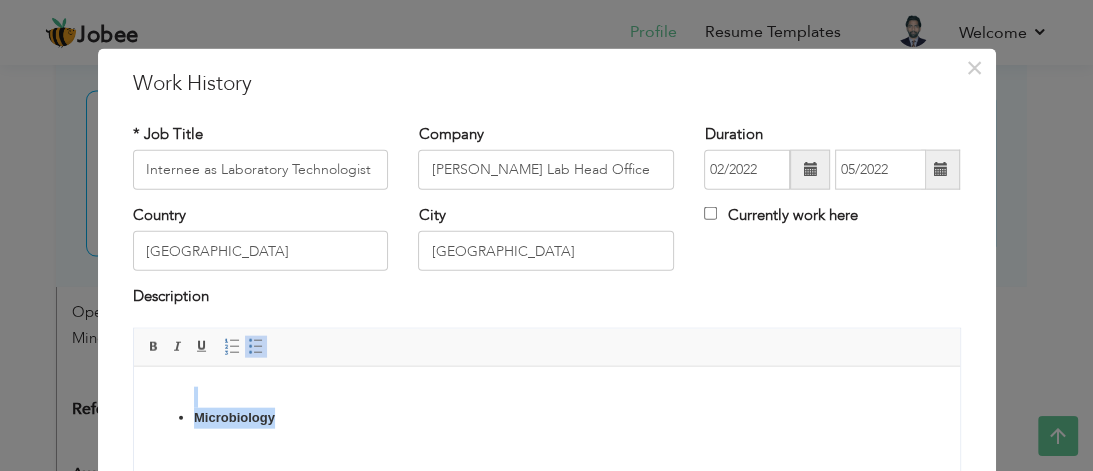 drag, startPoint x: 315, startPoint y: 420, endPoint x: 74, endPoint y: 402, distance: 241.67126 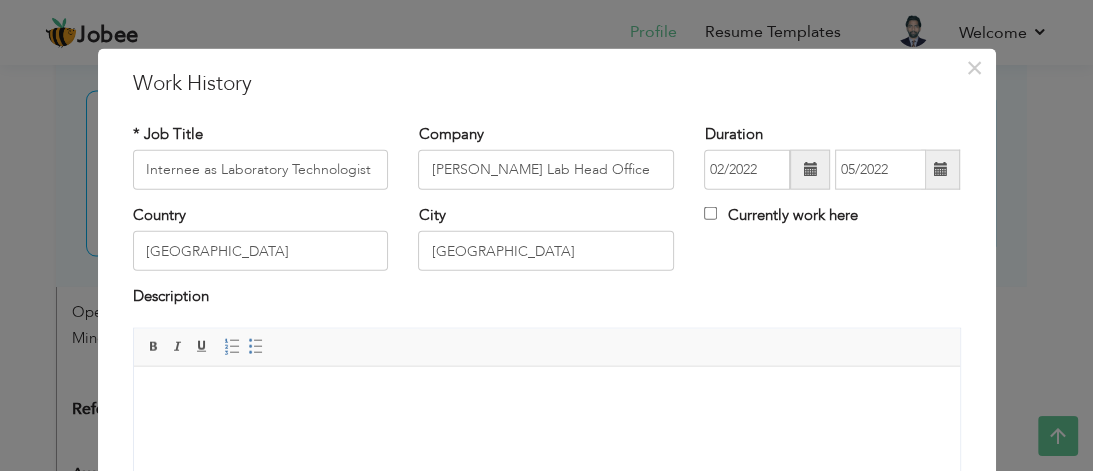 scroll, scrollTop: 386, scrollLeft: 0, axis: vertical 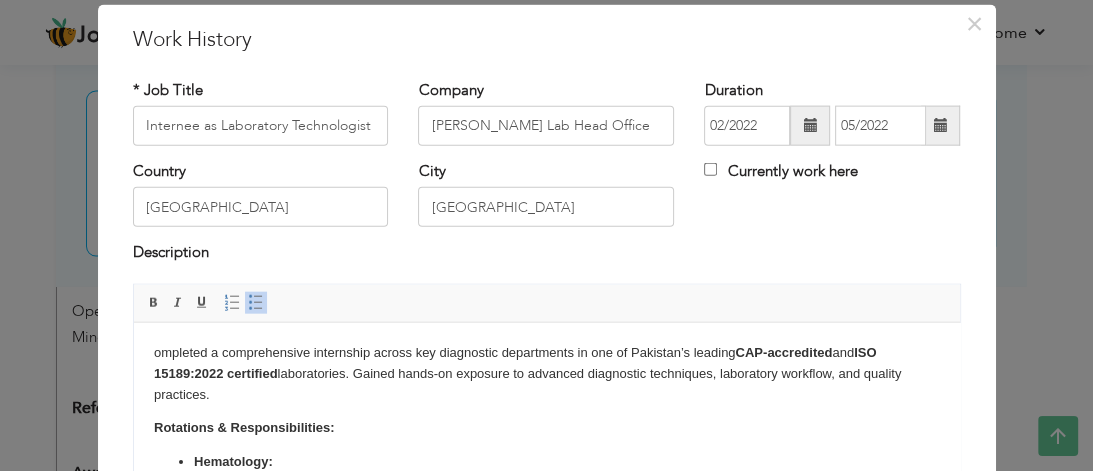 drag, startPoint x: 956, startPoint y: 427, endPoint x: 1098, endPoint y: 632, distance: 249.37723 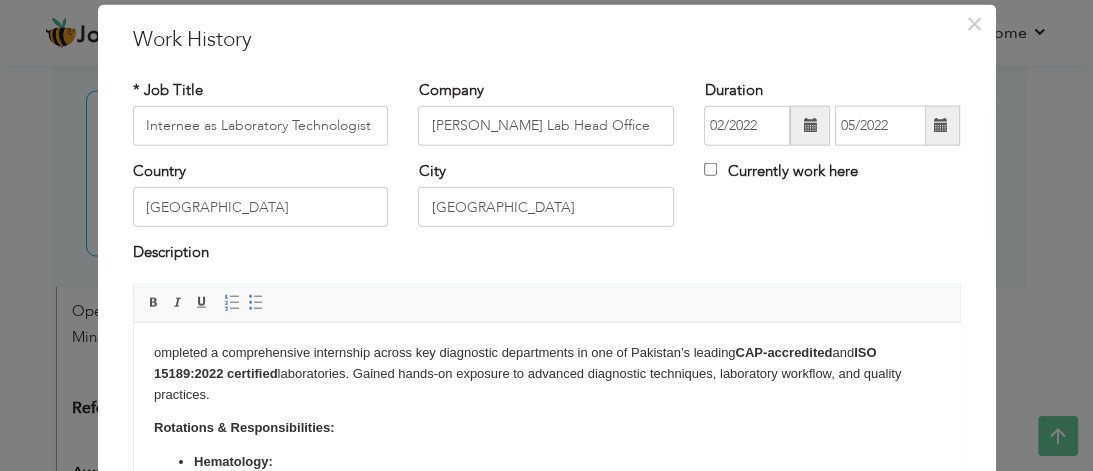 click on "ompleted a comprehensive internship across key diagnostic departments in one of Pakistan’s leading  CAP-accredited  and  ISO 15189:2022 certified  laboratories. Gained hands-on exposure to advanced diagnostic techniques, laboratory workflow, and quality practices. Rotations & Responsibilities: Hematology: Assisted in performing  CBCs ,  ESR , and  peripheral smear preparation . Observed bone marrow sample handling and participated in quality control activities. Blood Bank: Supported blood grouping,  crossmatching ,  Coombs test , and understanding of  Rh antigen typing  procedures. Clinical Chemistry & Immunology: Observed biochemical testing workflows on automated analyzers, including calibration, QC procedures, and reagent handling. Molecular Biology: Gained basic understanding of  PCR-based techniques , sample extraction, and contamination control measures. Microbiology: Observed specimen culturing,  gram staining , and antimicrobial susceptibility testing. Clinical Toxicology & Histopathology:" at bounding box center (546, 612) 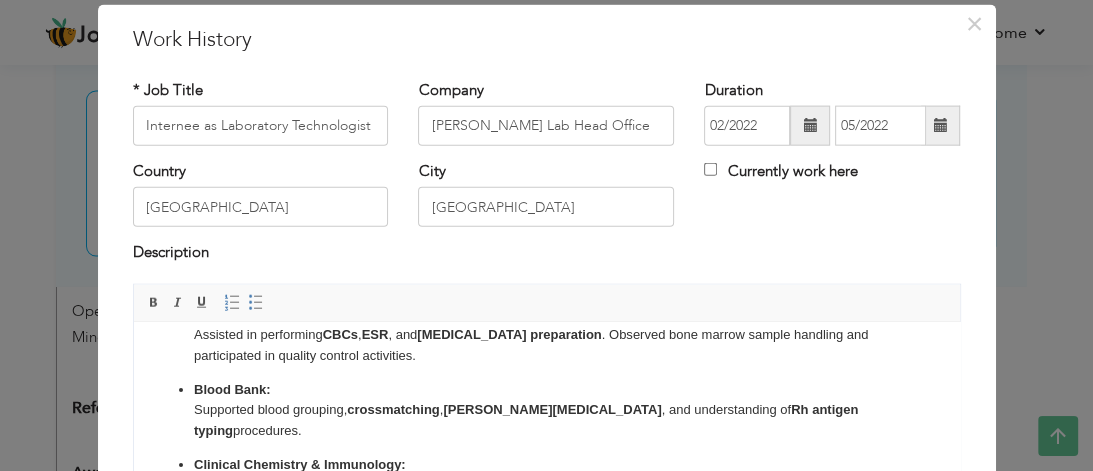 scroll, scrollTop: 151, scrollLeft: 0, axis: vertical 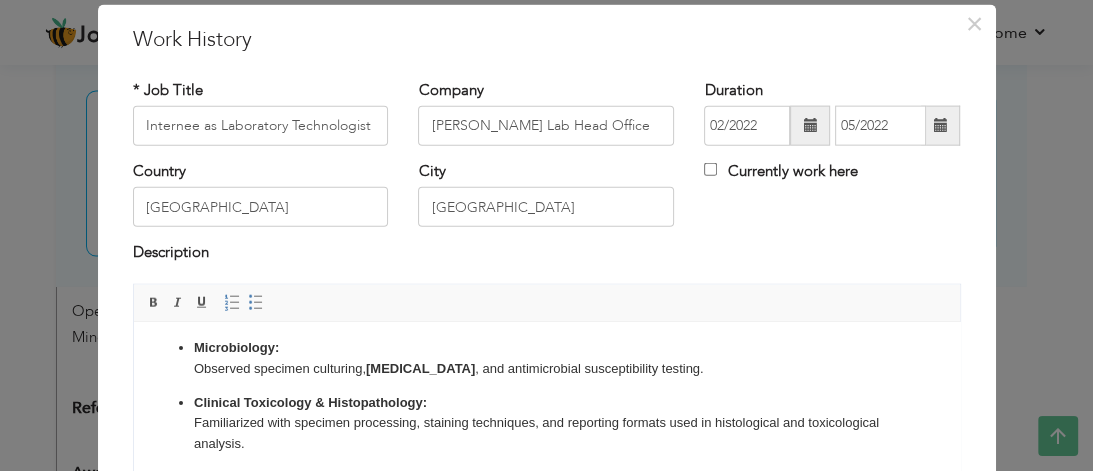 drag, startPoint x: 954, startPoint y: 437, endPoint x: 956, endPoint y: 449, distance: 12.165525 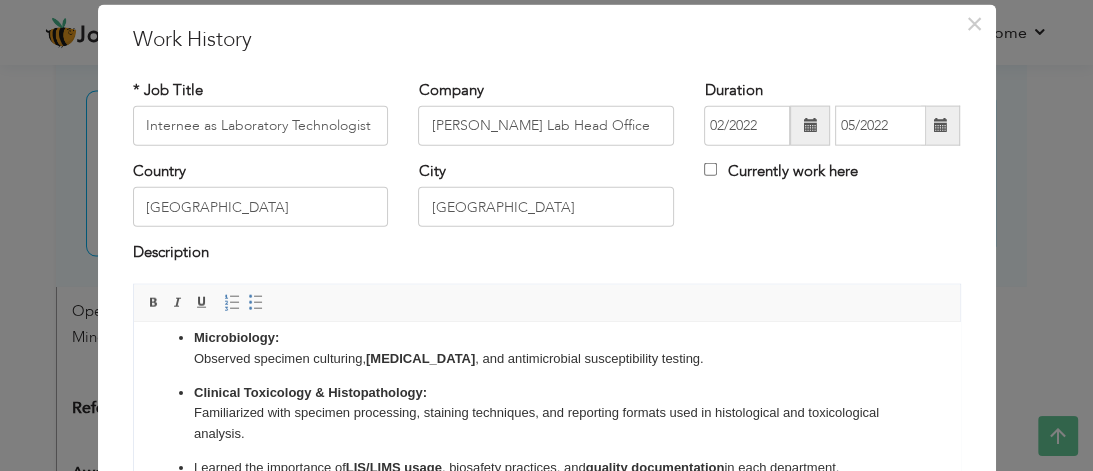 scroll, scrollTop: 409, scrollLeft: 0, axis: vertical 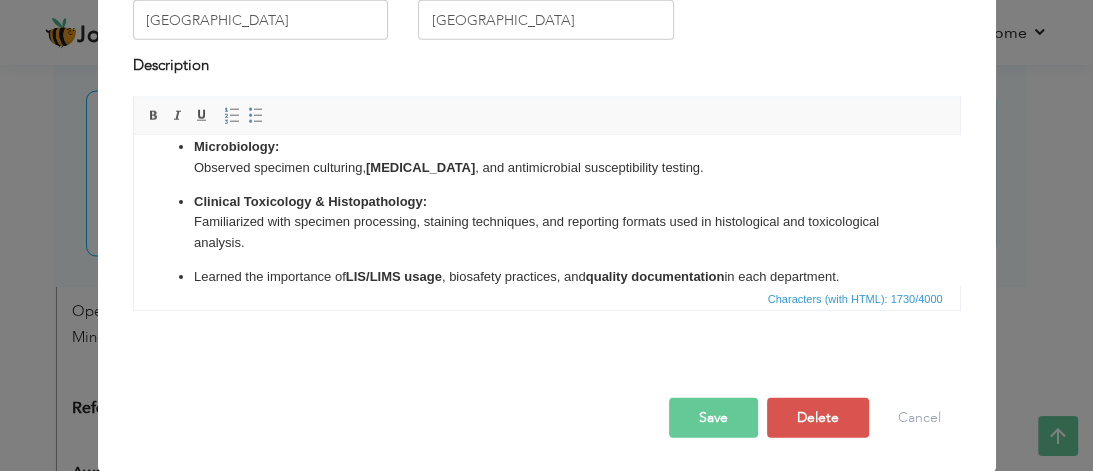 click on "Save" at bounding box center [713, 417] 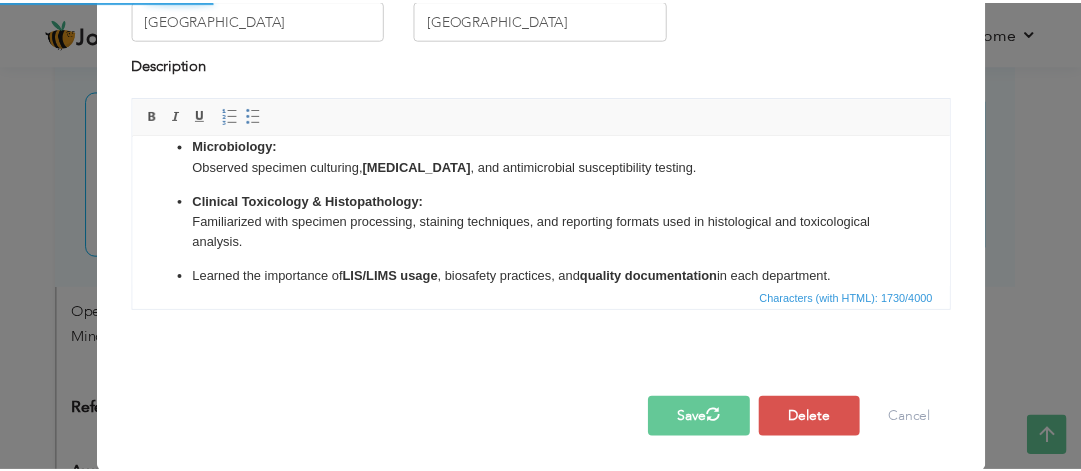 scroll, scrollTop: 0, scrollLeft: 0, axis: both 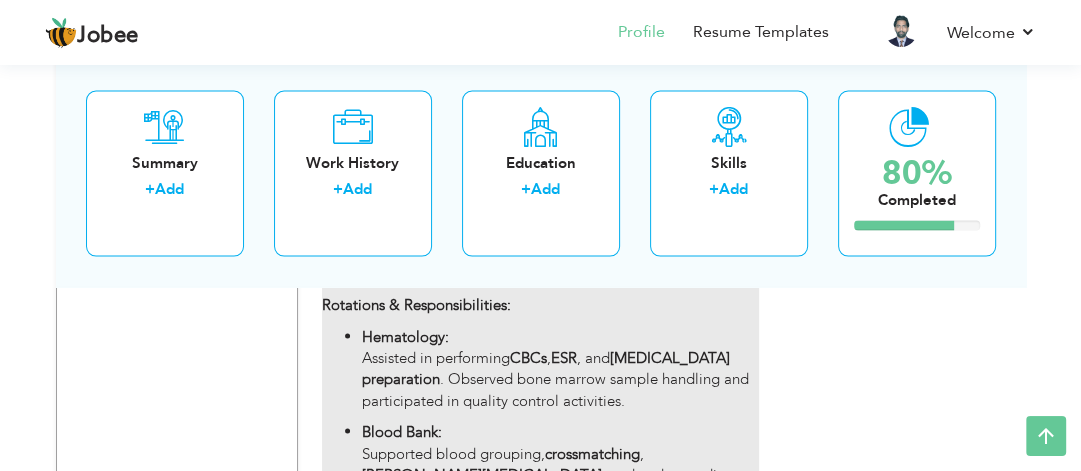 click on "Clinical Chemistry & Immunology:
Observed biochemical testing workflows on automated analyzers, including calibration, QC procedures, and reagent handling." at bounding box center [560, 561] 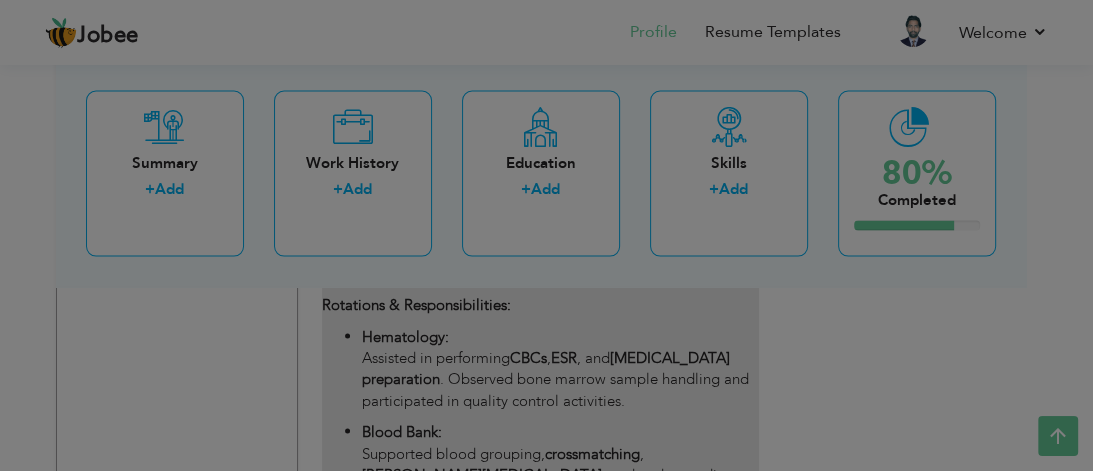 scroll, scrollTop: 0, scrollLeft: 0, axis: both 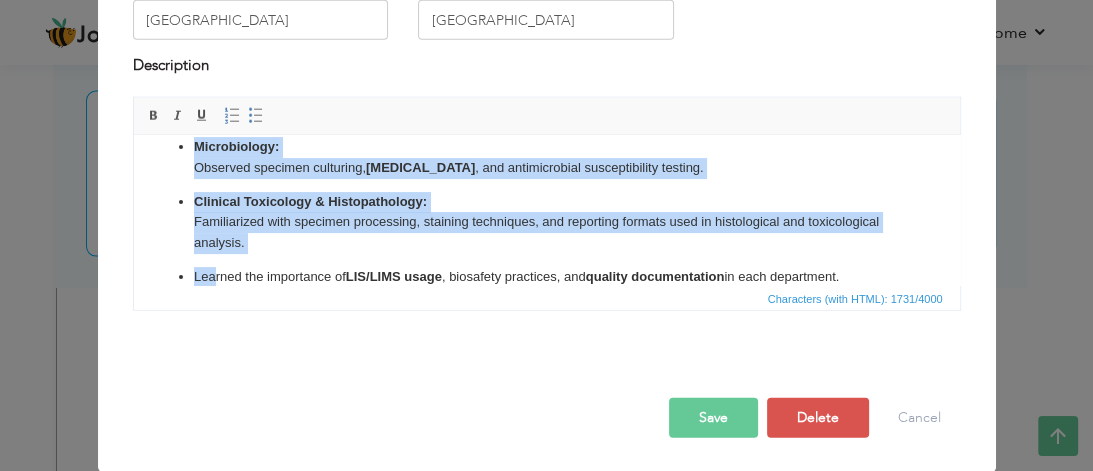 drag, startPoint x: 150, startPoint y: 167, endPoint x: 866, endPoint y: 497, distance: 788.38824 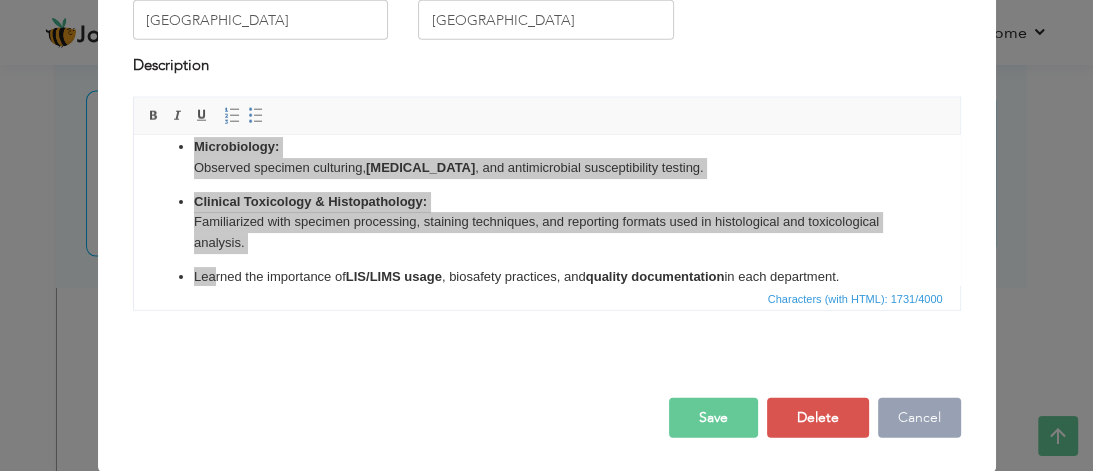 click on "Cancel" at bounding box center [919, 417] 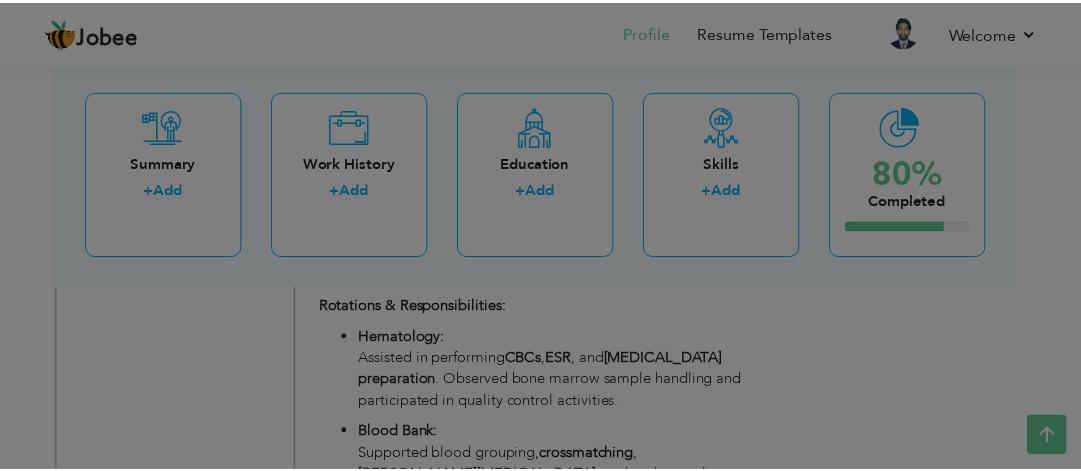 scroll, scrollTop: 0, scrollLeft: 0, axis: both 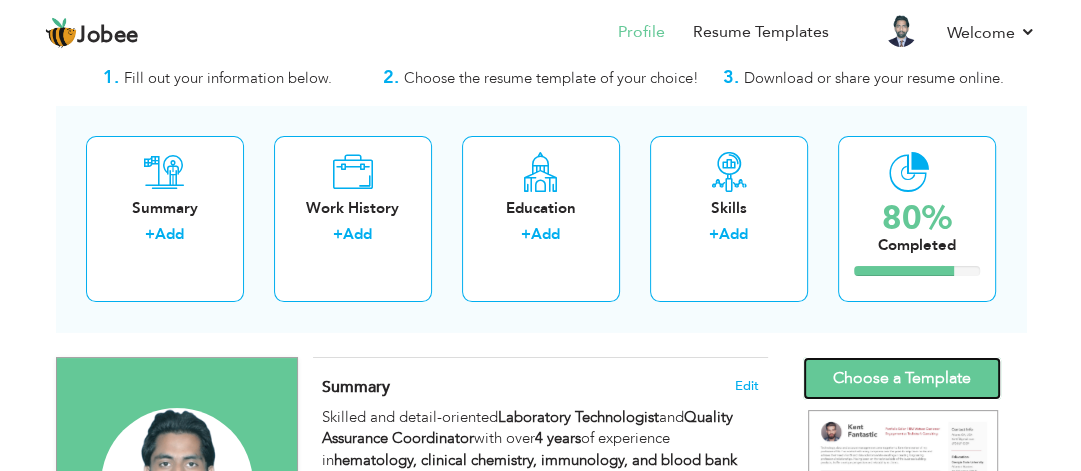 click on "Choose a Template" at bounding box center (902, 378) 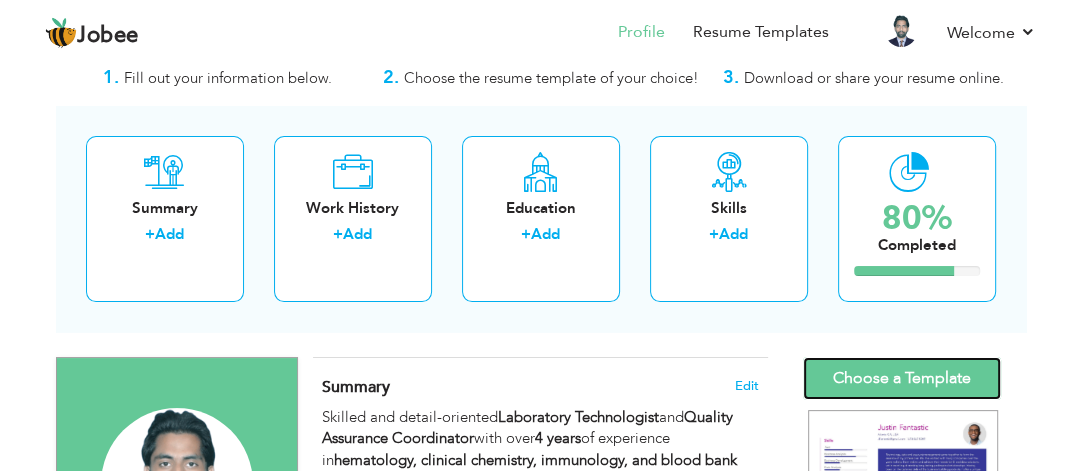 click on "Choose a Template" at bounding box center [902, 378] 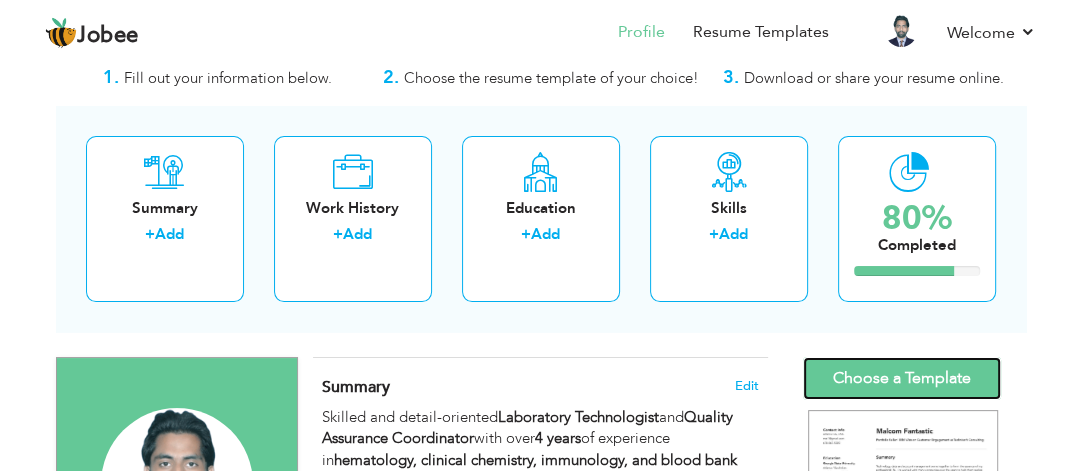 click on "Choose a Template" at bounding box center (902, 378) 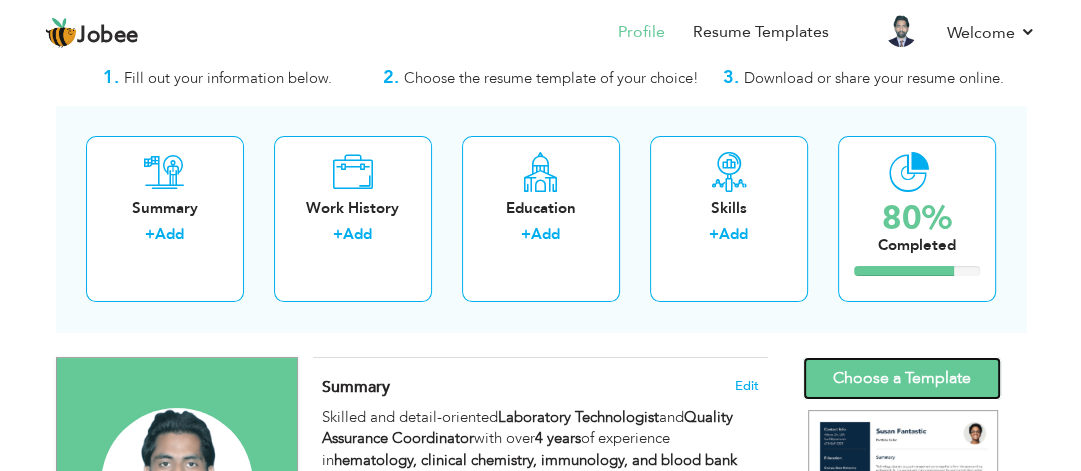 click on "Choose a Template" at bounding box center (902, 378) 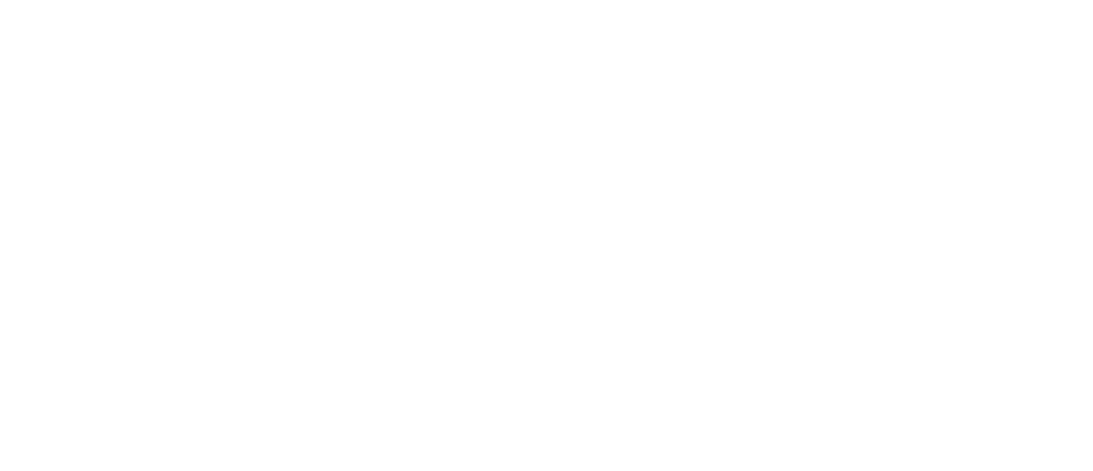 scroll, scrollTop: 0, scrollLeft: 0, axis: both 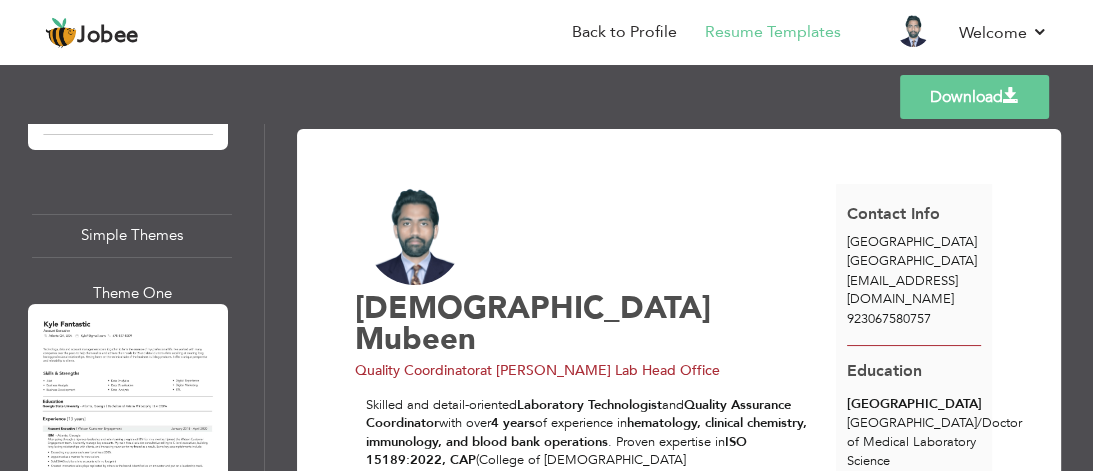 click at bounding box center (128, 757) 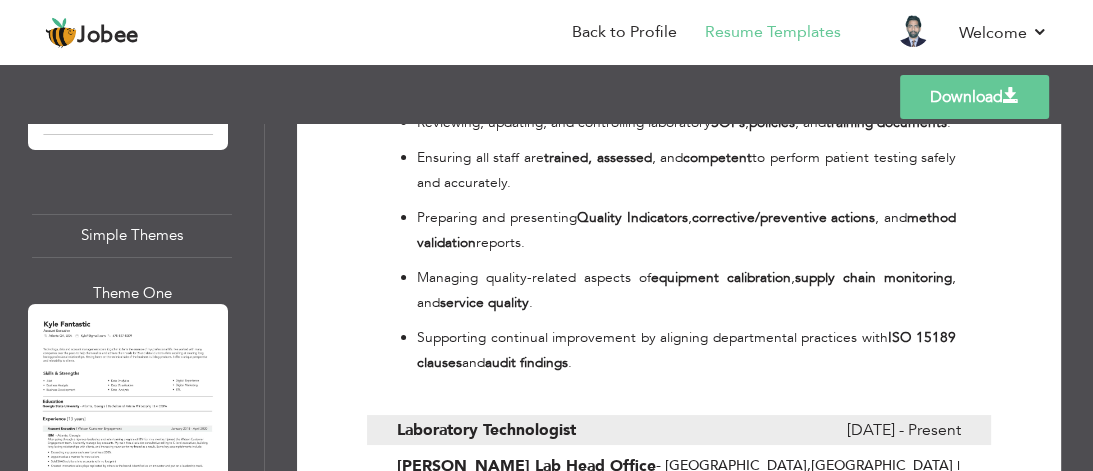 scroll, scrollTop: 0, scrollLeft: 0, axis: both 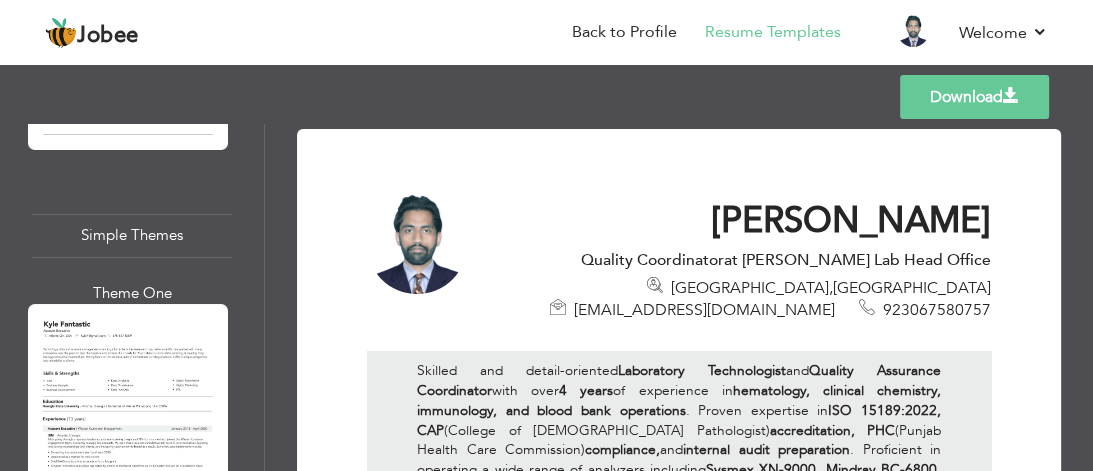 click on "Download" at bounding box center (974, 97) 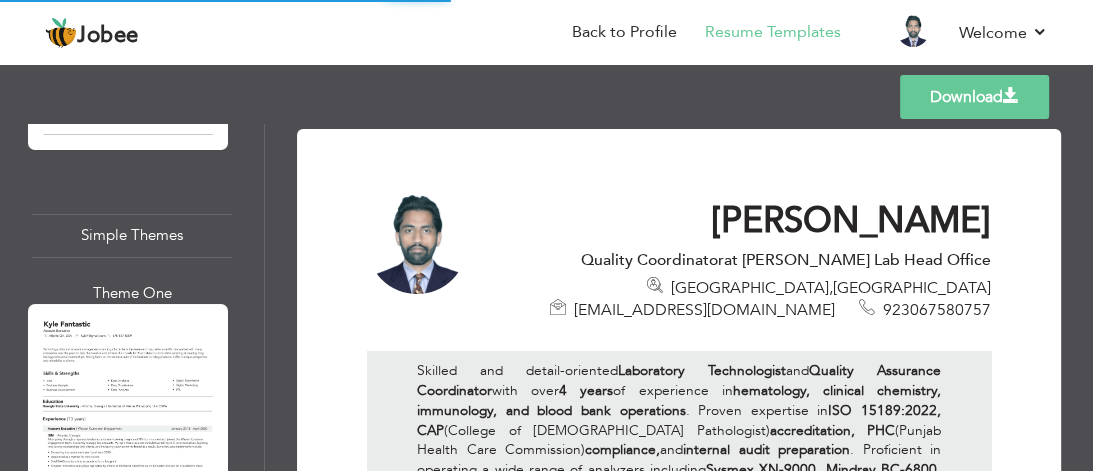 click on "Download" at bounding box center (974, 97) 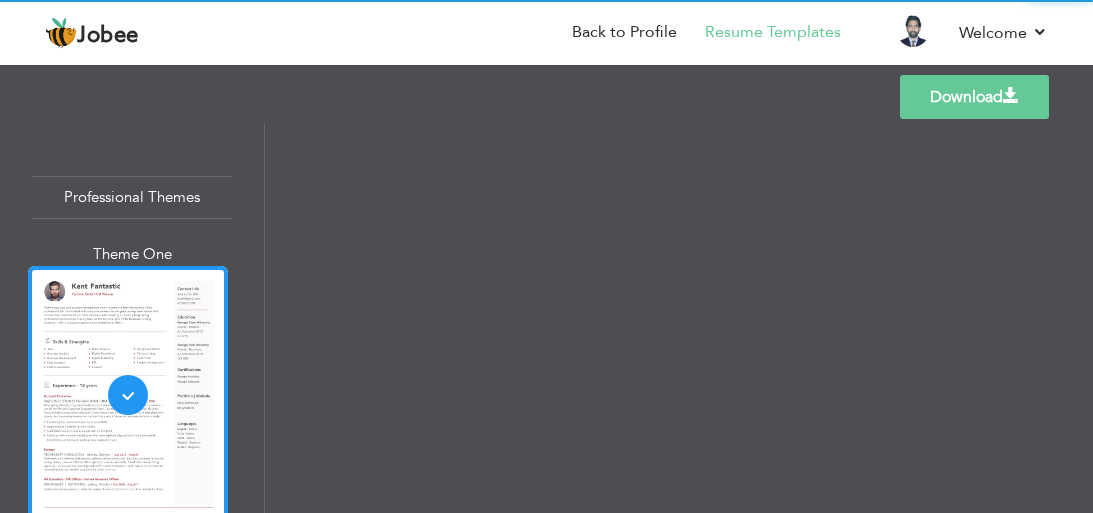 scroll, scrollTop: 0, scrollLeft: 0, axis: both 